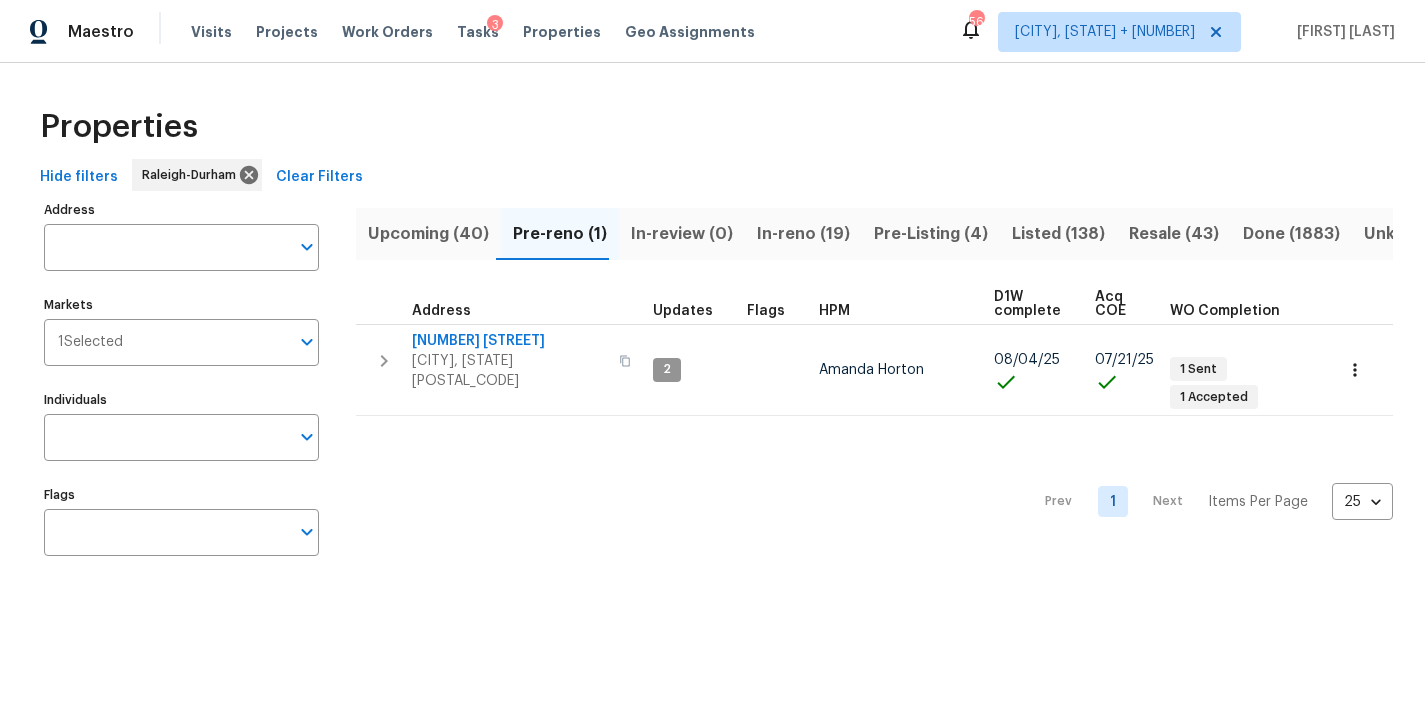 scroll, scrollTop: 0, scrollLeft: 0, axis: both 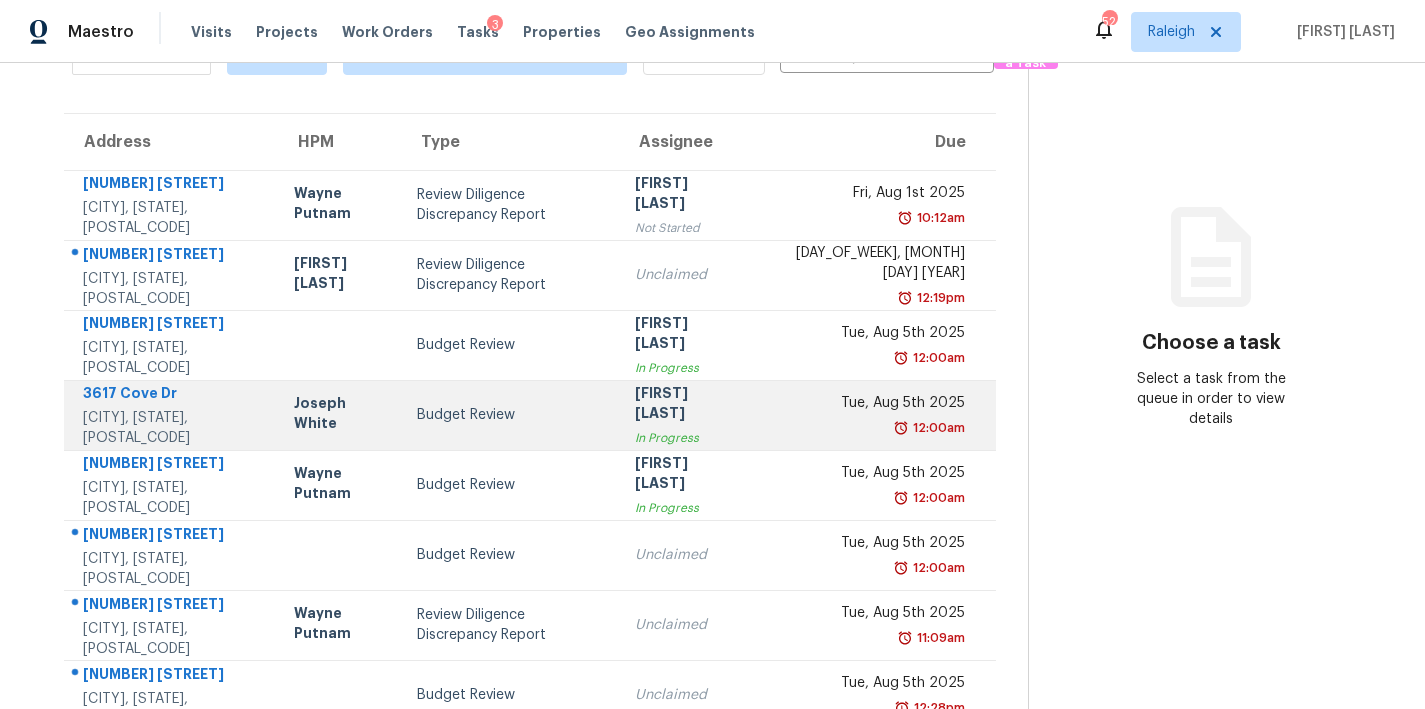 click on "Budget Review" at bounding box center [510, 415] 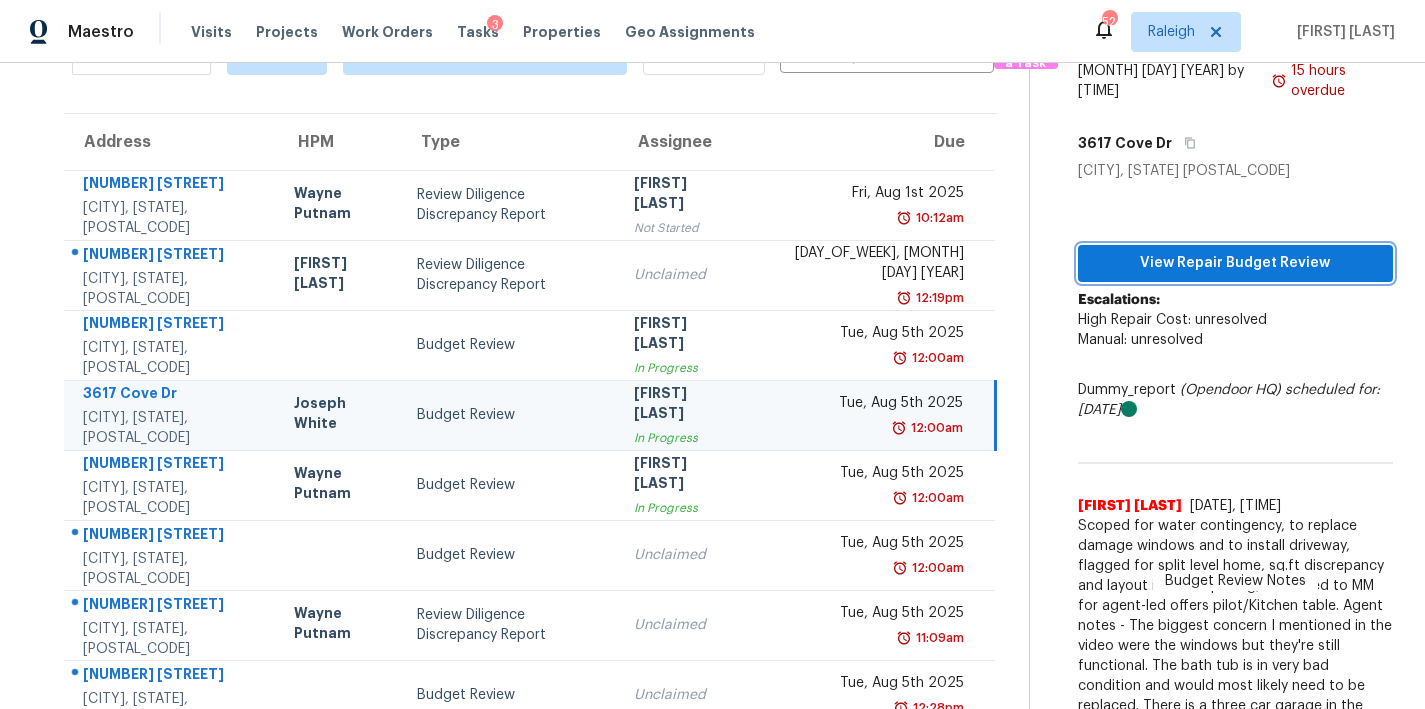 click on "View Repair Budget Review" at bounding box center [1235, 263] 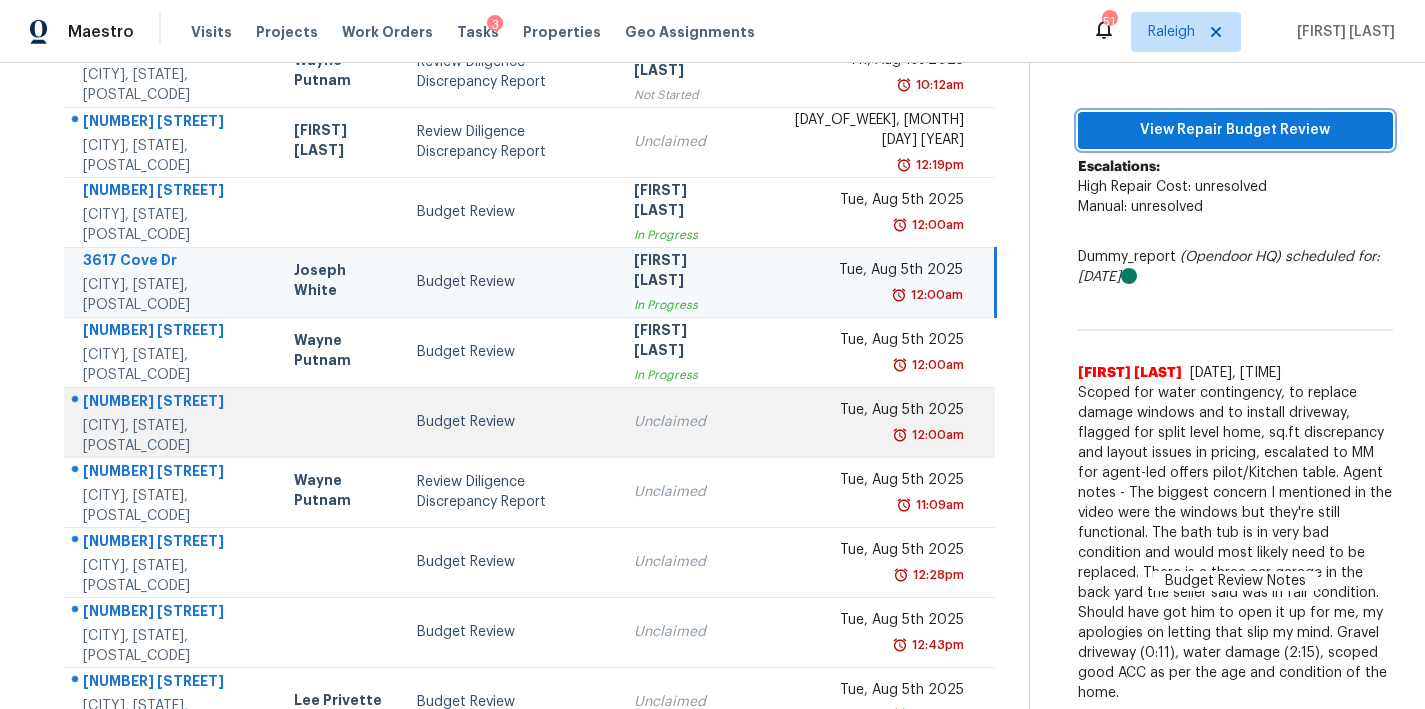 scroll, scrollTop: 367, scrollLeft: 0, axis: vertical 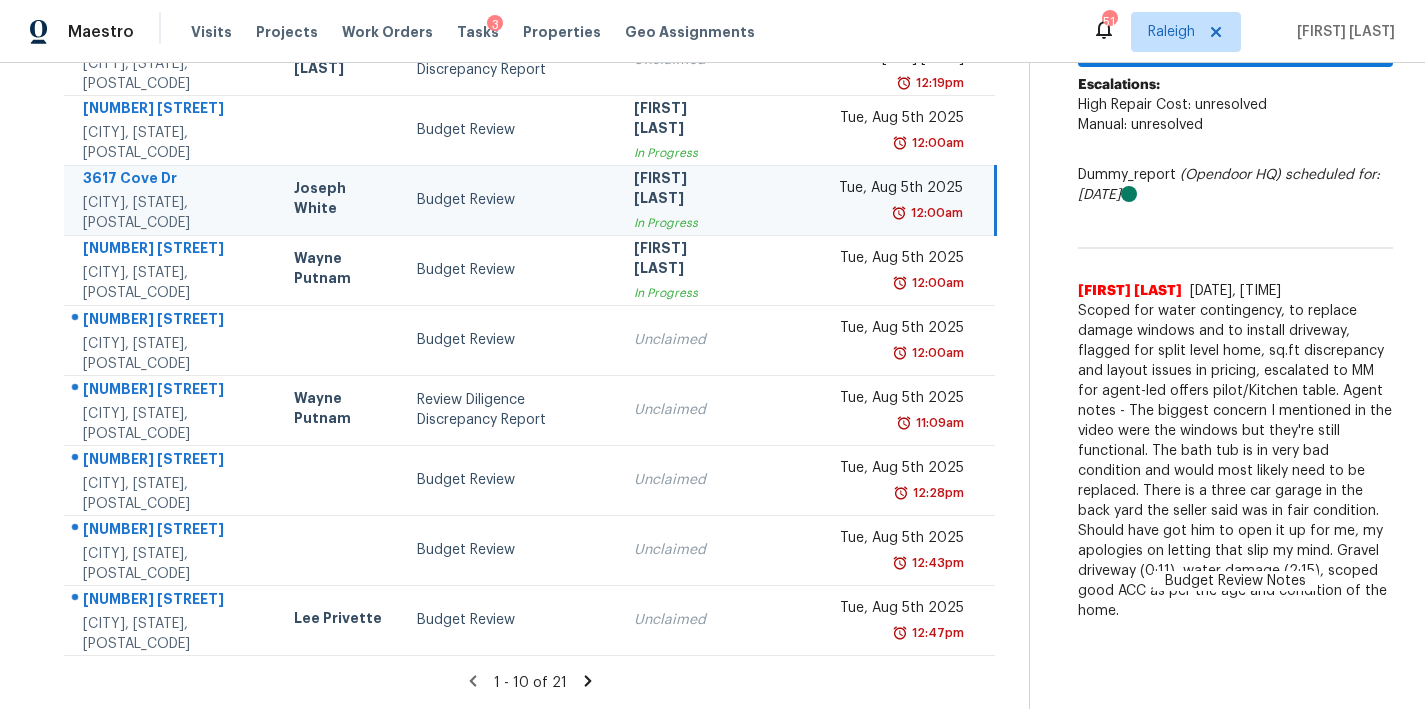 click 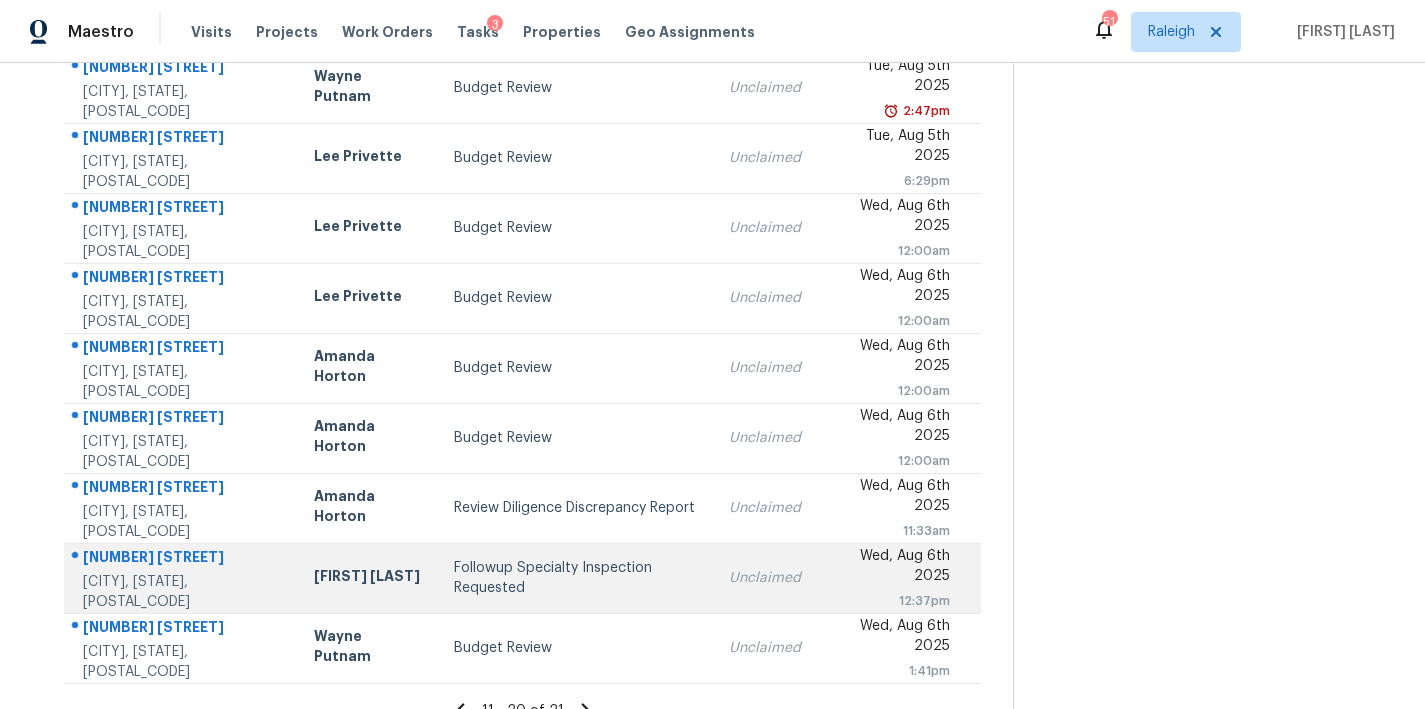 scroll, scrollTop: 347, scrollLeft: 0, axis: vertical 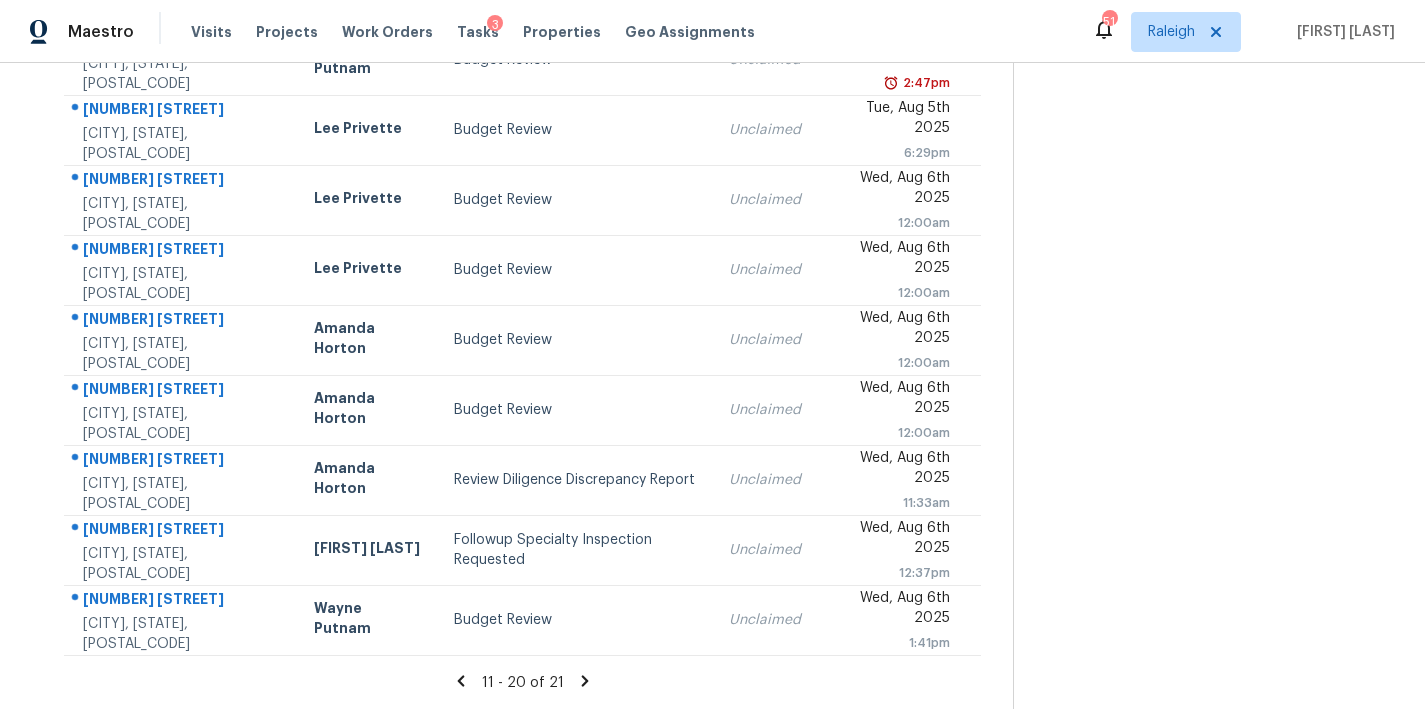 click 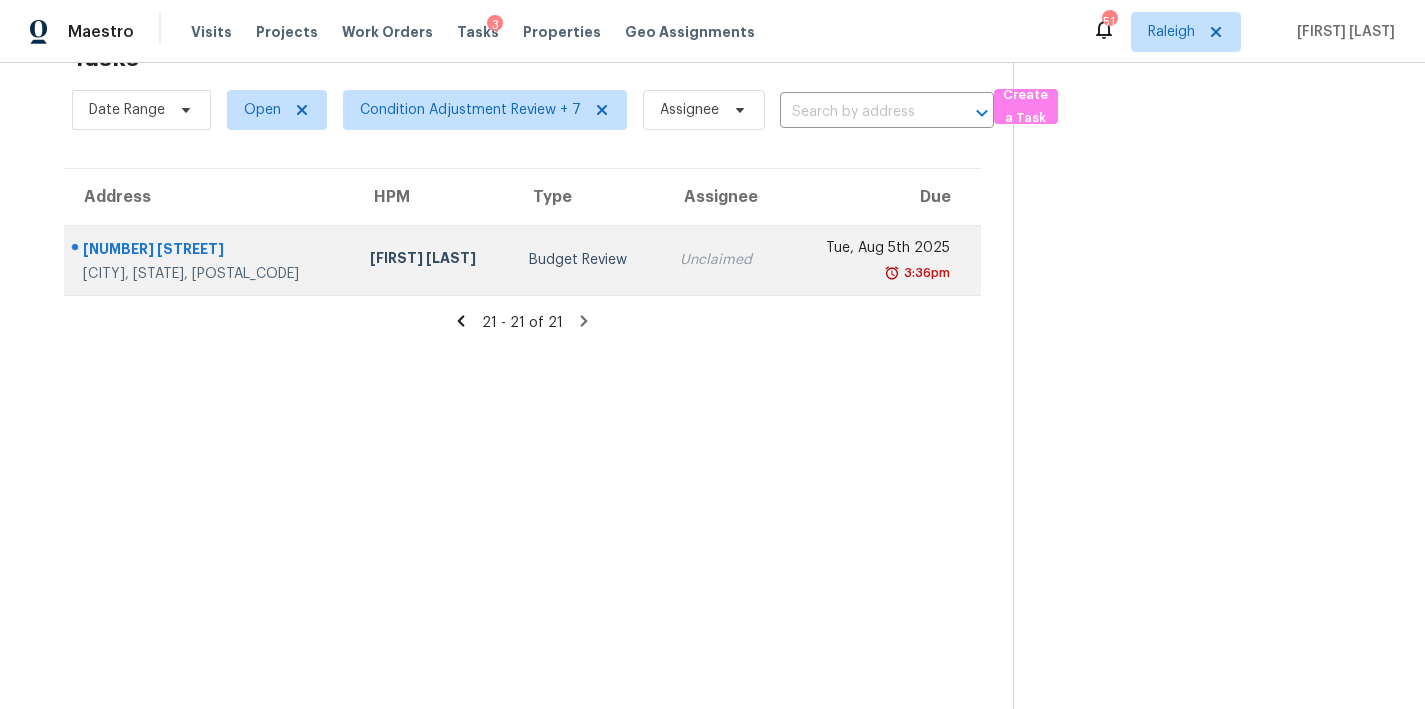 click on "Unclaimed" at bounding box center [724, 260] 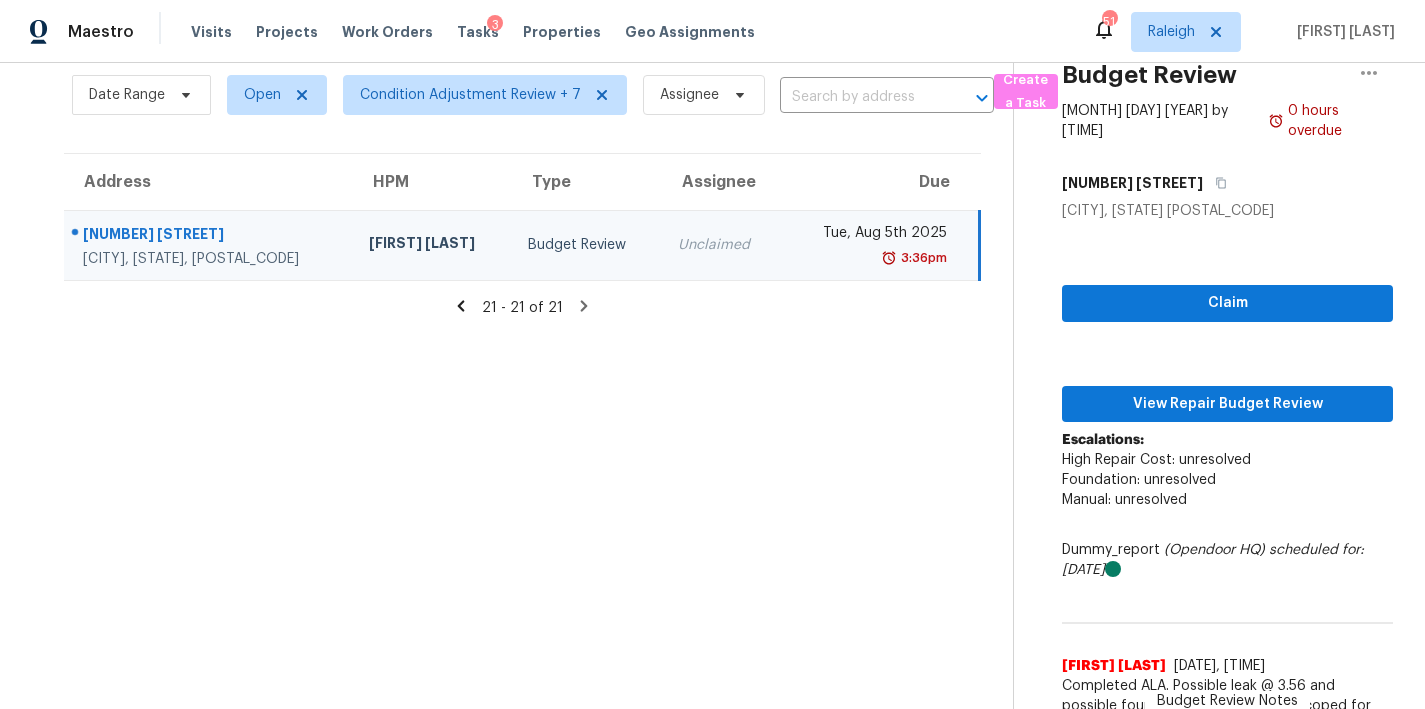 scroll, scrollTop: 150, scrollLeft: 0, axis: vertical 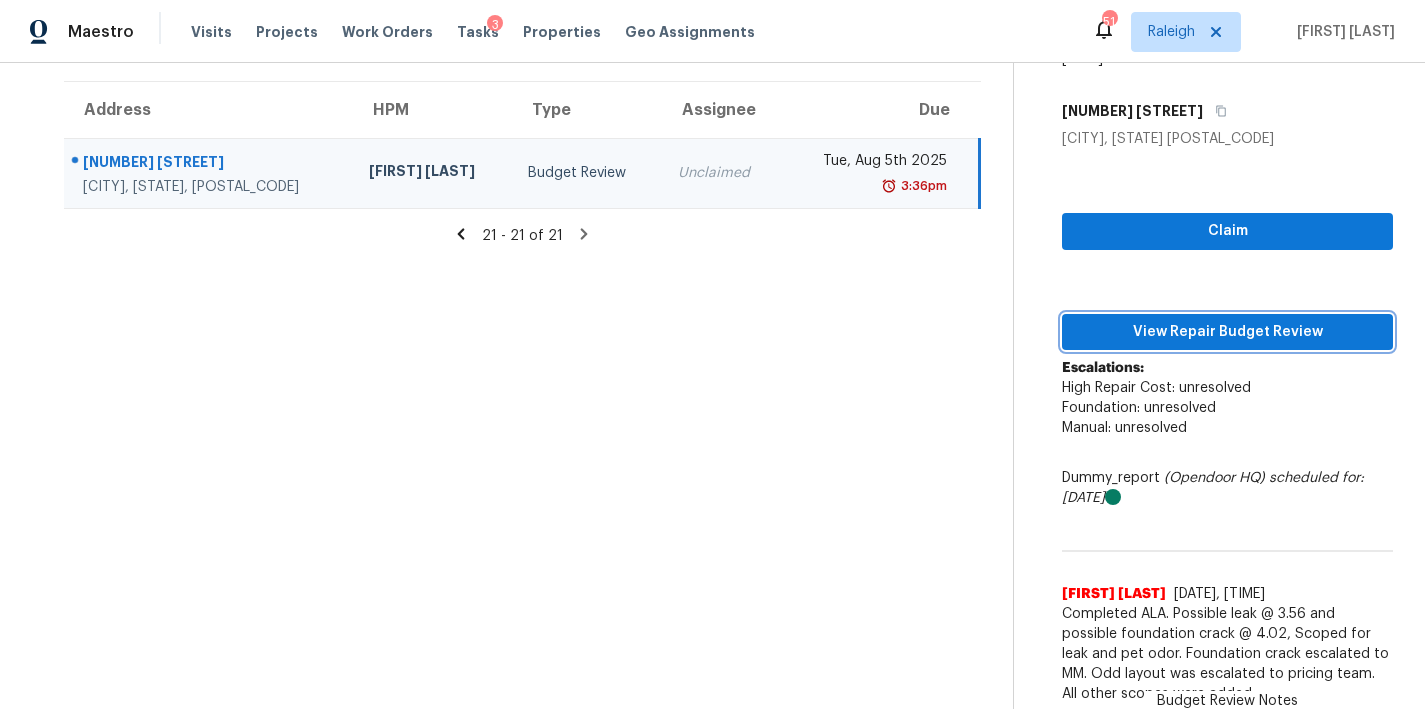 click on "View Repair Budget Review" at bounding box center (1227, 332) 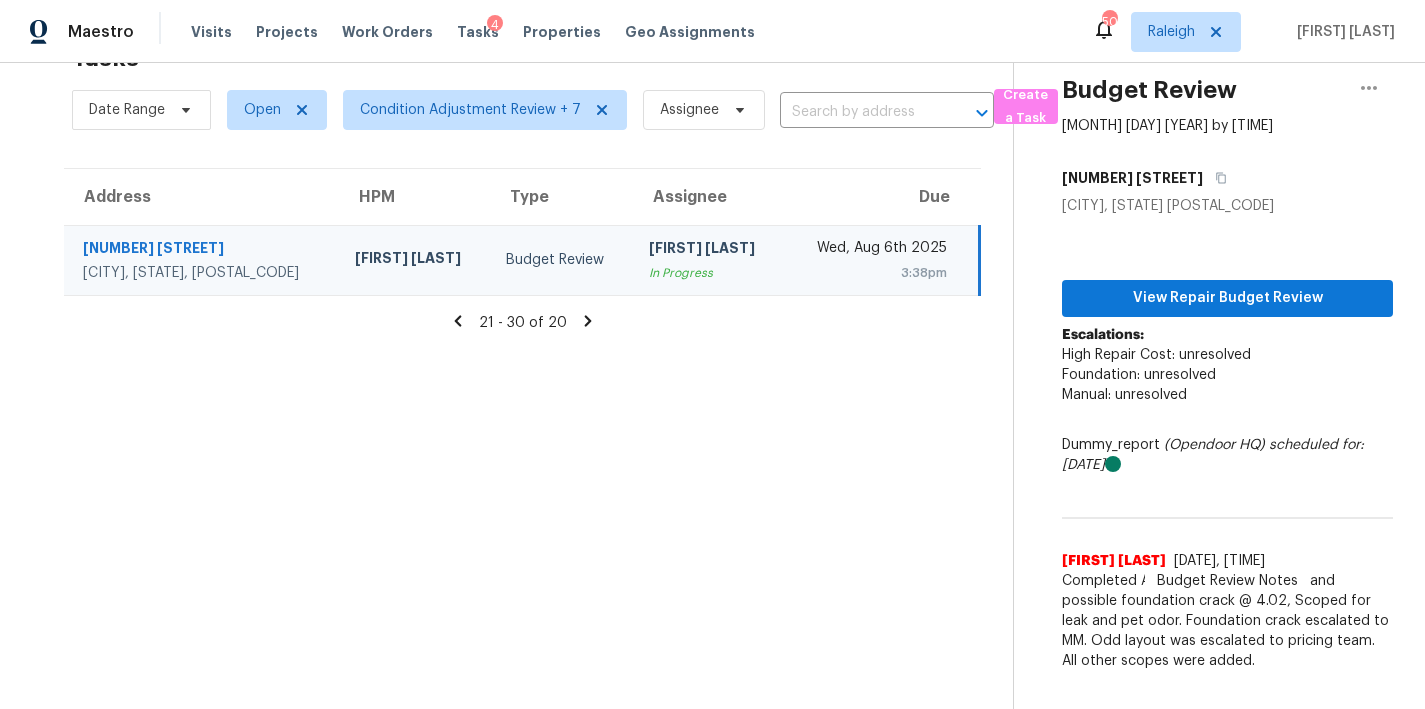 scroll, scrollTop: 78, scrollLeft: 0, axis: vertical 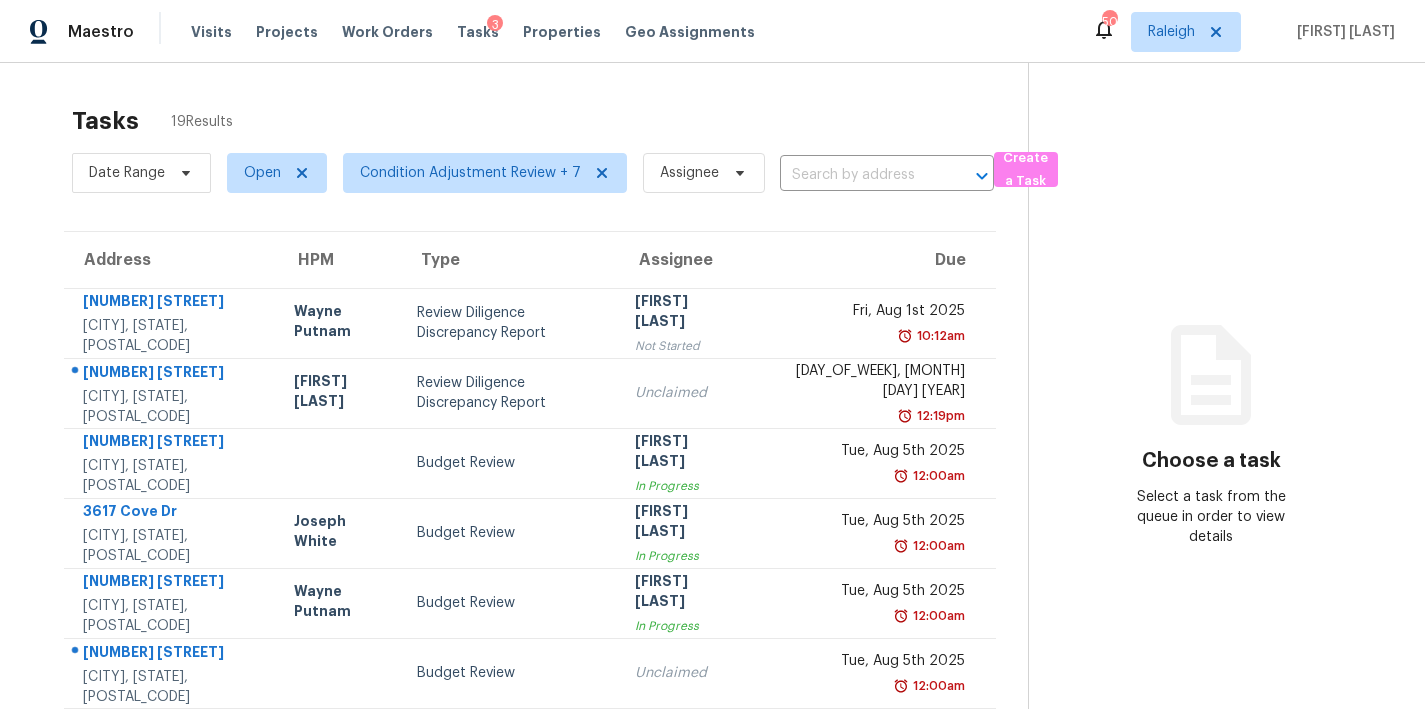 click on "[CITY] [FIRST] [LAST]" at bounding box center [712, 31] 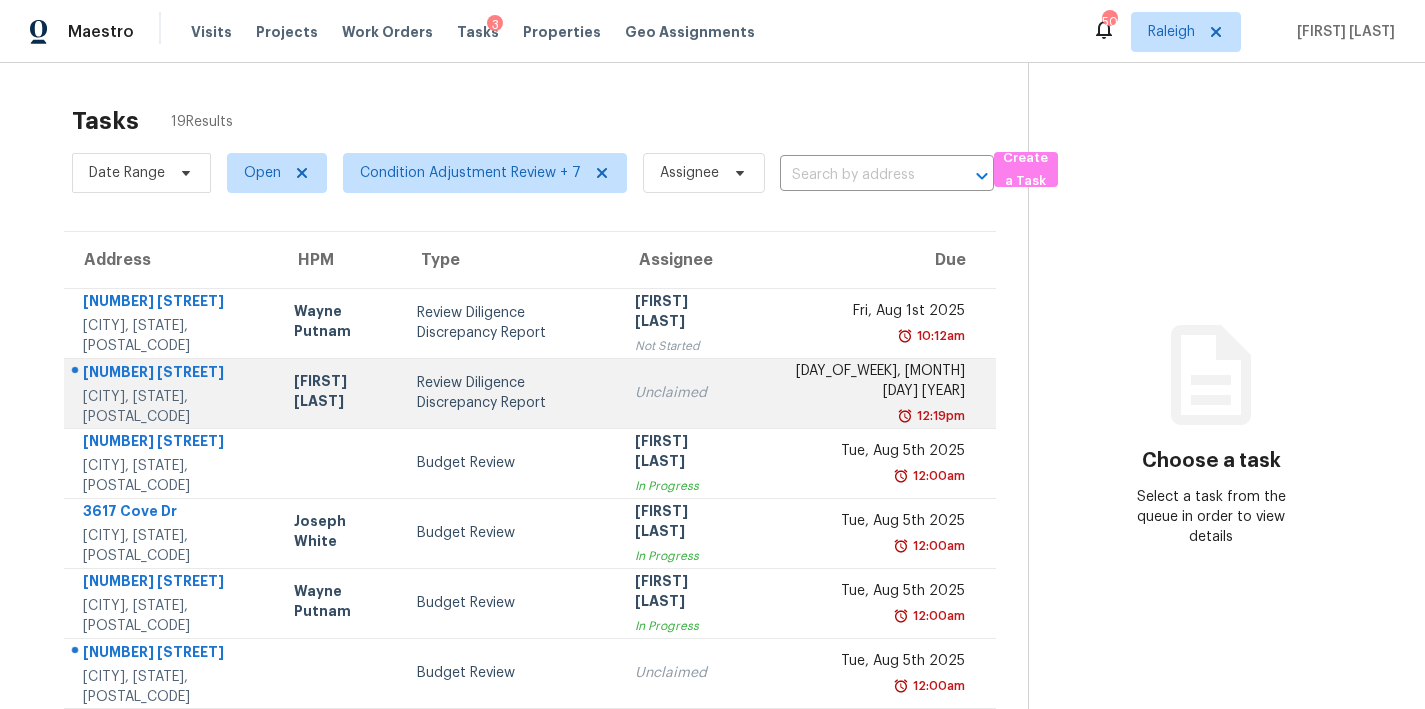 scroll, scrollTop: 367, scrollLeft: 0, axis: vertical 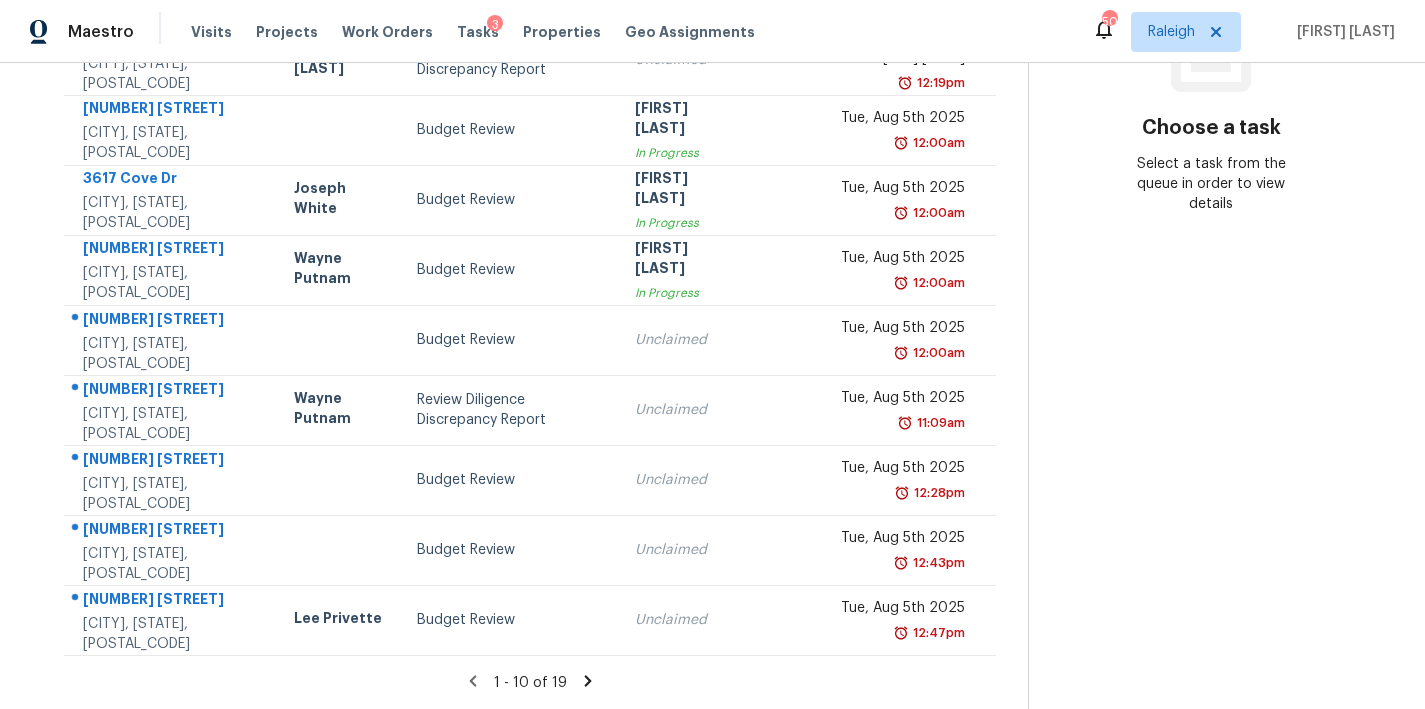 click 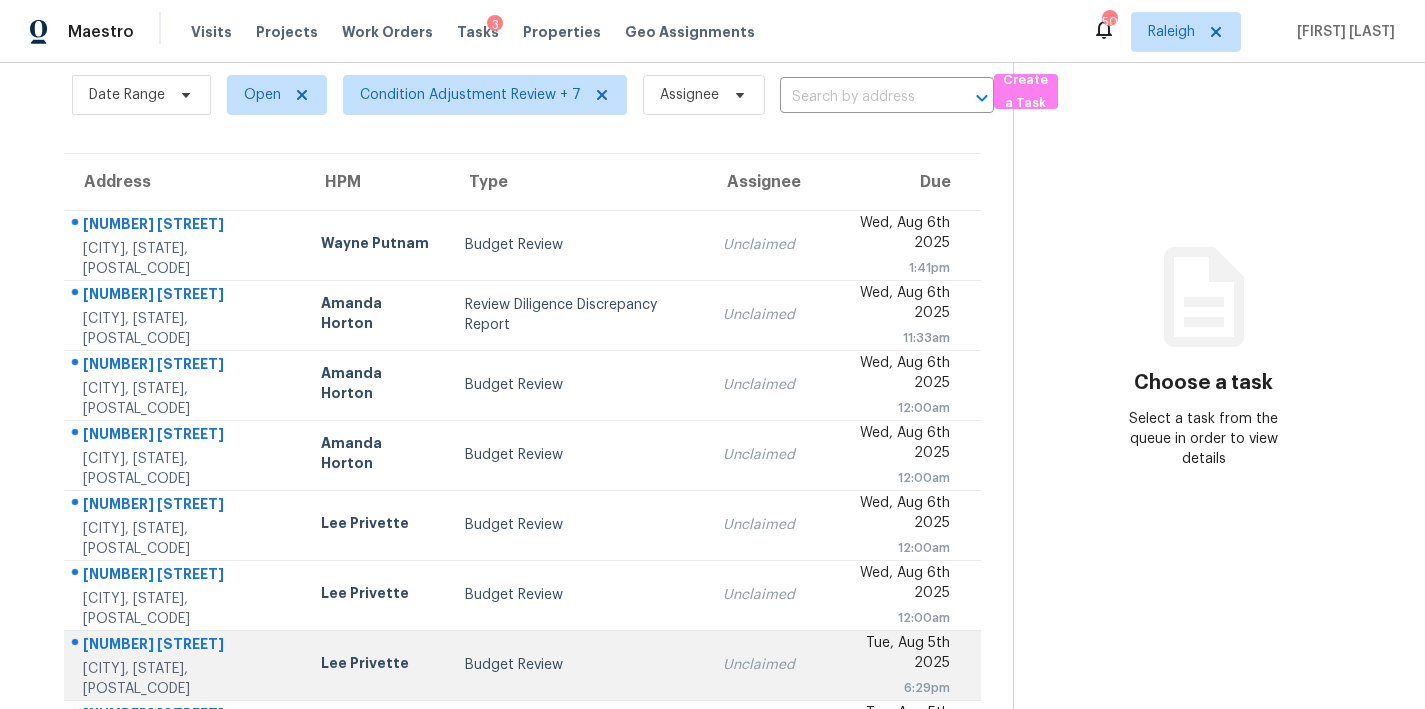 scroll, scrollTop: 277, scrollLeft: 0, axis: vertical 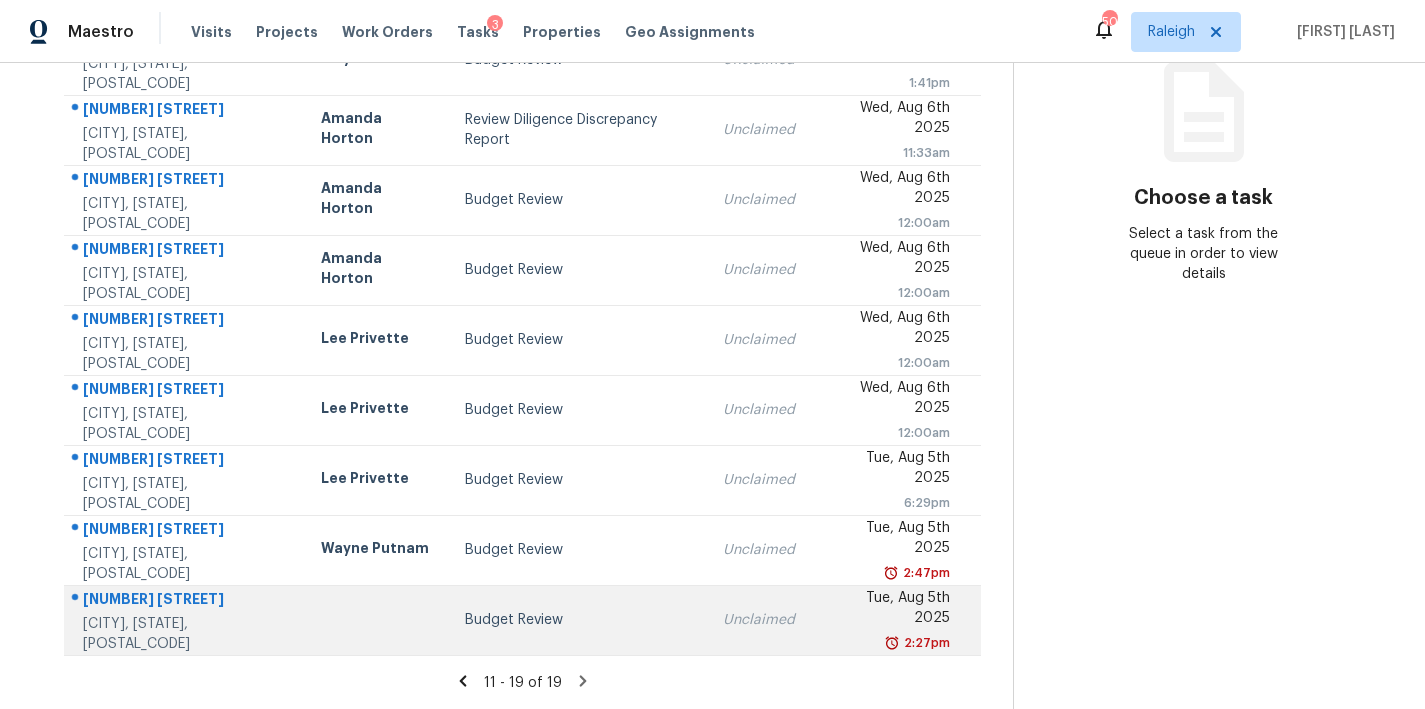 click on "Budget Review" at bounding box center [578, 620] 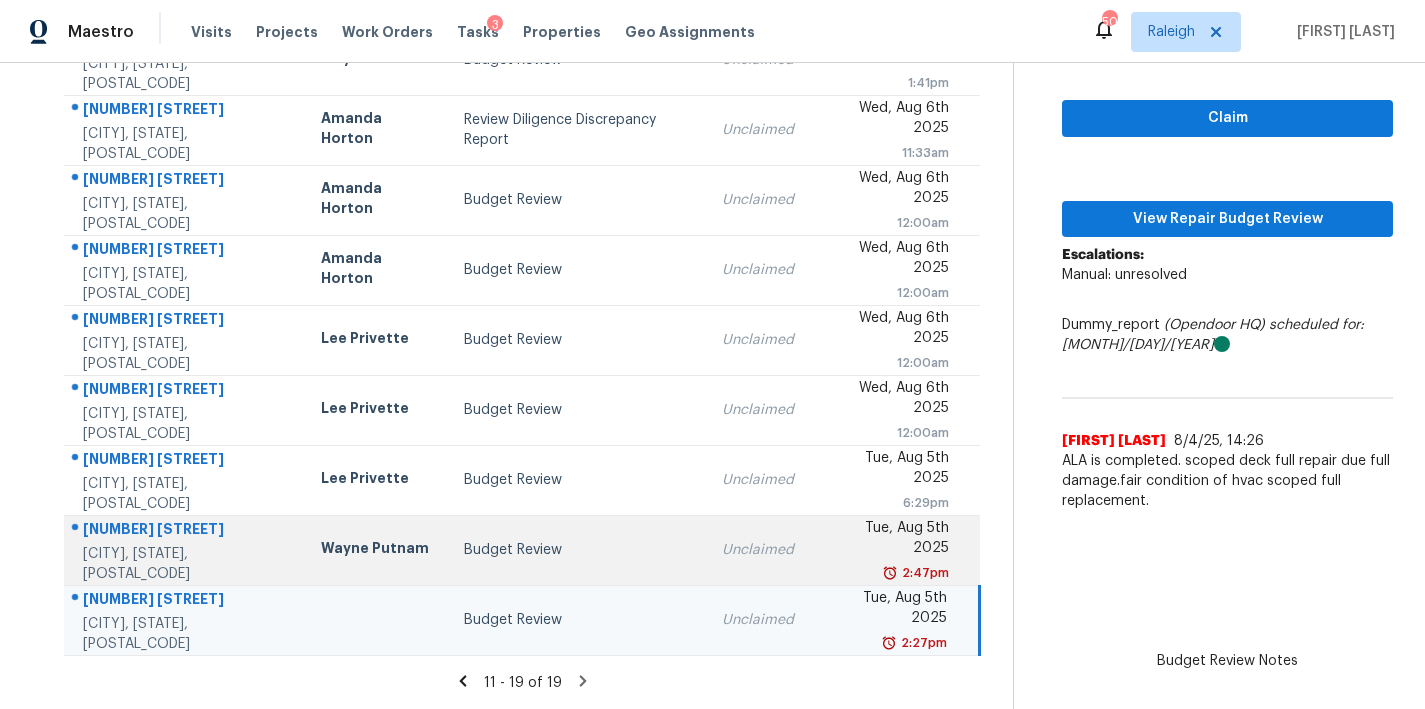 click on "Budget Review" at bounding box center [577, 550] 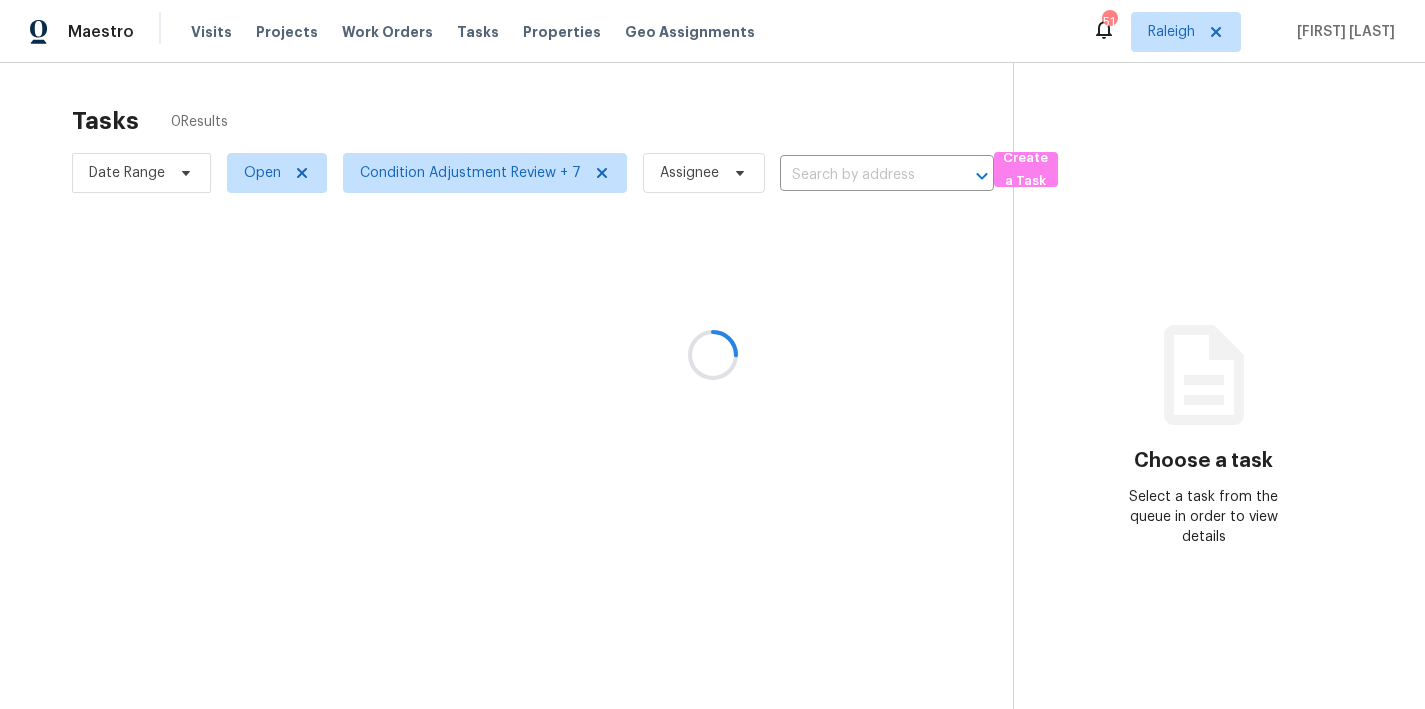 scroll, scrollTop: 0, scrollLeft: 0, axis: both 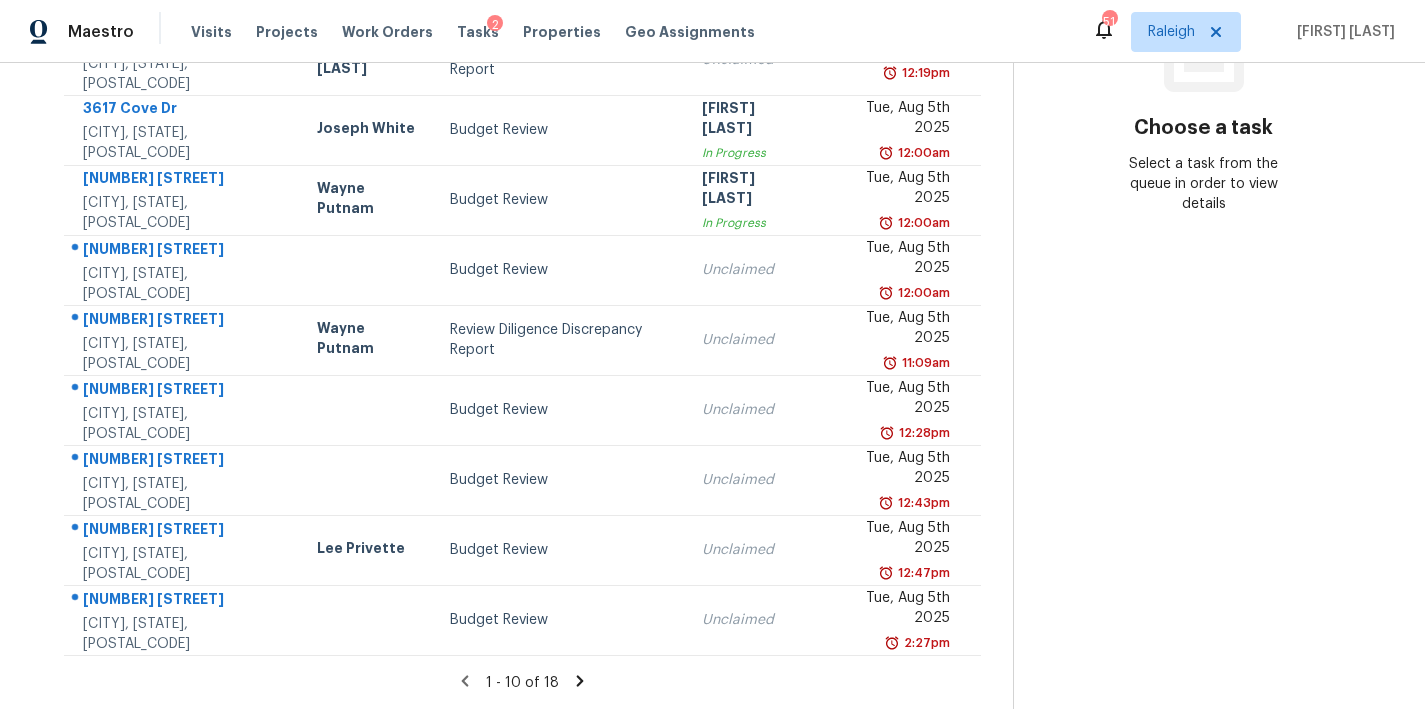 click 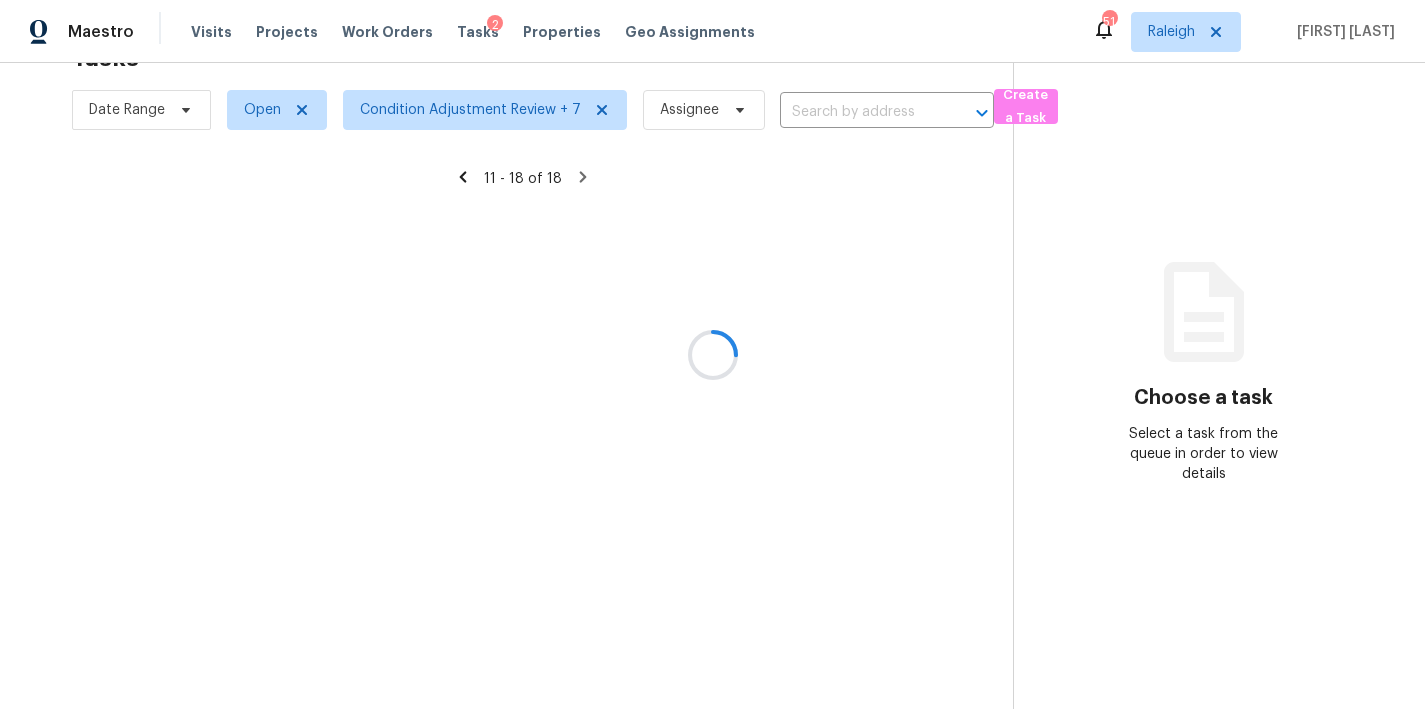 scroll, scrollTop: 207, scrollLeft: 0, axis: vertical 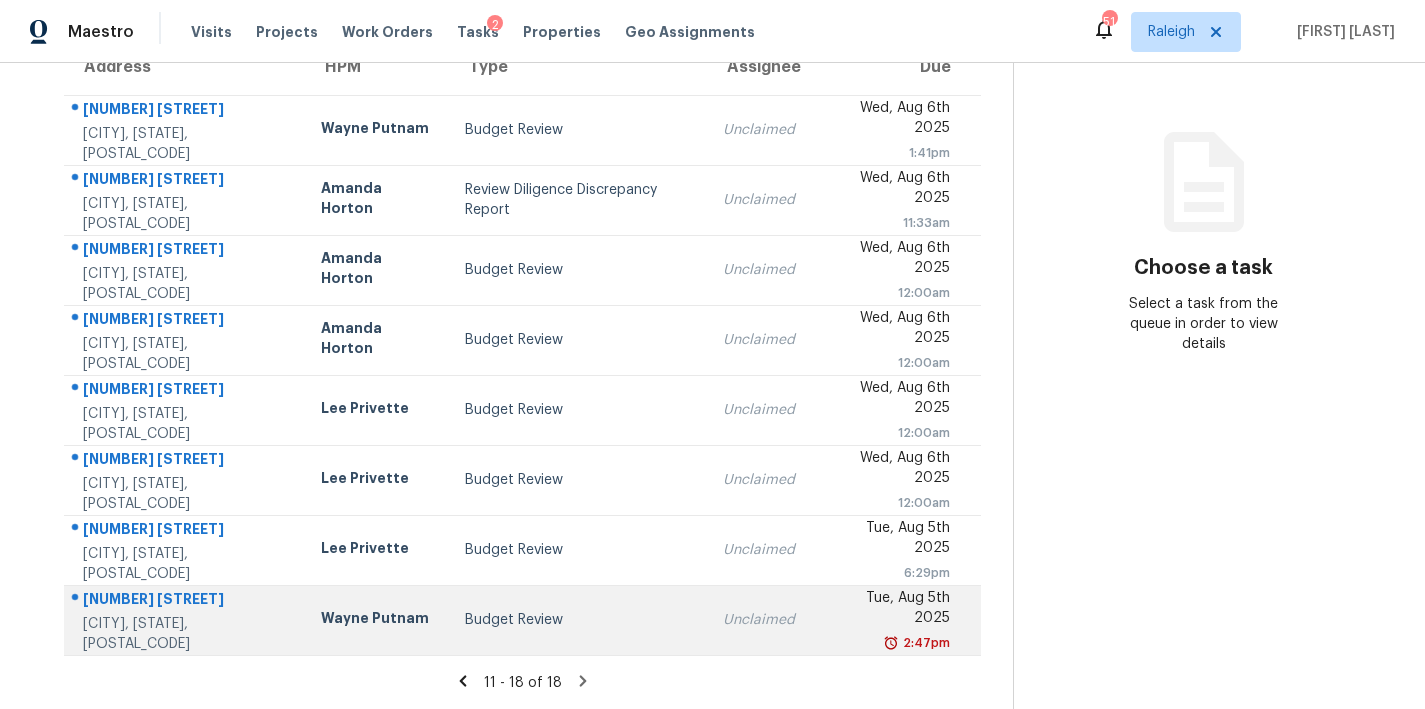 click on "Budget Review" at bounding box center [578, 620] 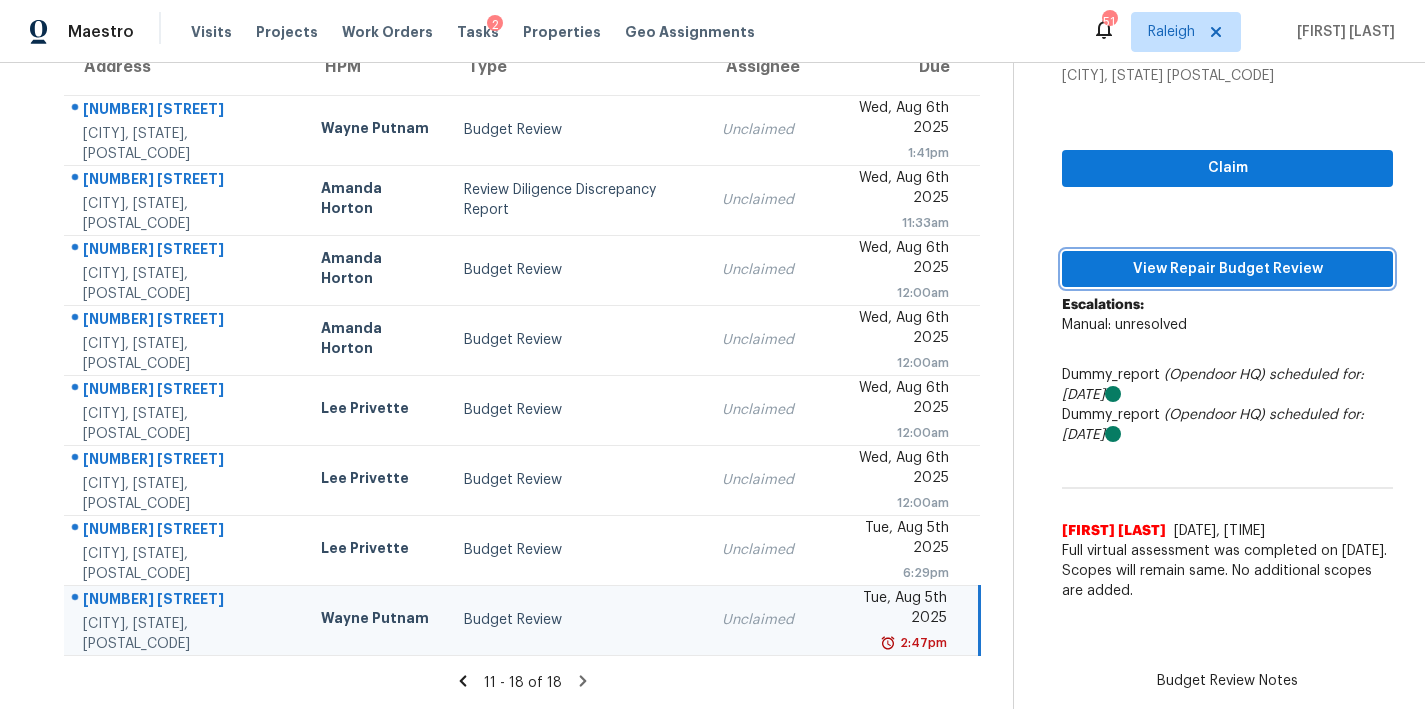 click on "View Repair Budget Review" at bounding box center [1227, 269] 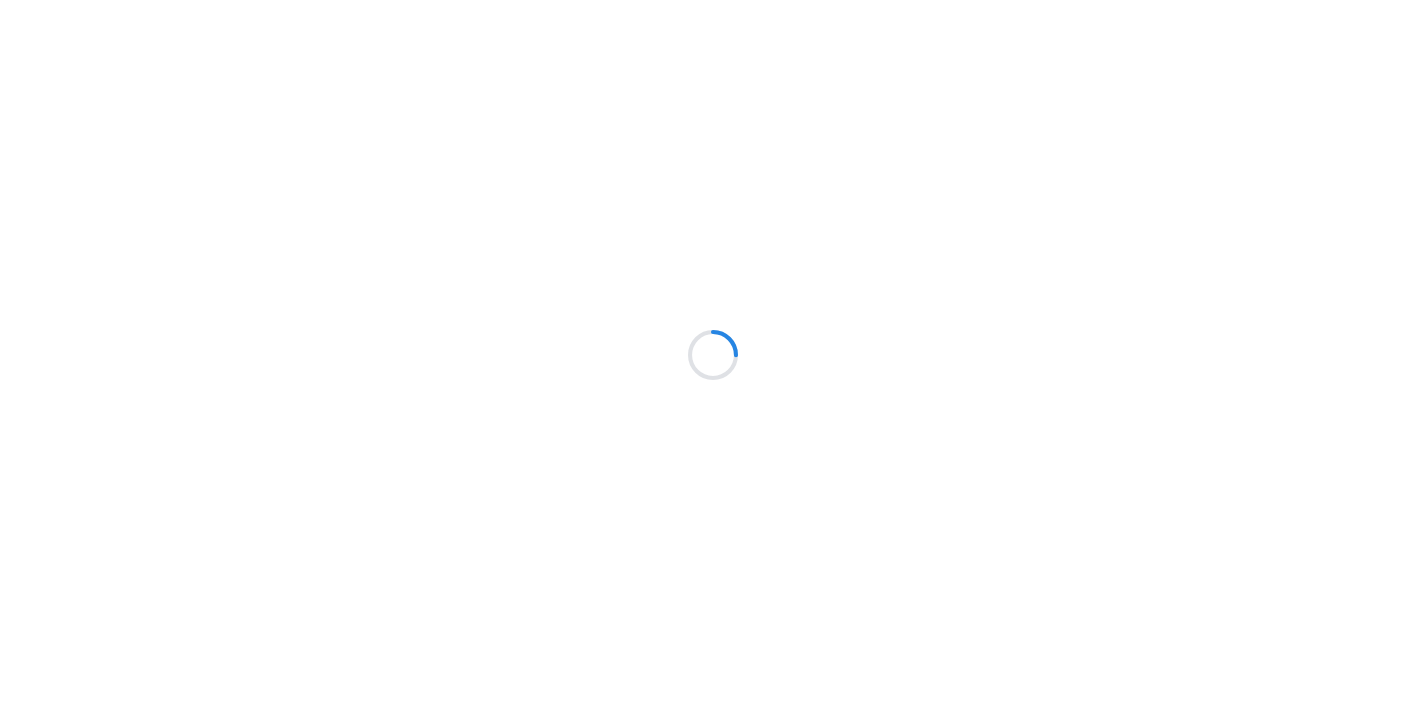 scroll, scrollTop: 0, scrollLeft: 0, axis: both 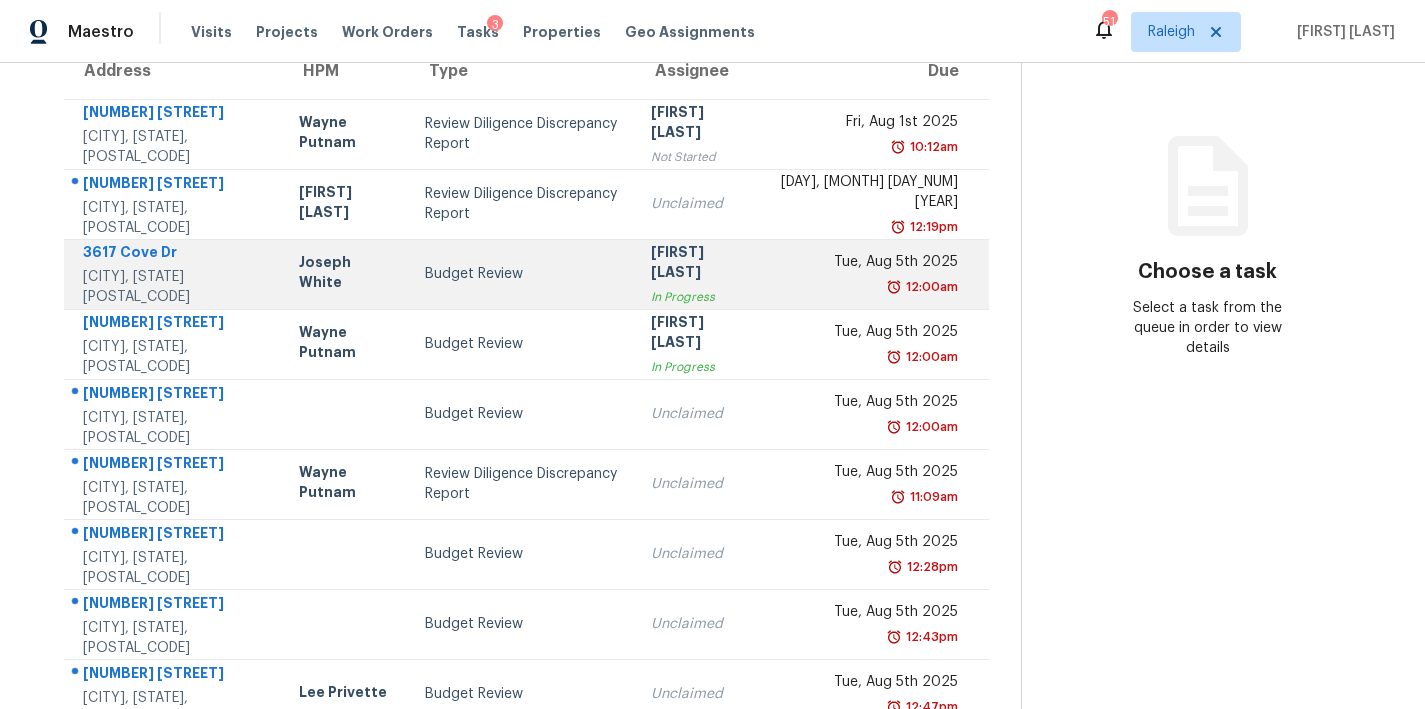 click on "Budget Review" at bounding box center [522, 274] 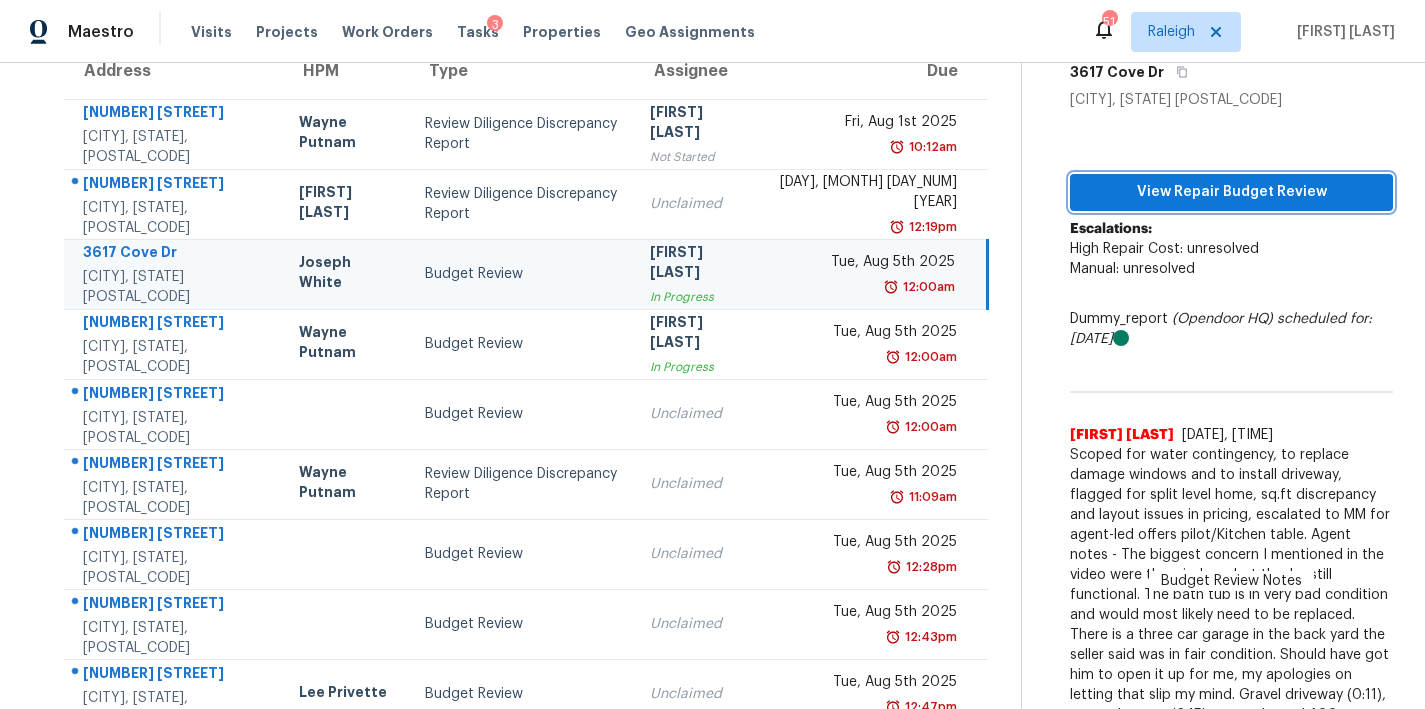 click on "View Repair Budget Review" at bounding box center (1231, 192) 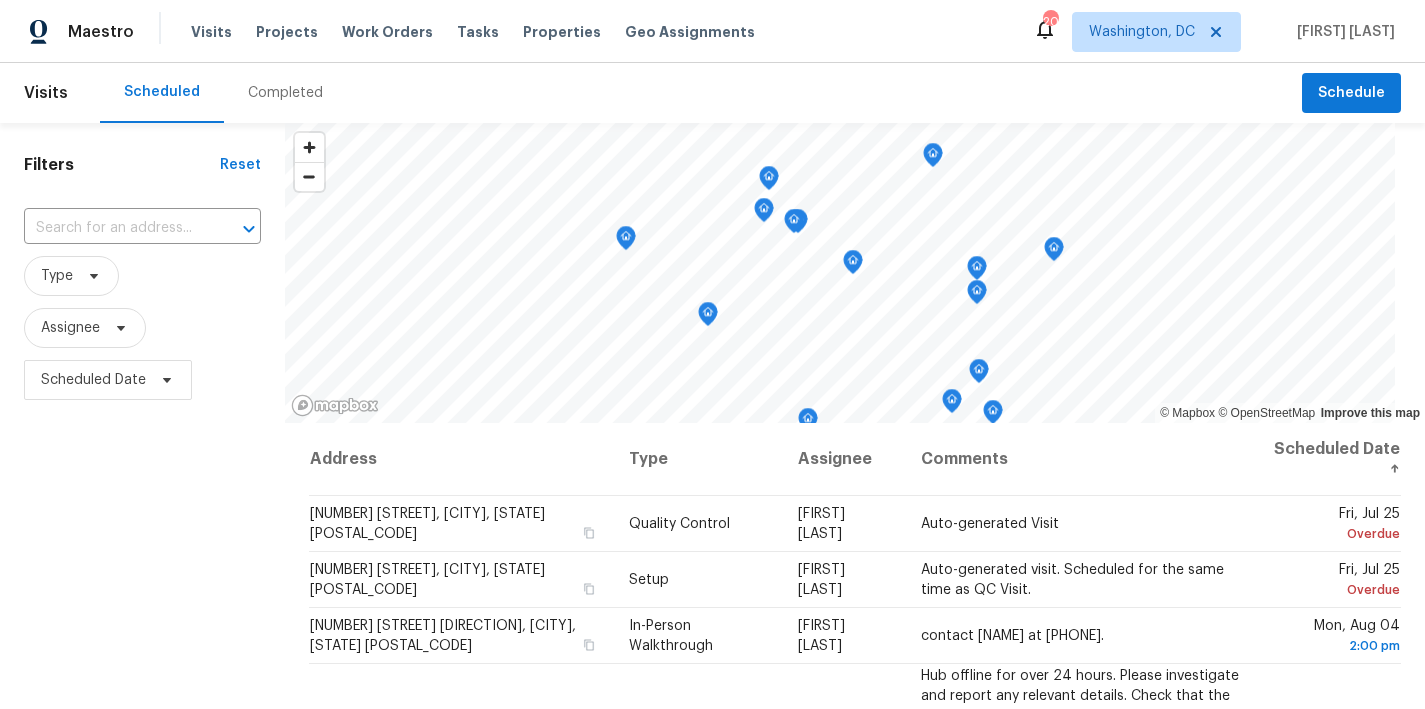 scroll, scrollTop: 0, scrollLeft: 0, axis: both 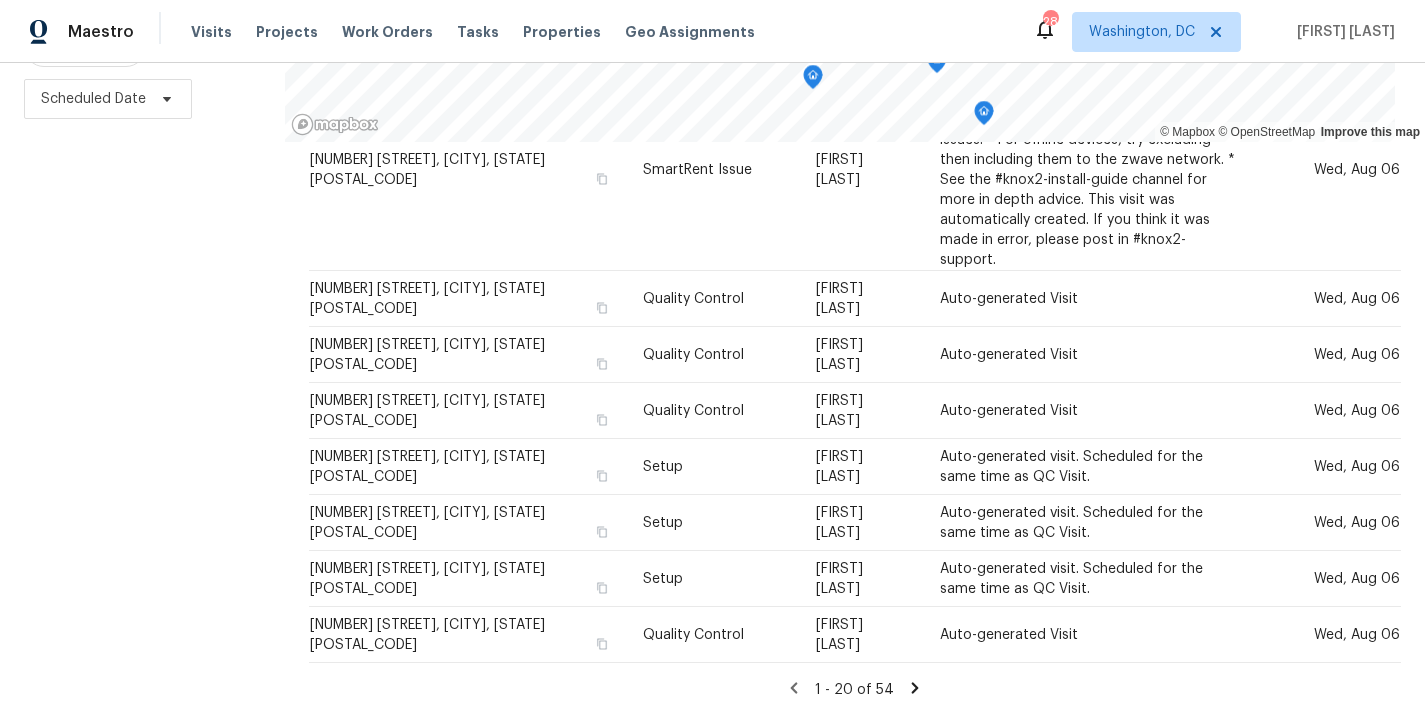 click 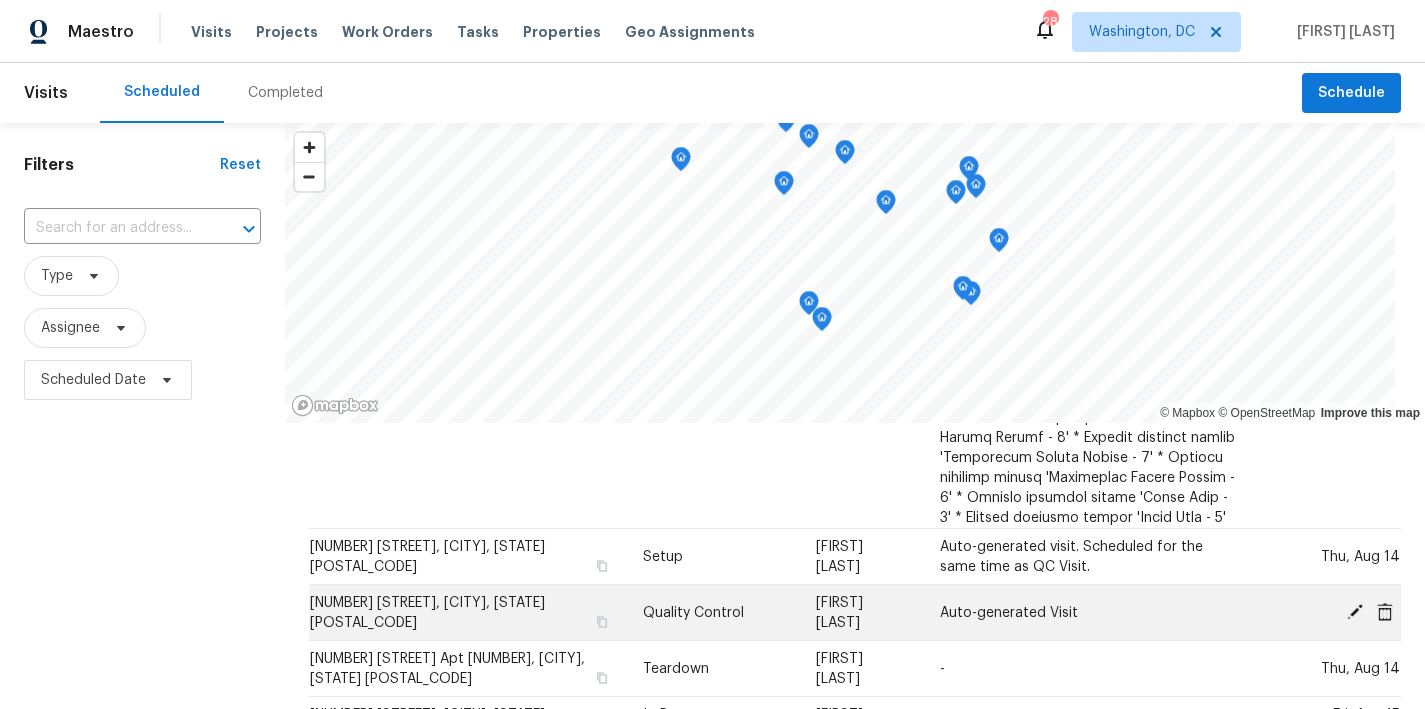 scroll, scrollTop: 0, scrollLeft: 0, axis: both 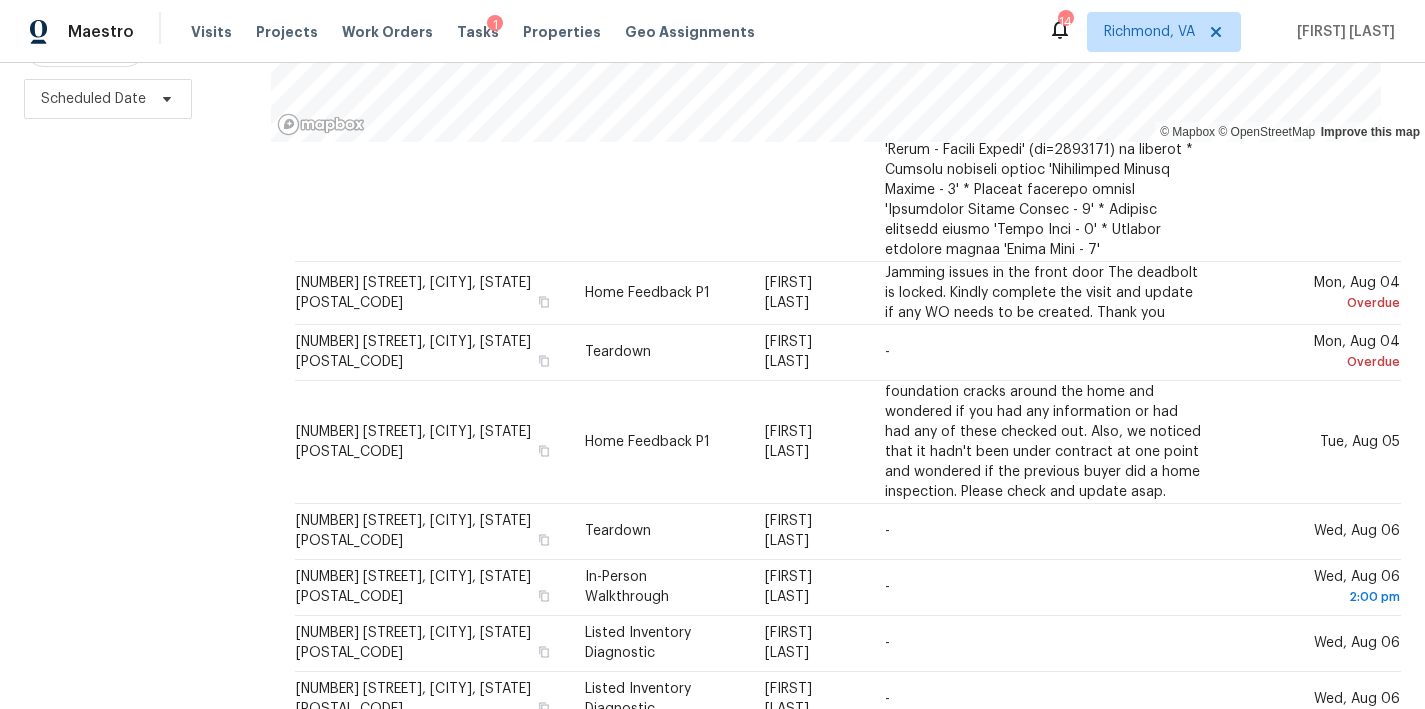 click on "Filters Reset ​ Type Assignee Scheduled Date" at bounding box center (135, 275) 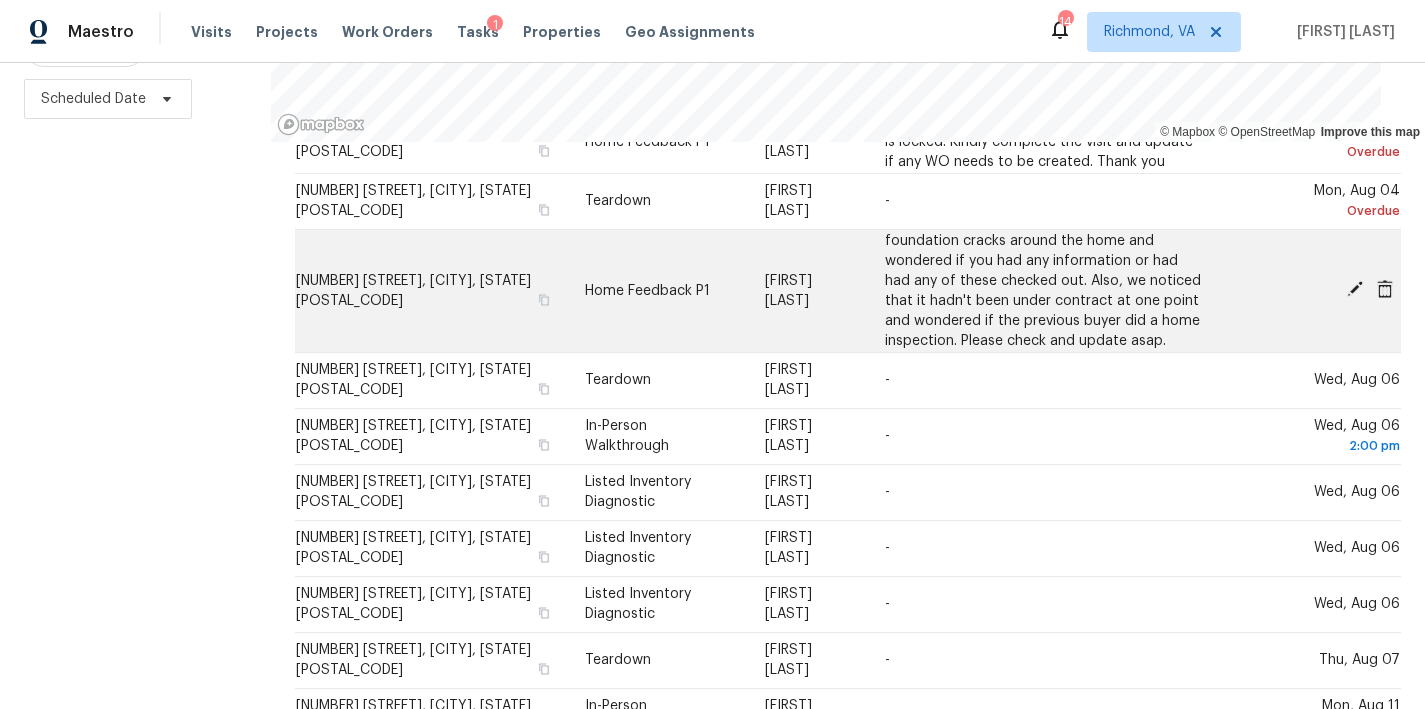 scroll, scrollTop: 1842, scrollLeft: 0, axis: vertical 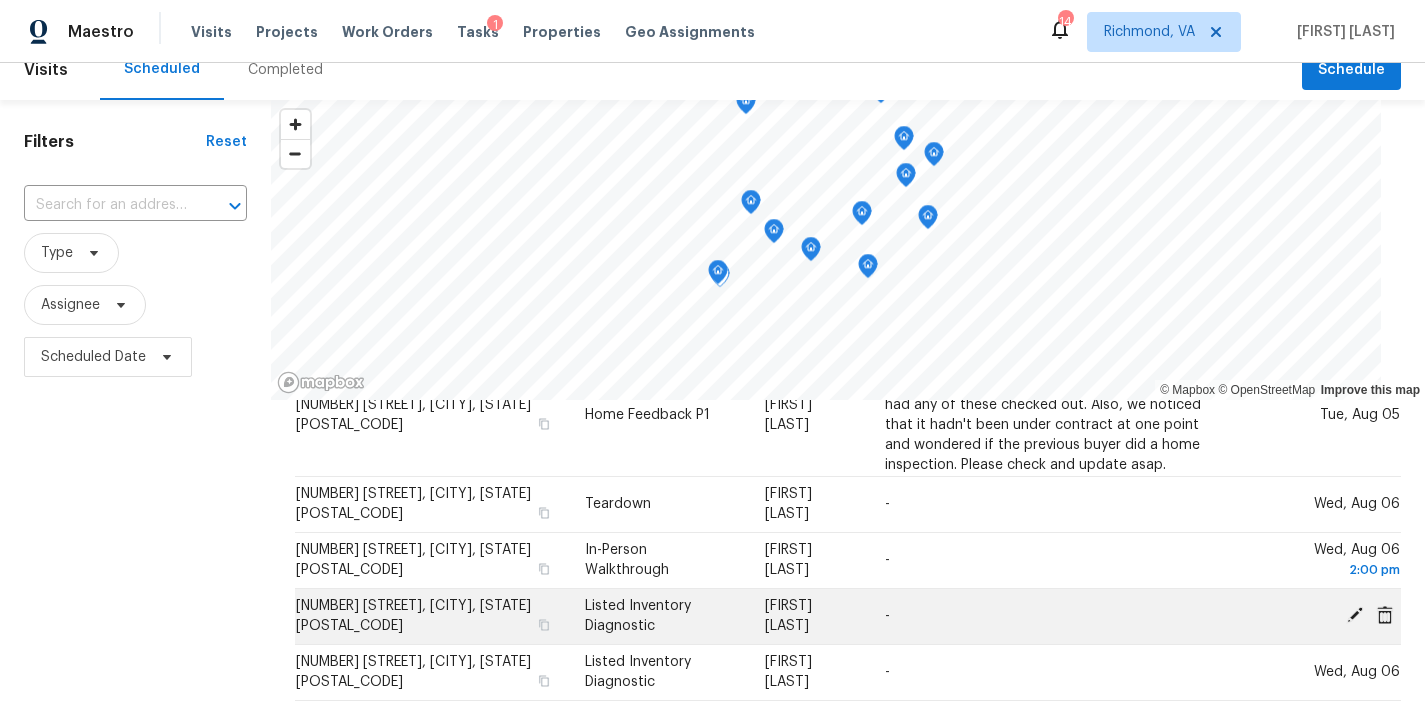 click 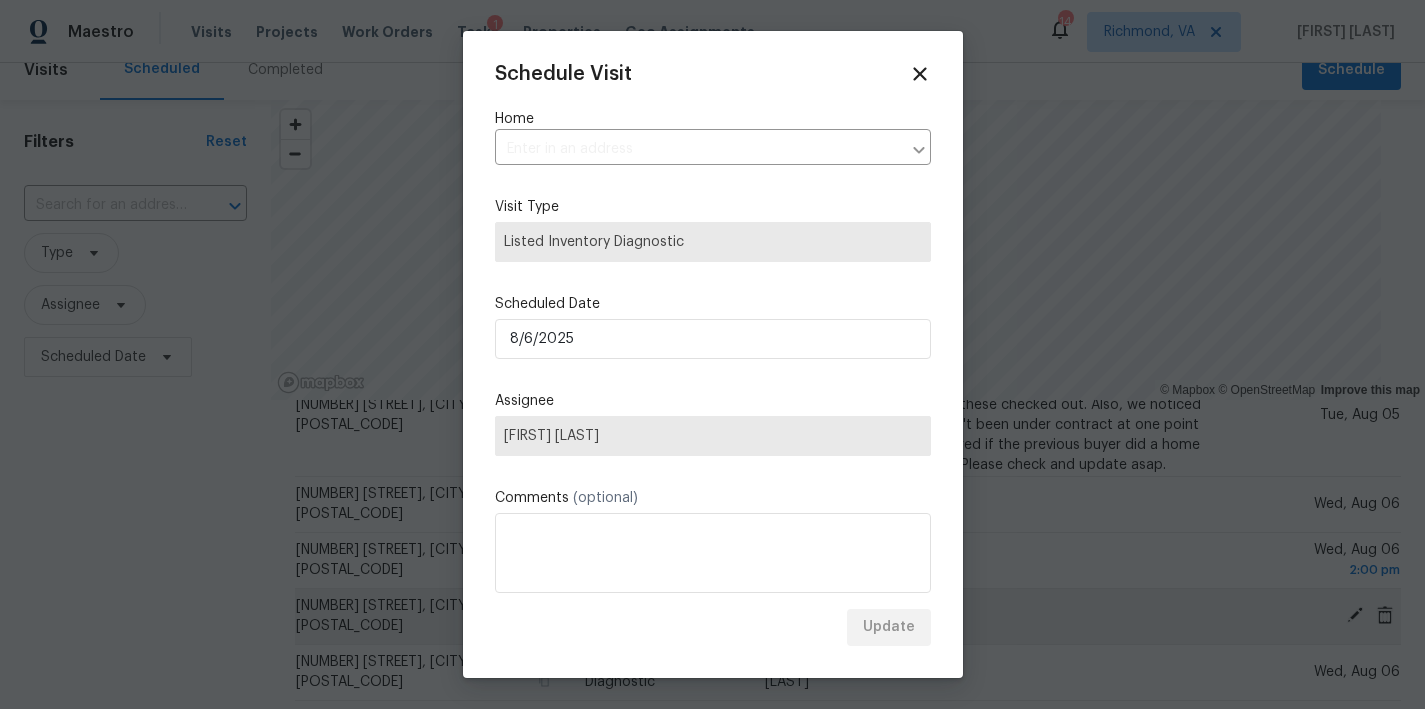 type on "[NUMBER] [STREET], [CITY], [STATE] [POSTAL_CODE]" 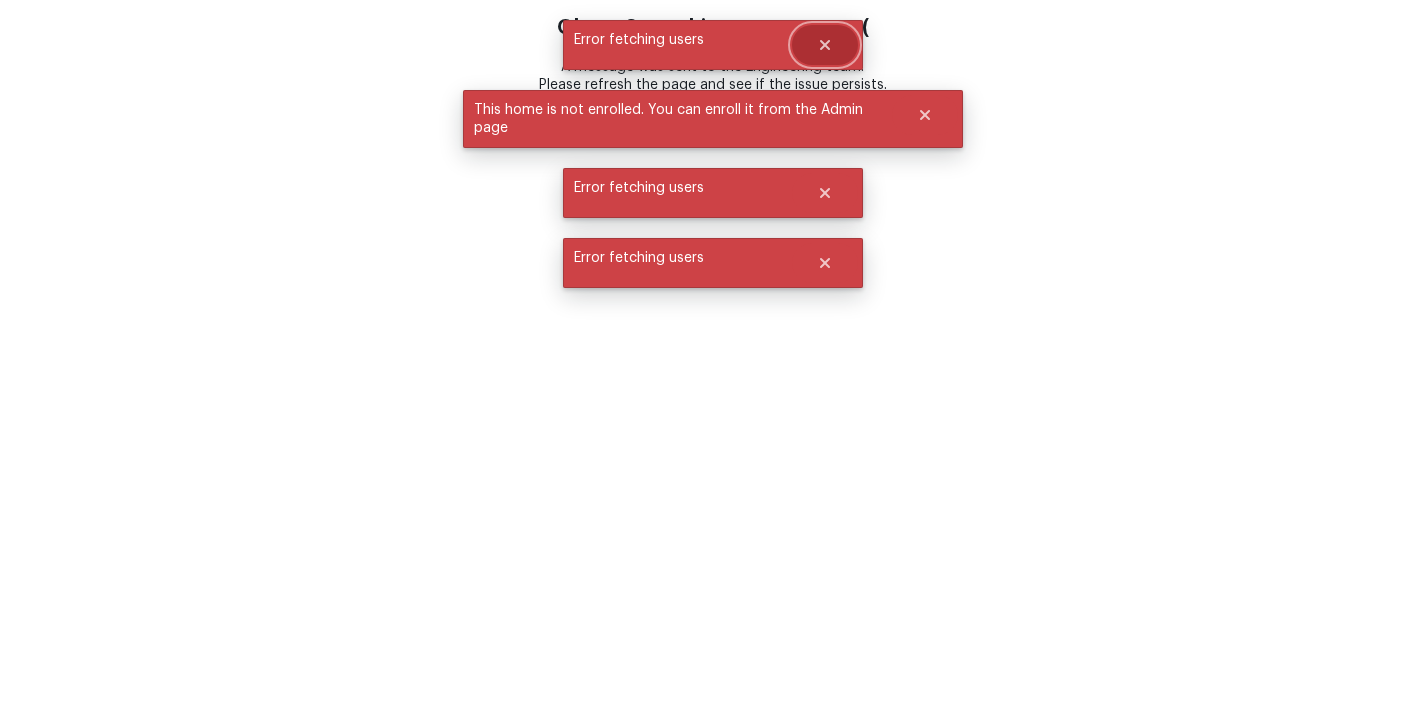 click at bounding box center [825, 45] 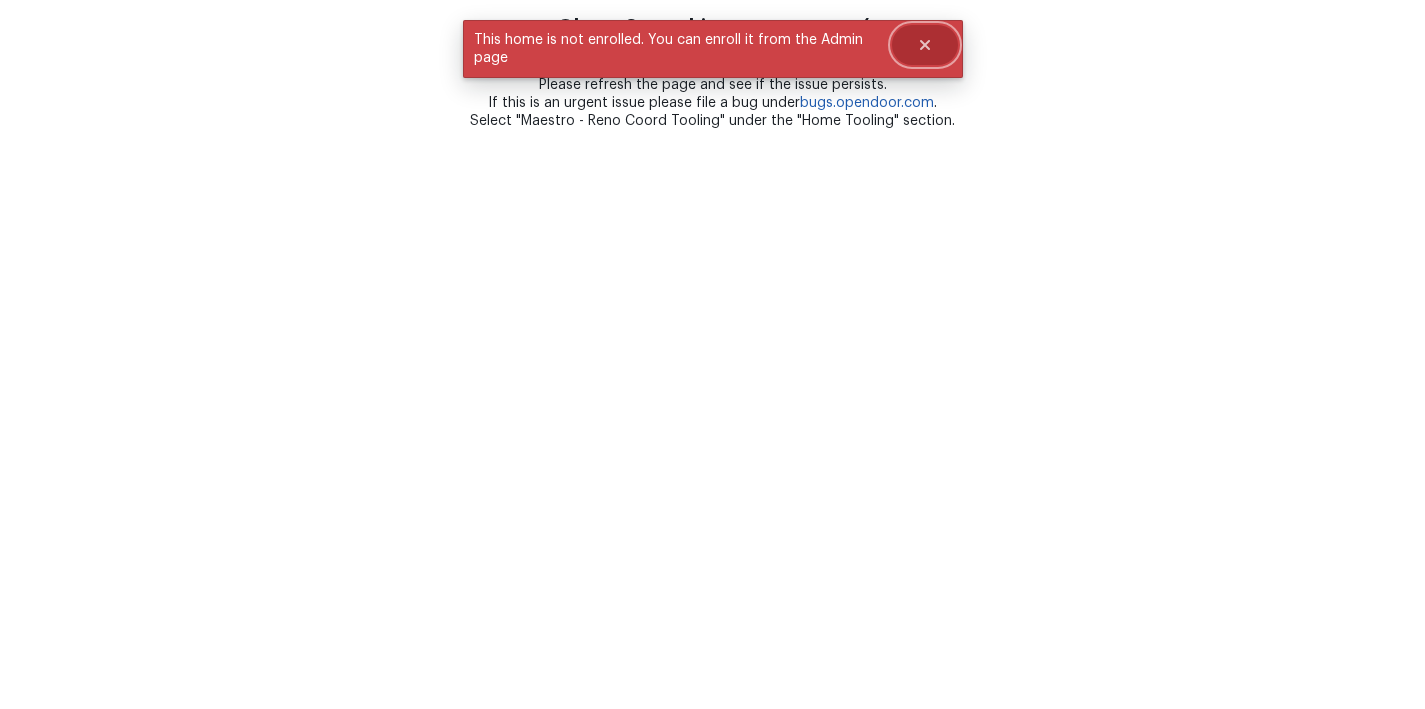 click 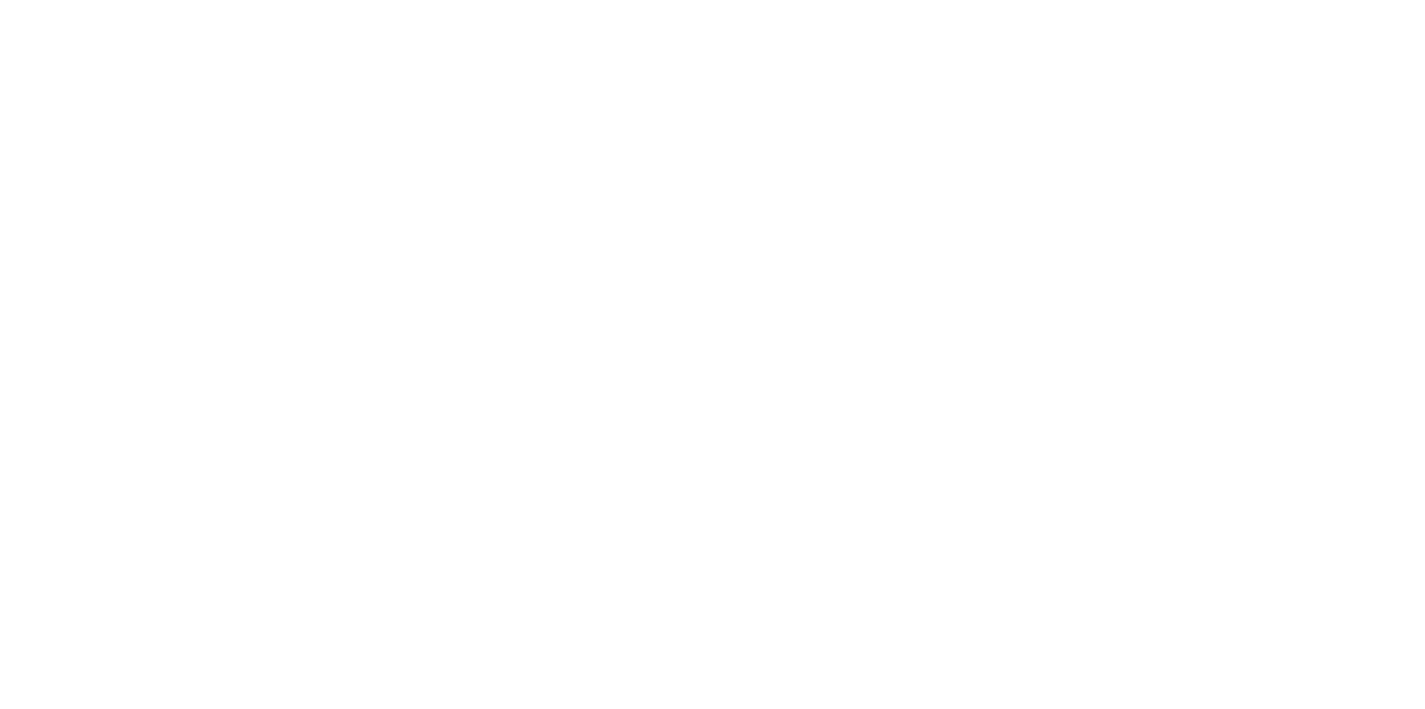 scroll, scrollTop: 0, scrollLeft: 0, axis: both 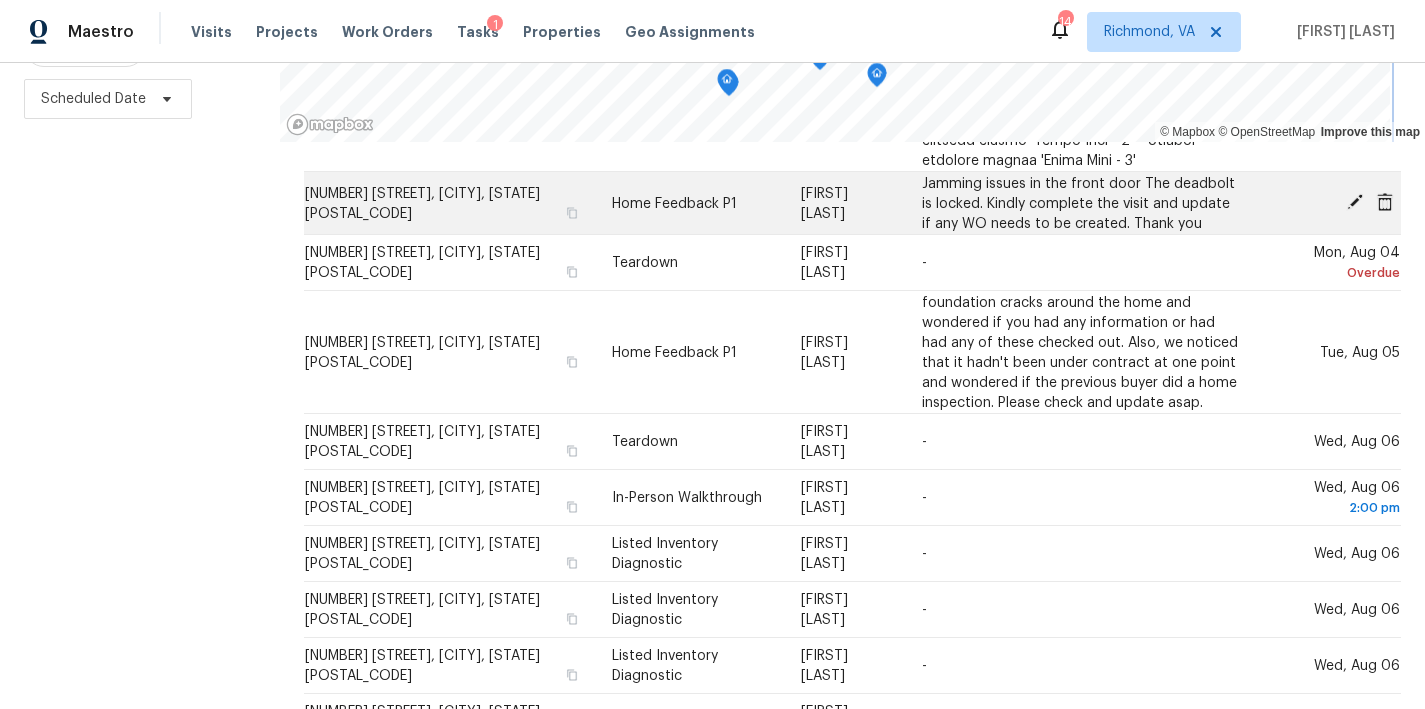 click on "© Mapbox   © OpenStreetMap   Improve this map Address Type Assignee Comments Scheduled Date ↑ [NUMBER] [STREET], [CITY], [STATE] [POSTAL_CODE] Listed Inventory Diagnostic [FIRST] [LAST] - Wed, May 14 Overdue [NUMBER] [STREET], [CITY], [STATE] [POSTAL_CODE] Listed Inventory Diagnostic [FIRST] [LAST] We received negative feedback stating - "Rotten wood in left side of house that is painted over and flooring in the hall bouncy" additionally back in March someone called out uneven floors. Please look into this and create any necessary work orders. Thank you. Wed, May 21 Overdue [NUMBER] [STREET], [CITY], [STATE] [POSTAL_CODE] Listed Inventory Diagnostic [FIRST] [LAST] - Wed, May 28 Overdue [NUMBER] [STREET], [CITY], [STATE] [POSTAL_CODE] Temperature Check [FIRST] [LAST] Thu, Jun 19 Overdue [NUMBER] [STREET], [CITY], [STATE] [POSTAL_CODE] Quality Control [FIRST] [LAST] Auto-generated Visit Wed, Jul 02 Overdue [NUMBER] [STREET], [CITY], [STATE] [POSTAL_CODE] SmartRent Issue [FIRST] [LAST] - Fri, Jul 04 Overdue Security - - -" at bounding box center [852, 275] 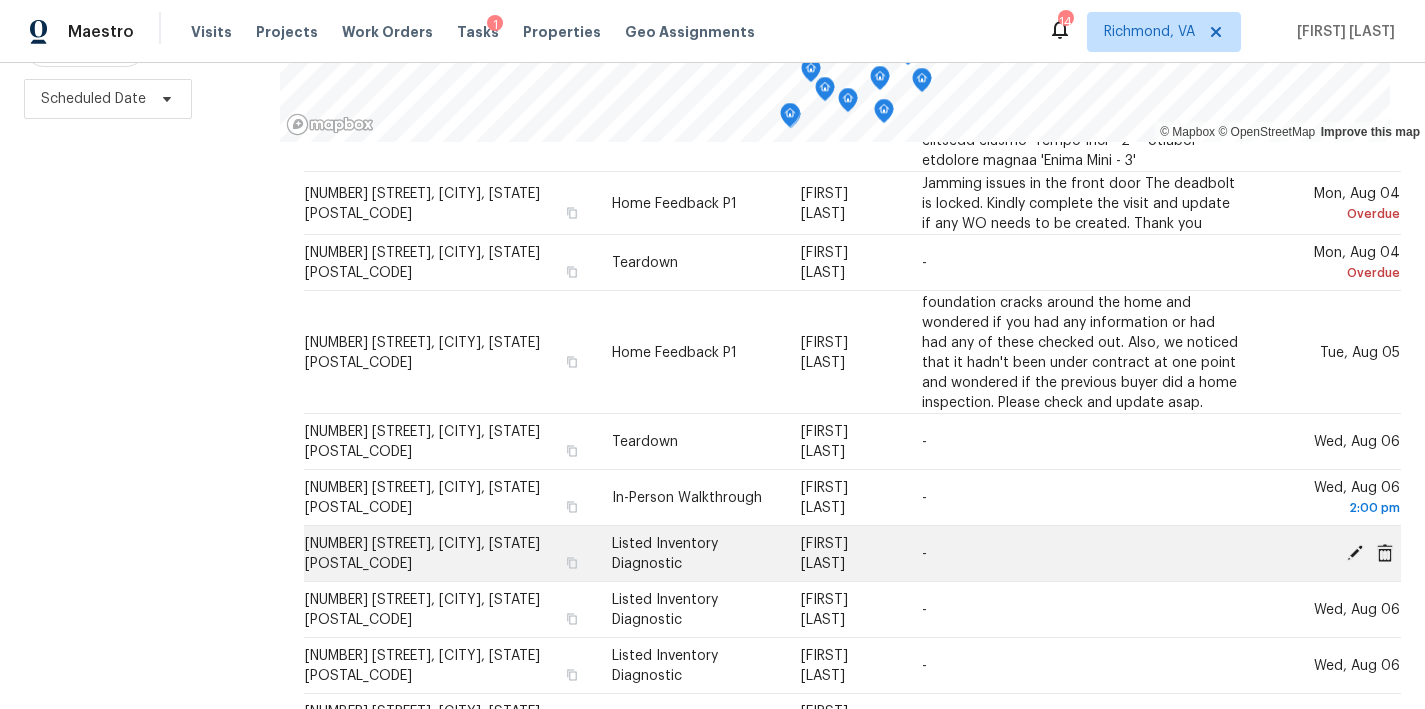 click 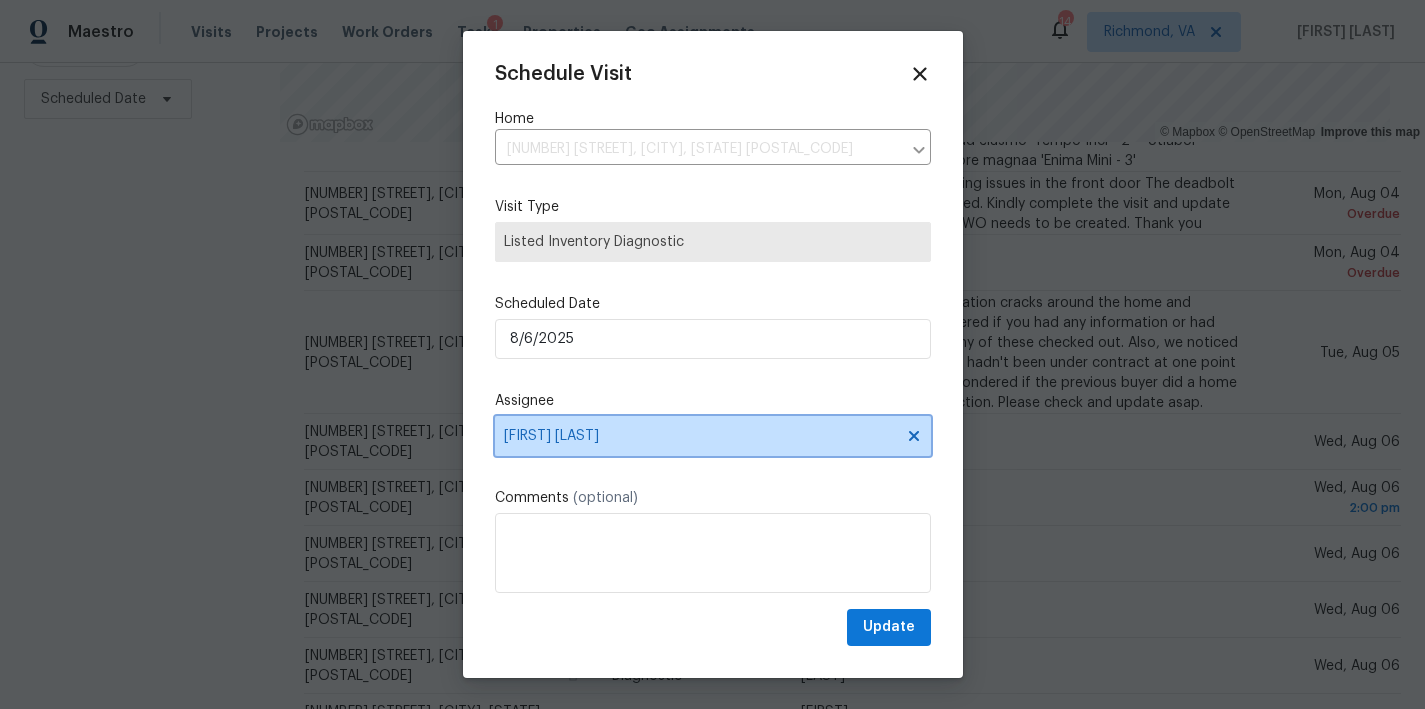 click on "Christopher Neilson" at bounding box center [700, 436] 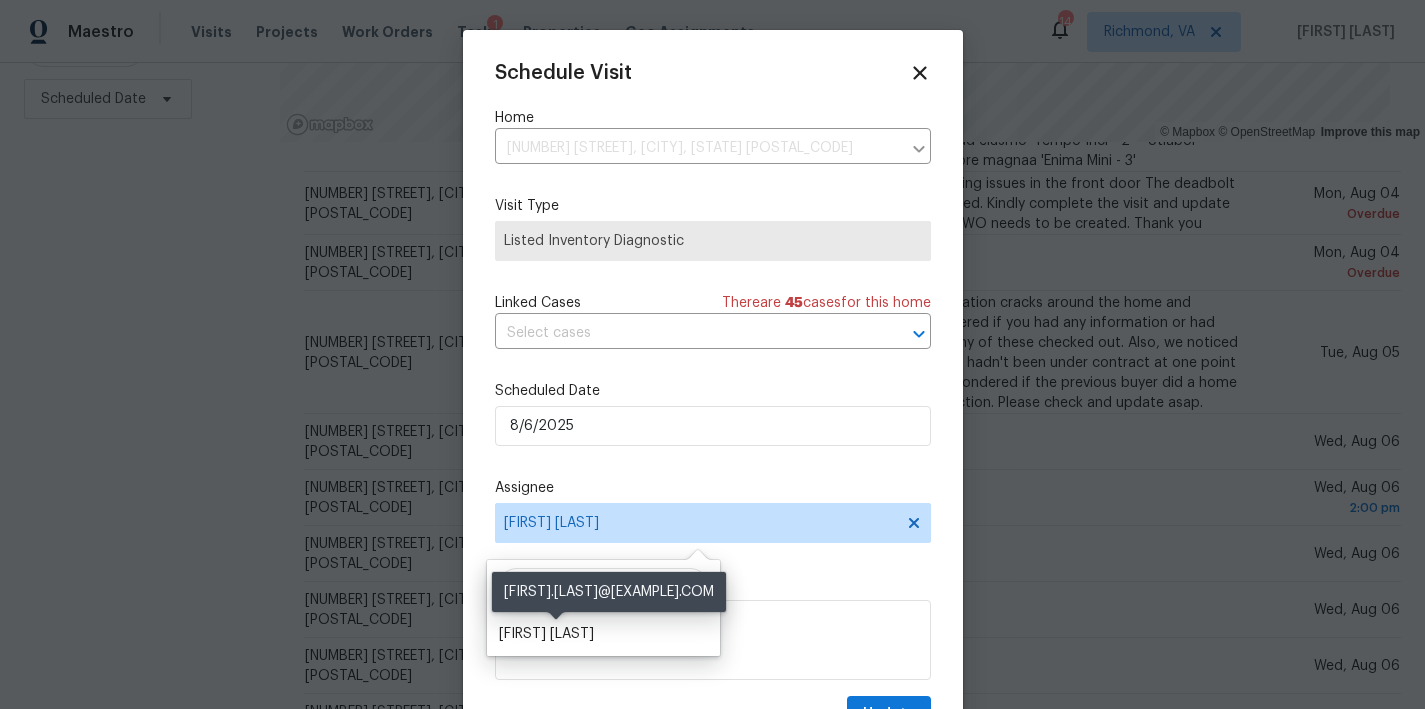 type on "pace" 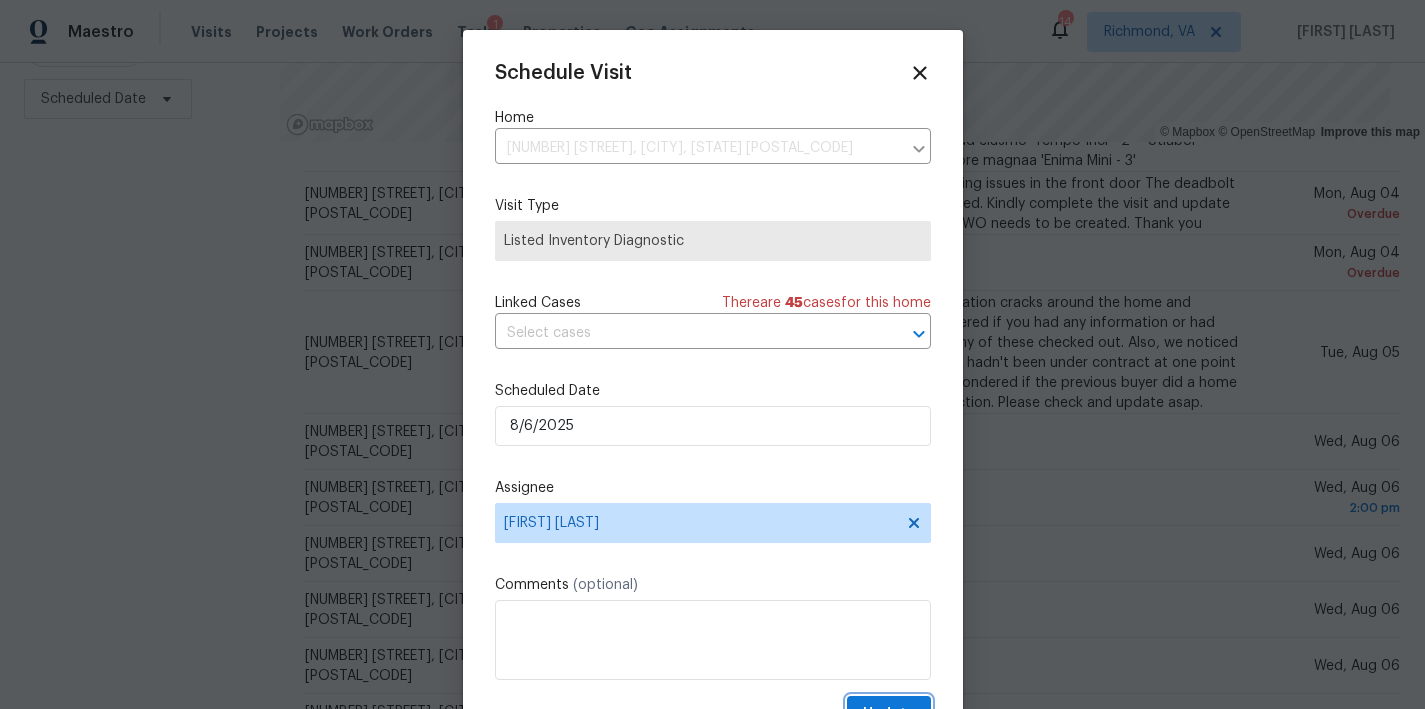 click on "Update" at bounding box center (889, 714) 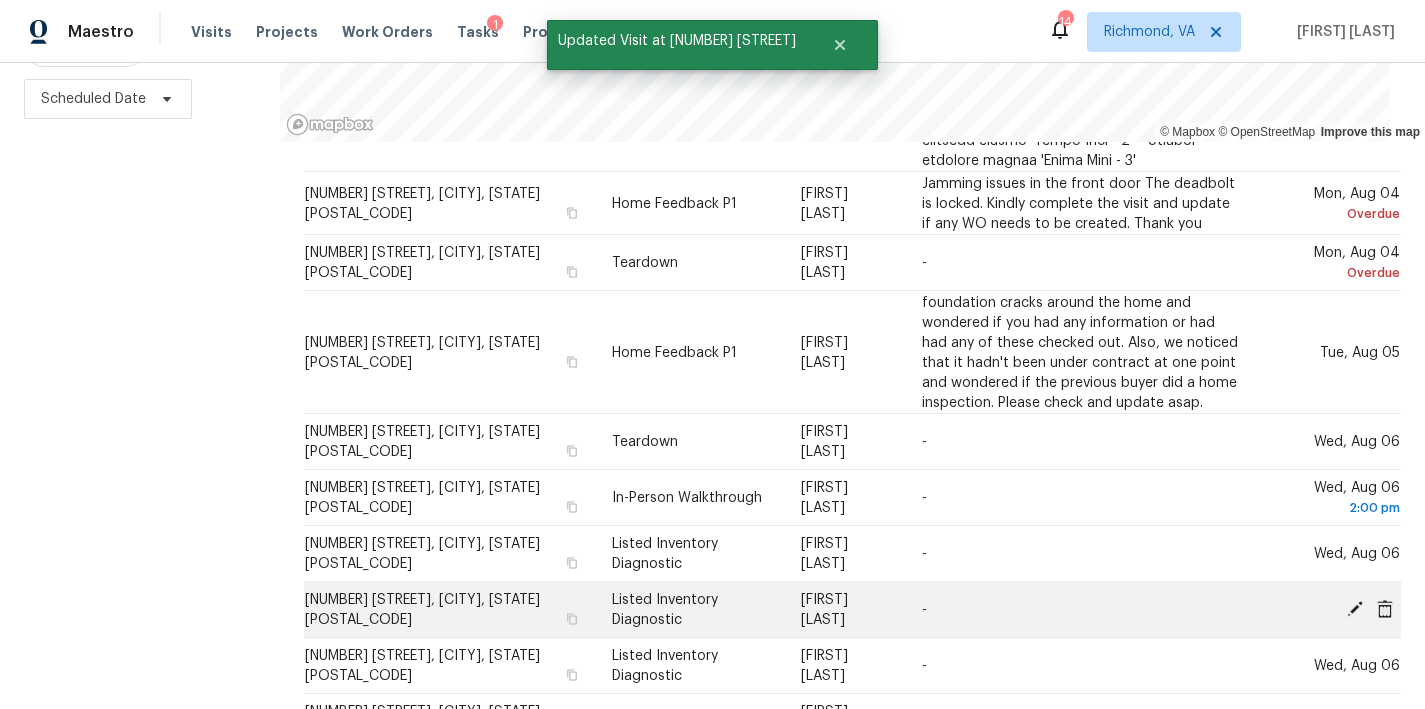 click 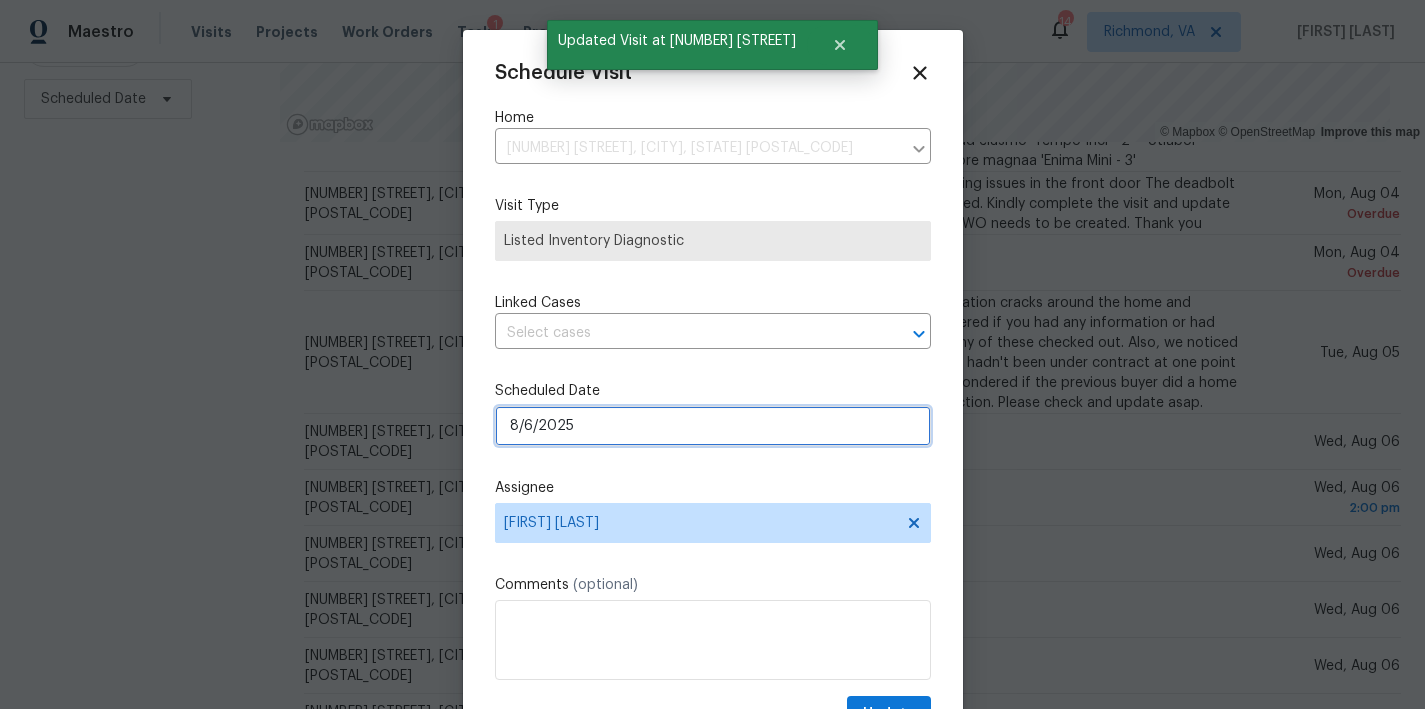 click on "8/6/2025" at bounding box center [713, 426] 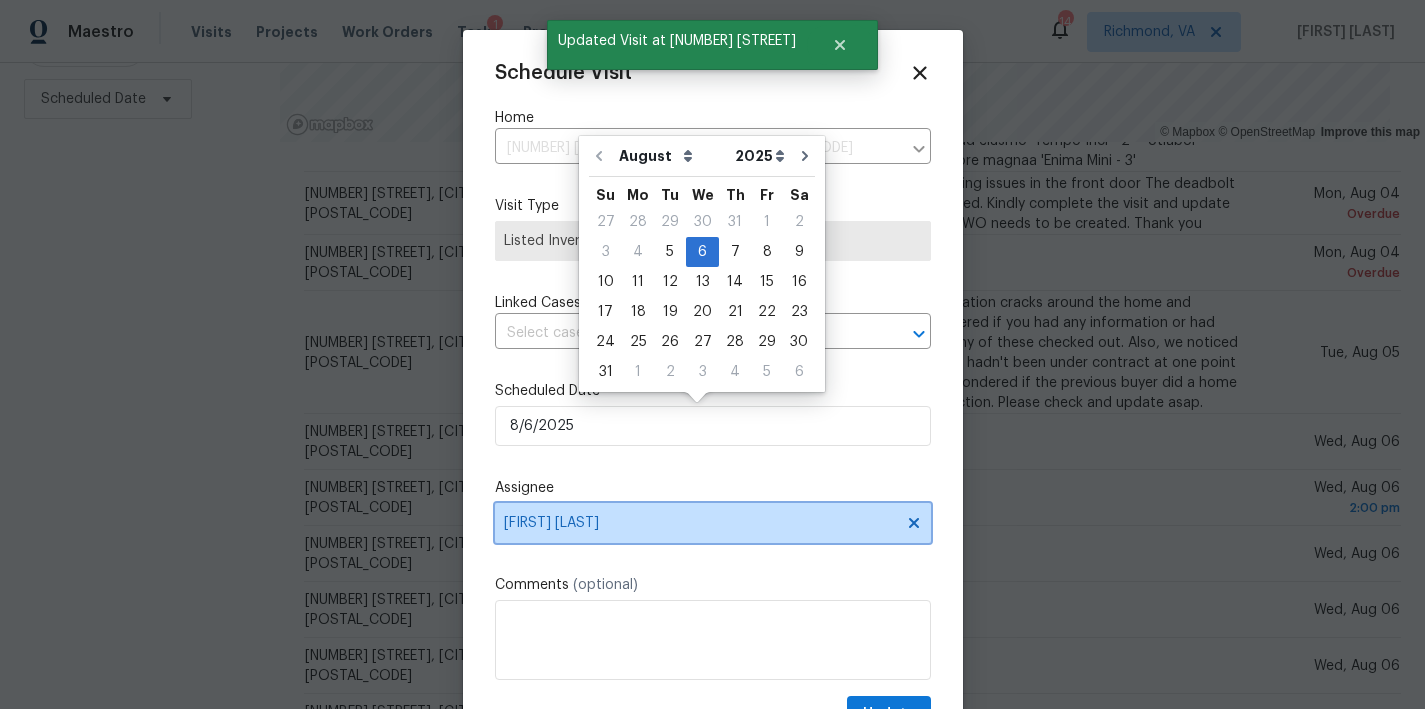 click on "Christopher Neilson" at bounding box center (700, 523) 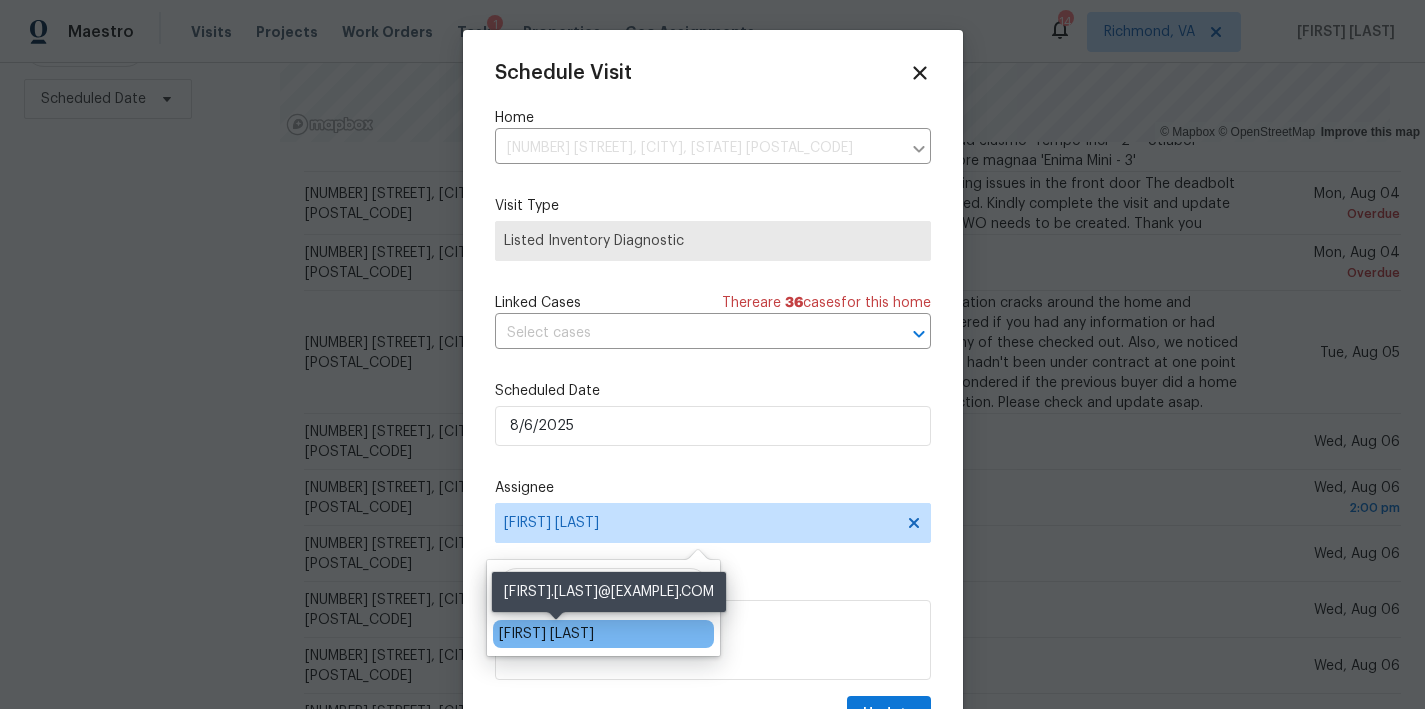 type on "pac" 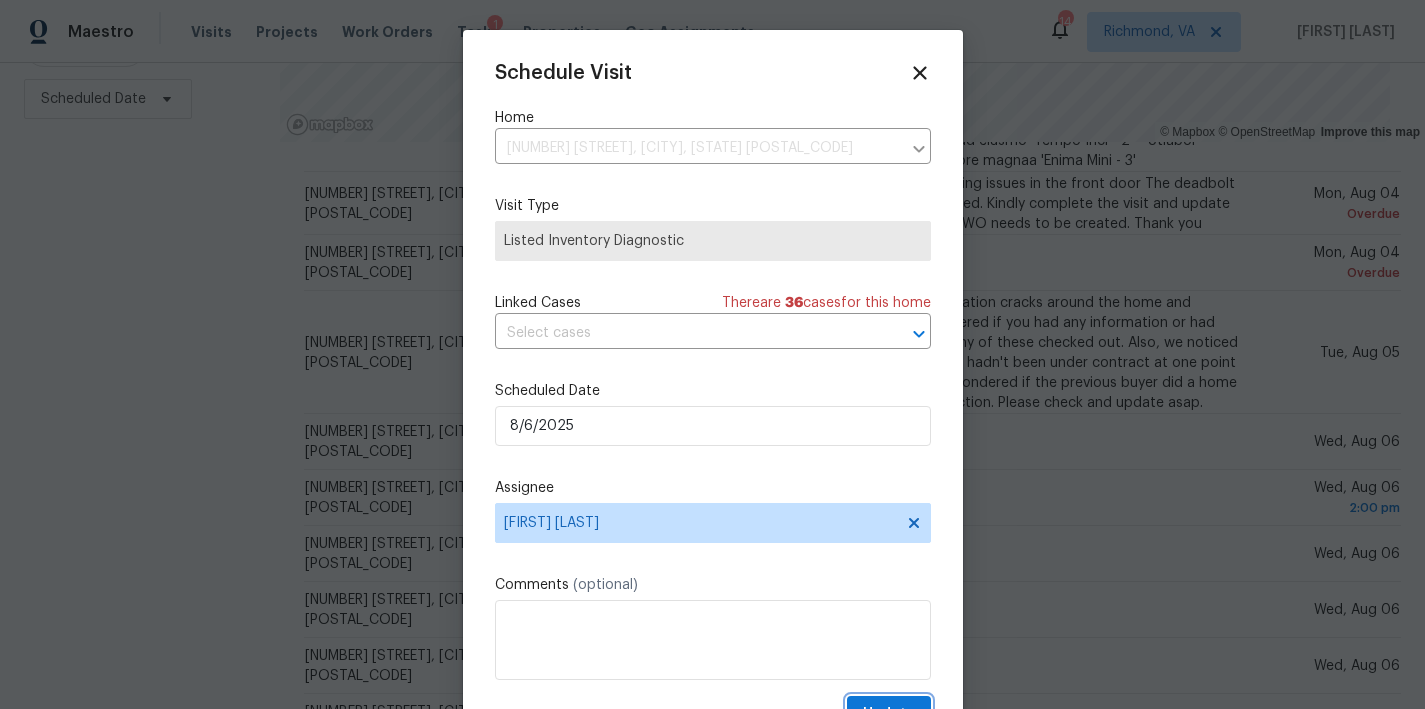 click on "Update" at bounding box center (889, 714) 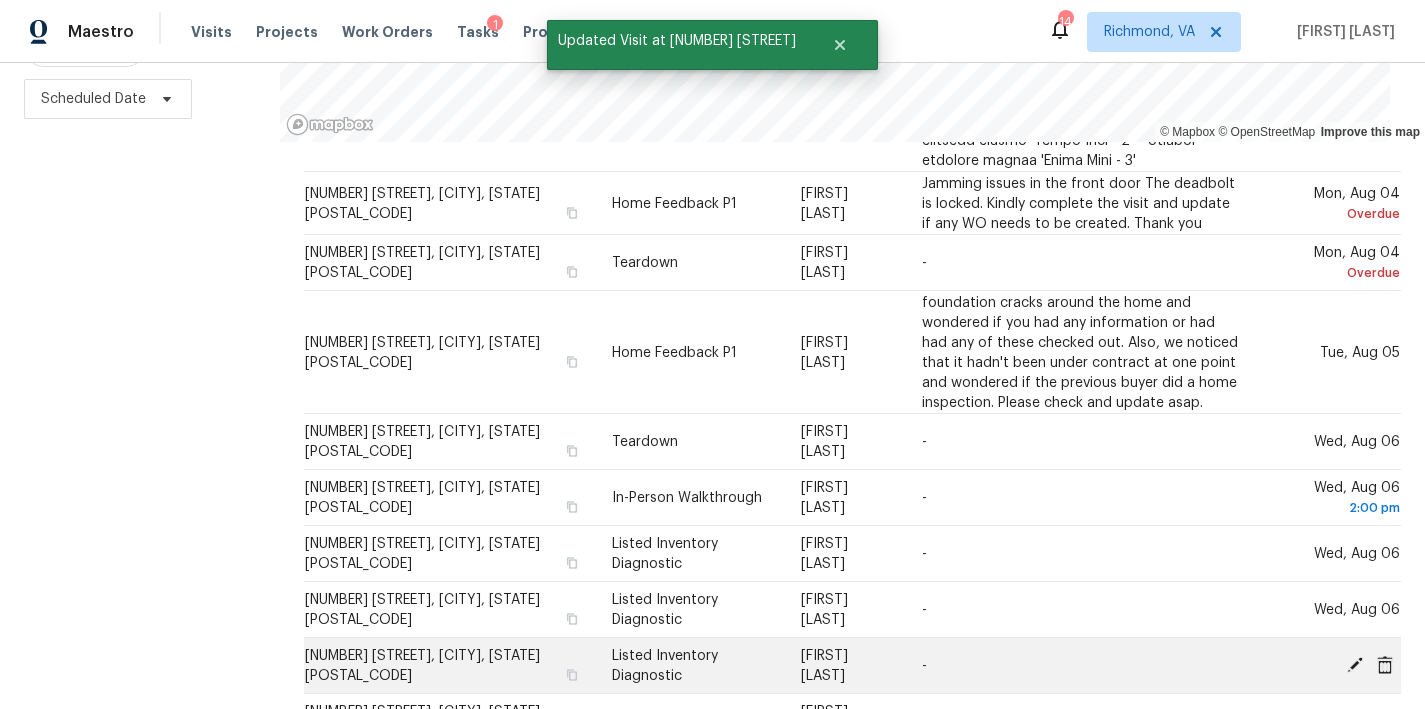 click 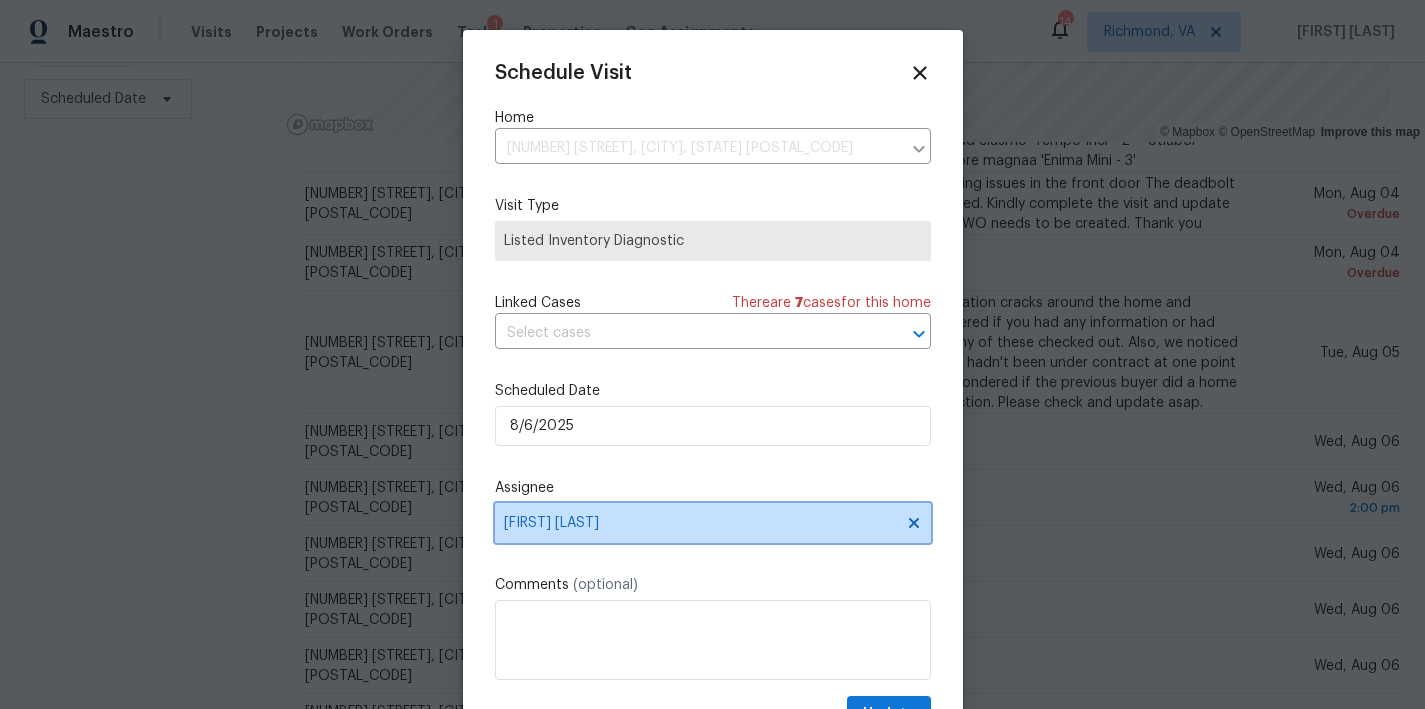 click on "Christopher Neilson" at bounding box center [700, 523] 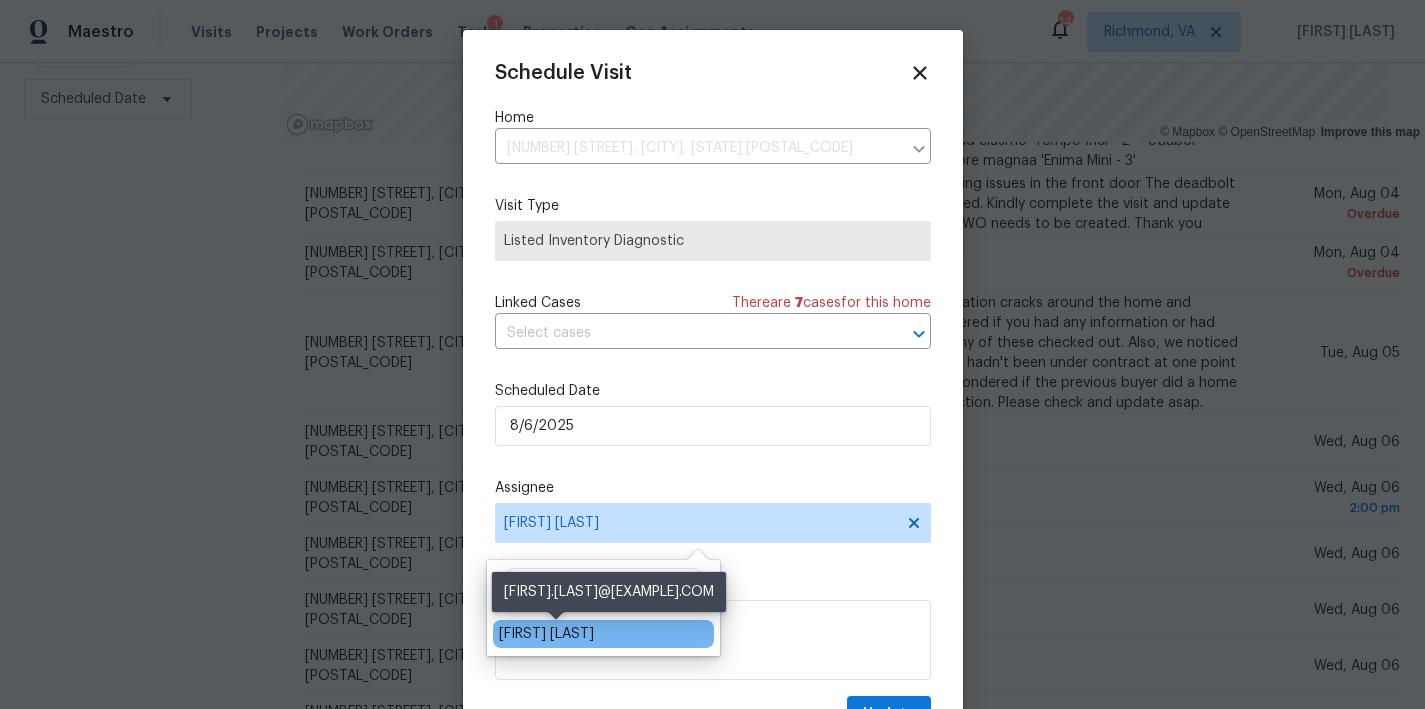 type on "pace" 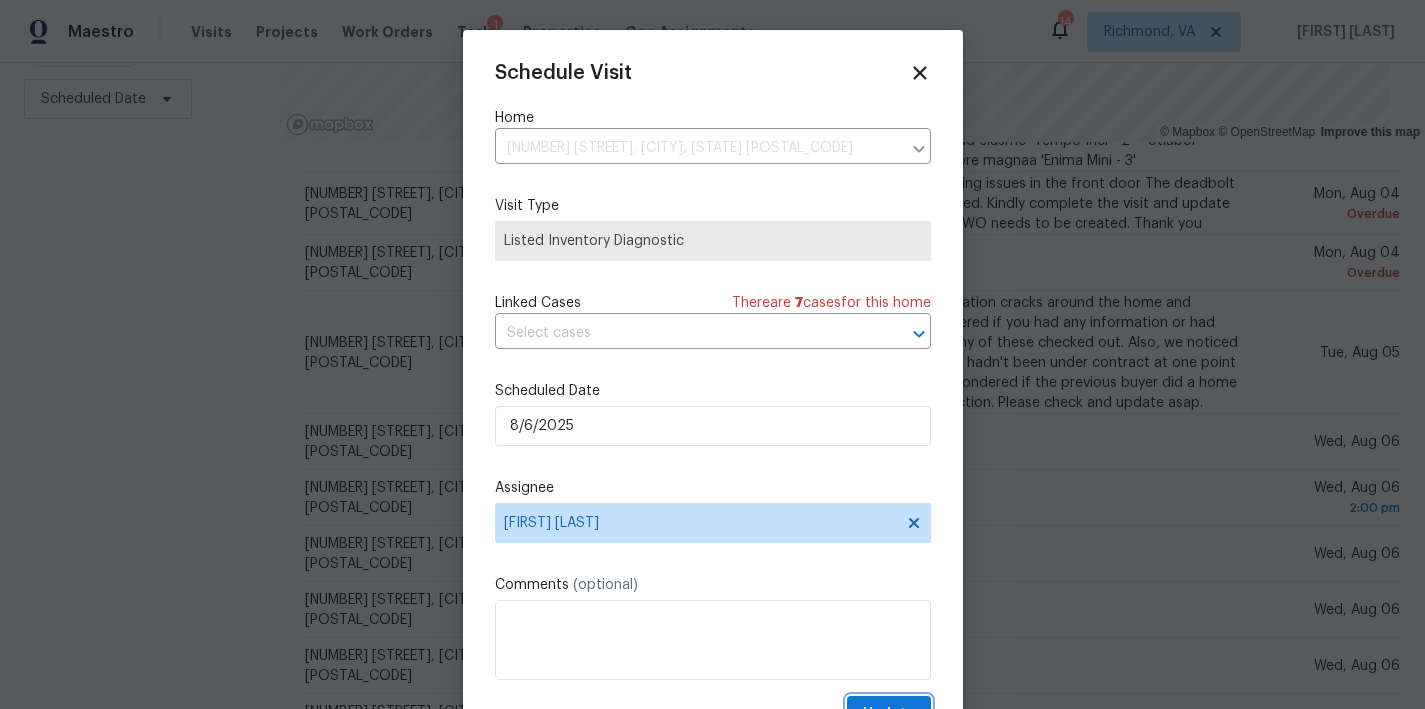 click on "Update" at bounding box center [889, 714] 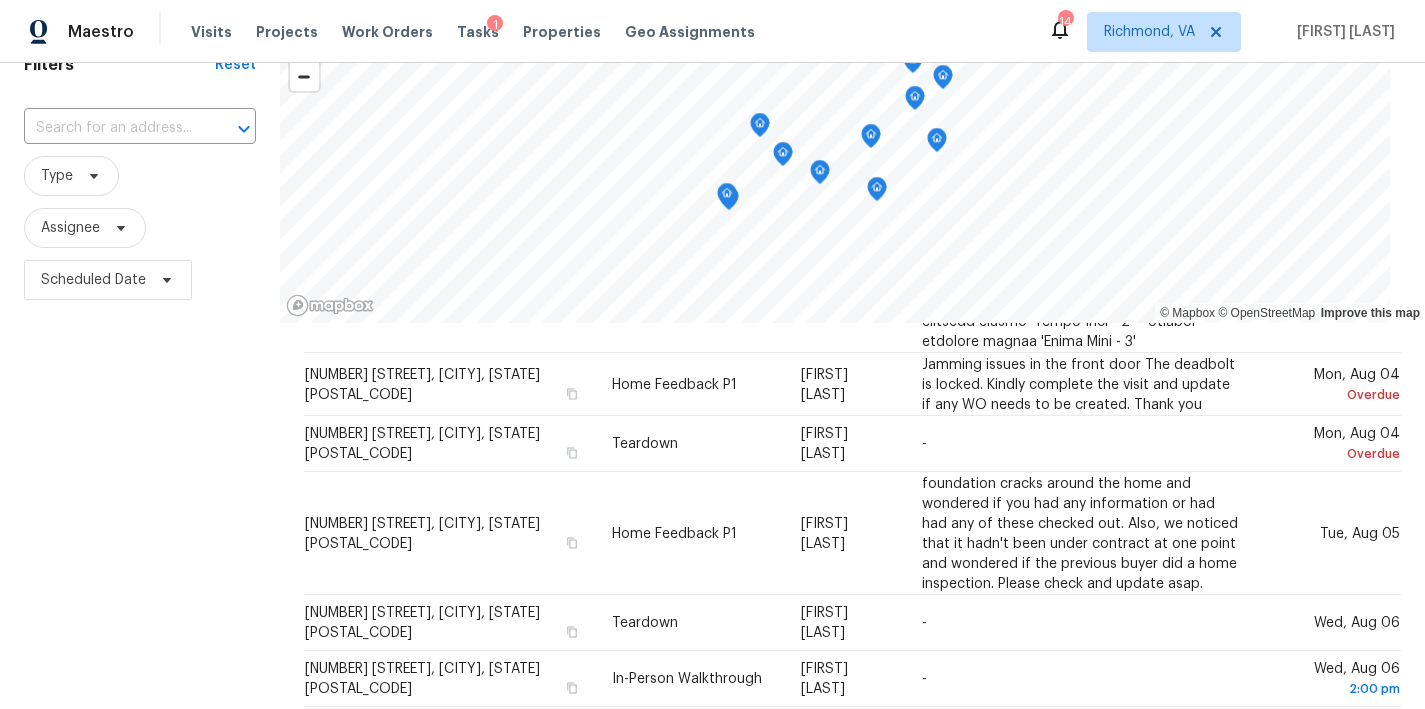 scroll, scrollTop: 0, scrollLeft: 0, axis: both 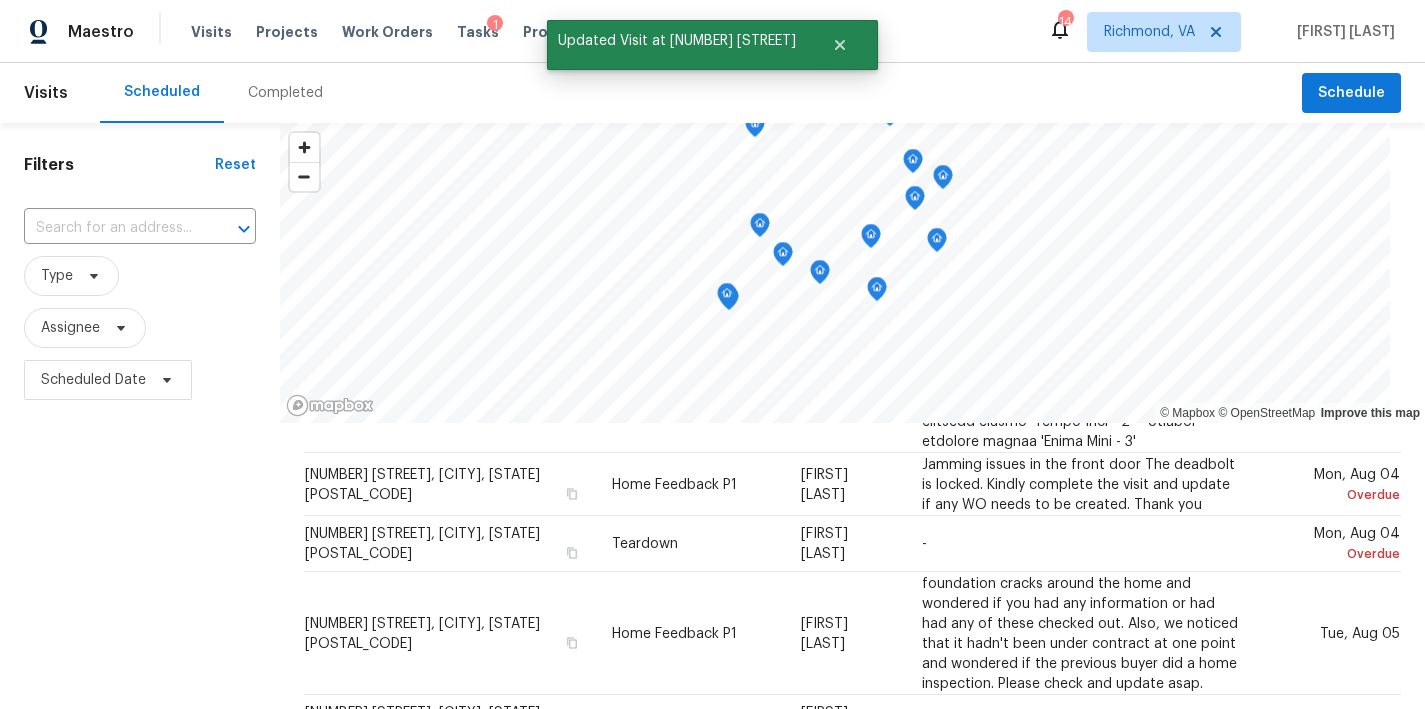 click on "Filters Reset ​ Type Assignee Scheduled Date" at bounding box center [140, 556] 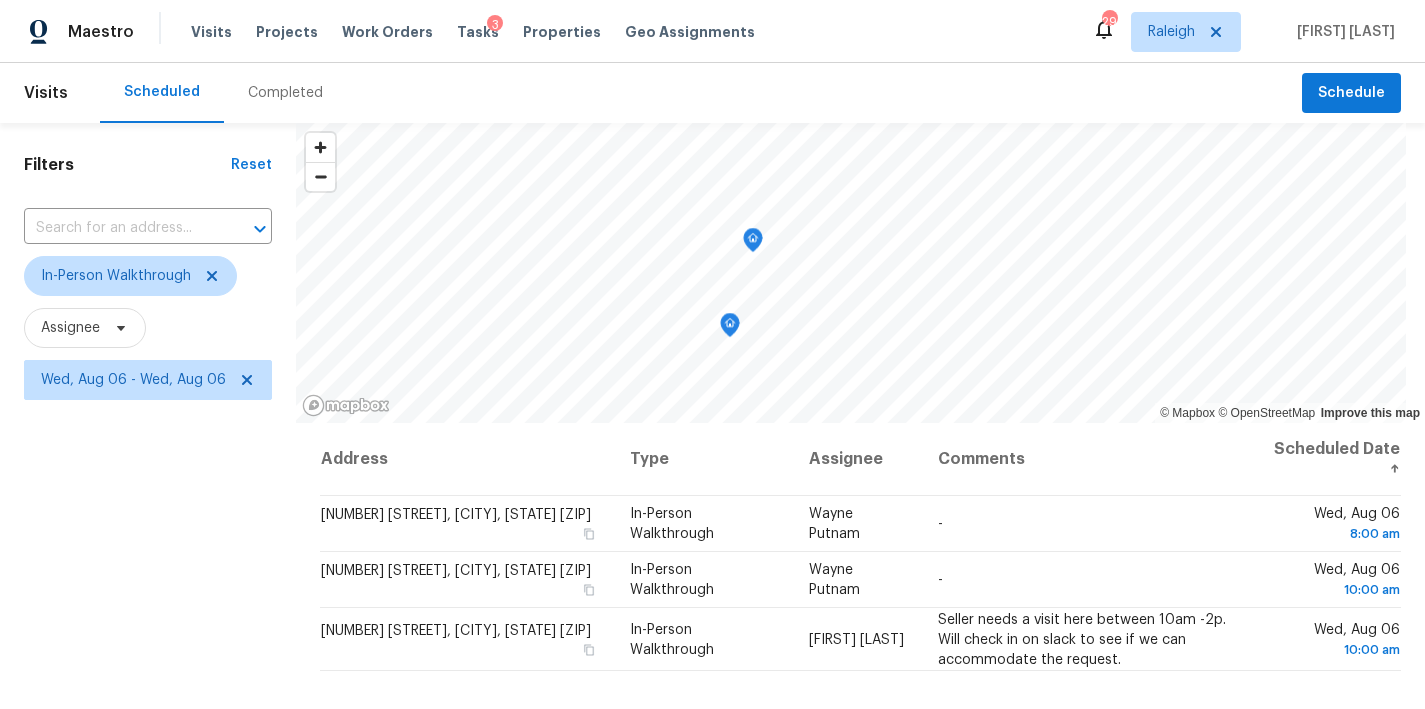 scroll, scrollTop: 0, scrollLeft: 0, axis: both 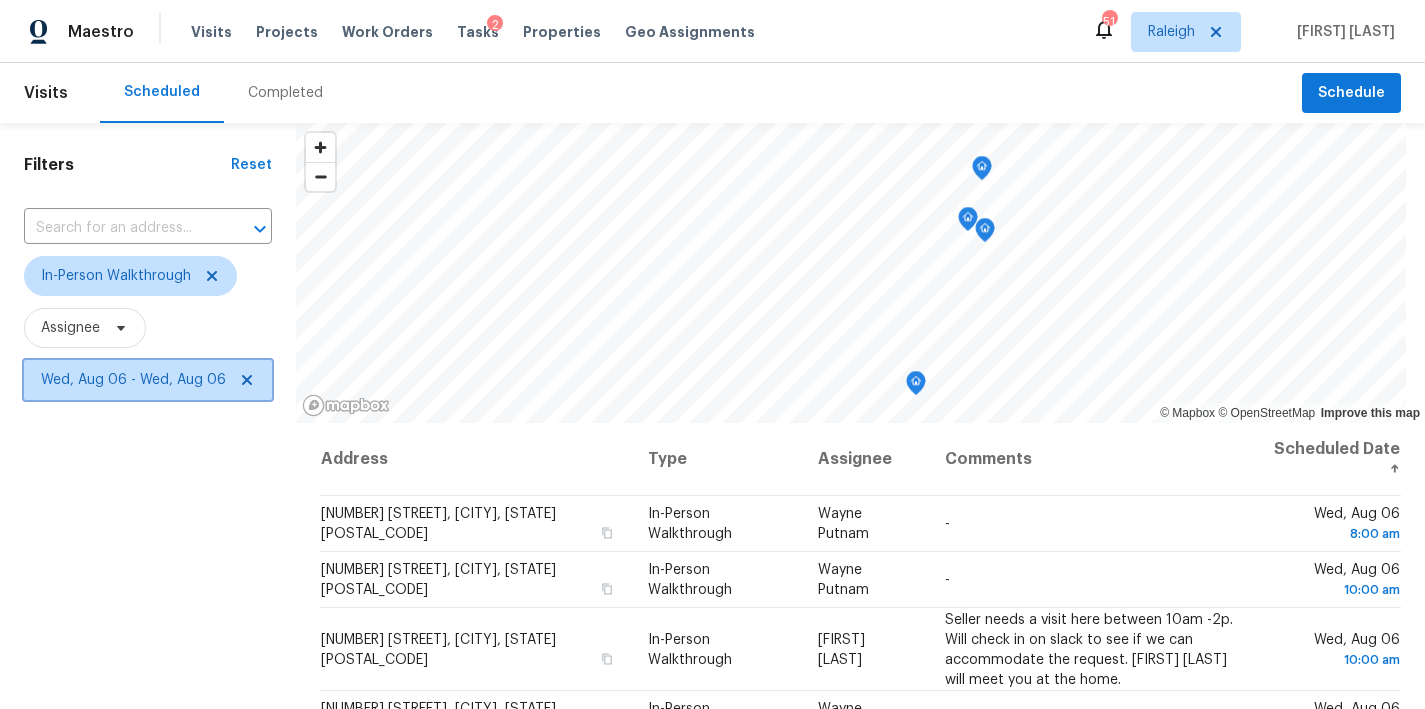 click on "Wed, Aug 06 - Wed, Aug 06" at bounding box center (133, 380) 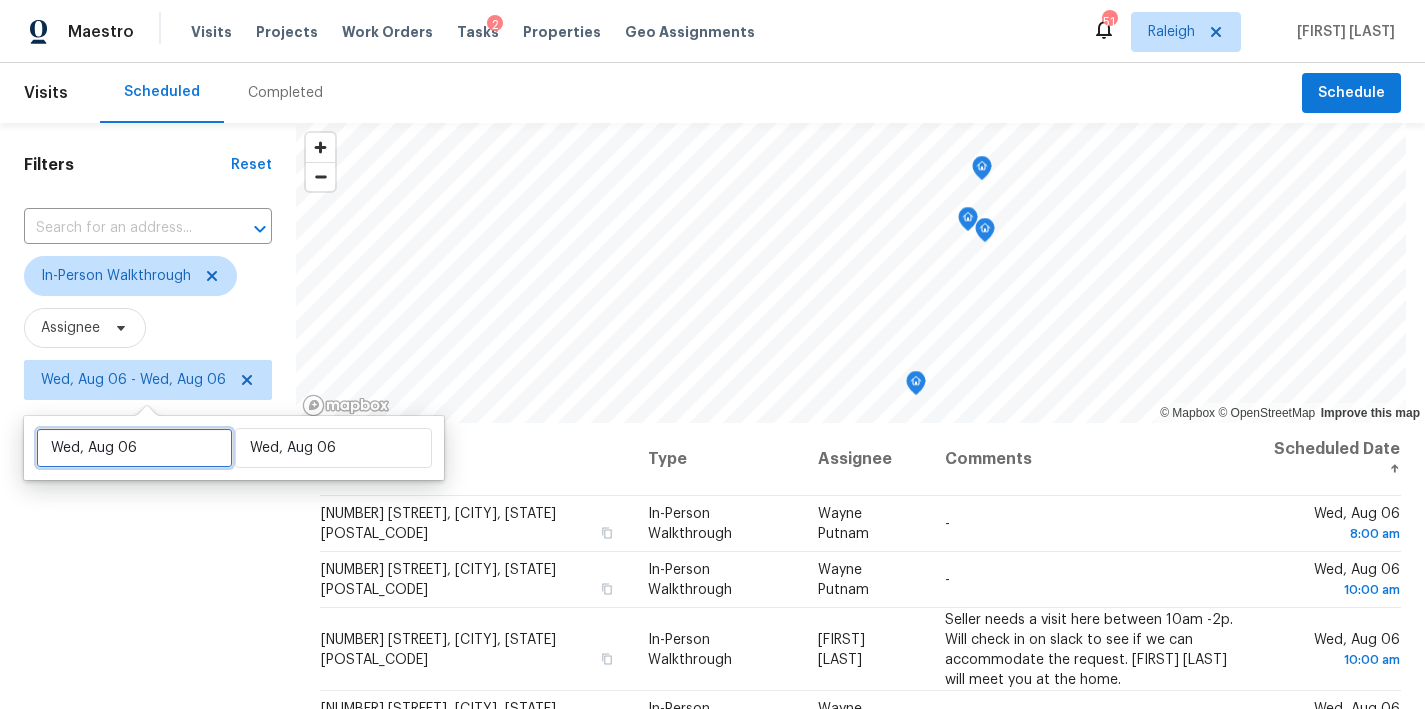 click on "Wed, Aug 06" at bounding box center [134, 448] 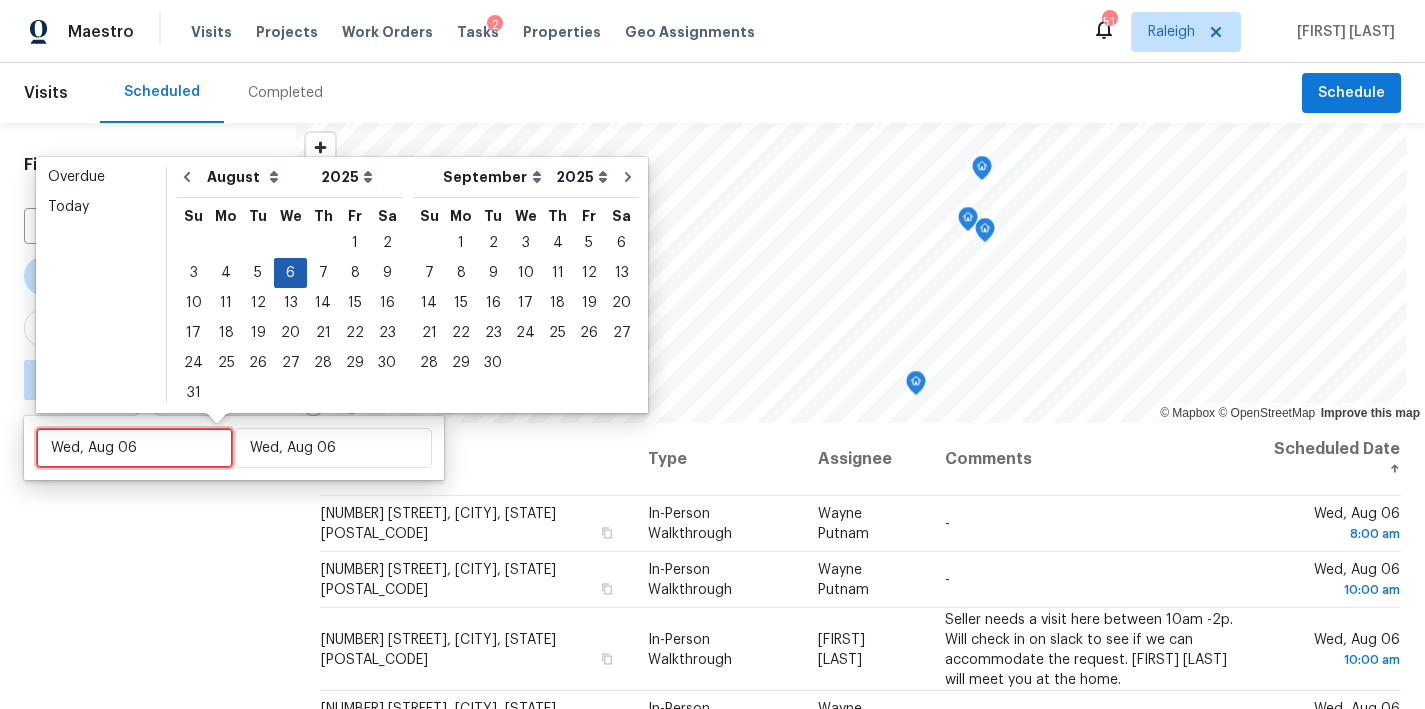 type on "Tue, Aug 26" 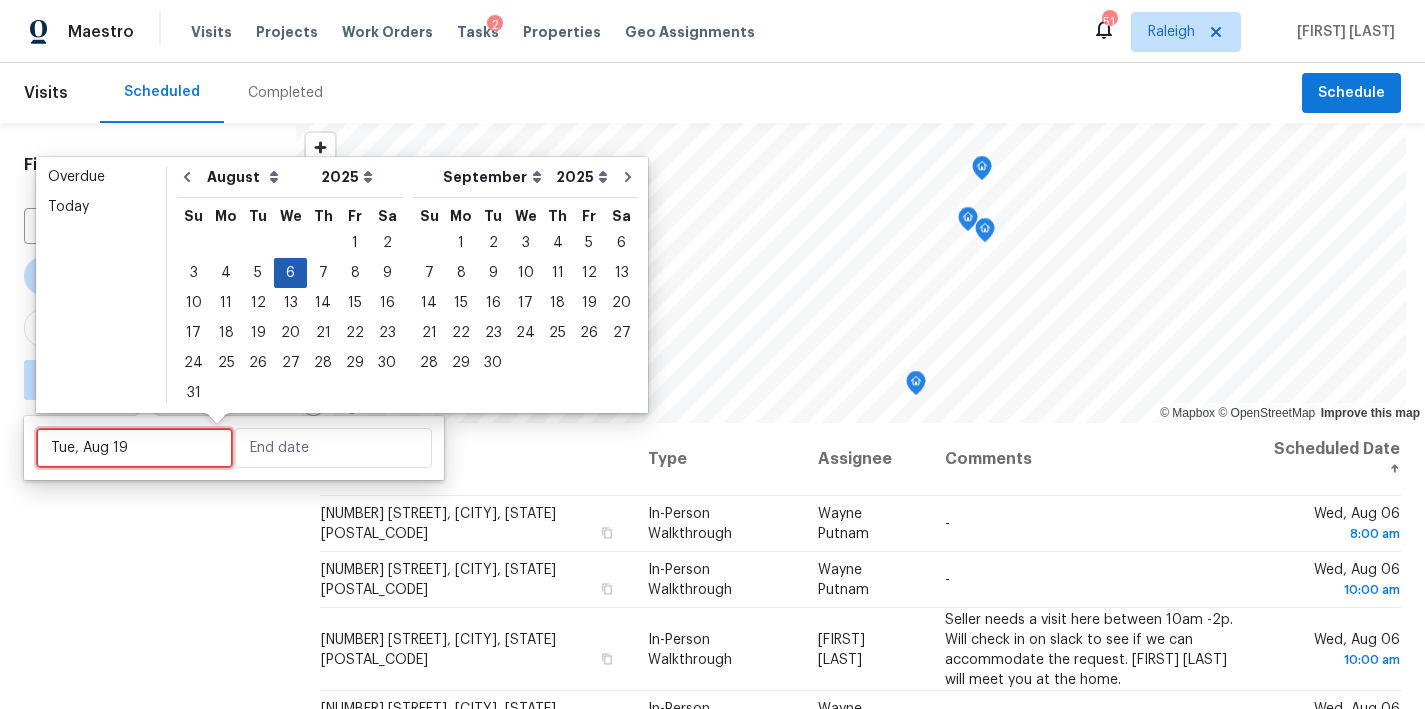 type on "Tue, Aug 12" 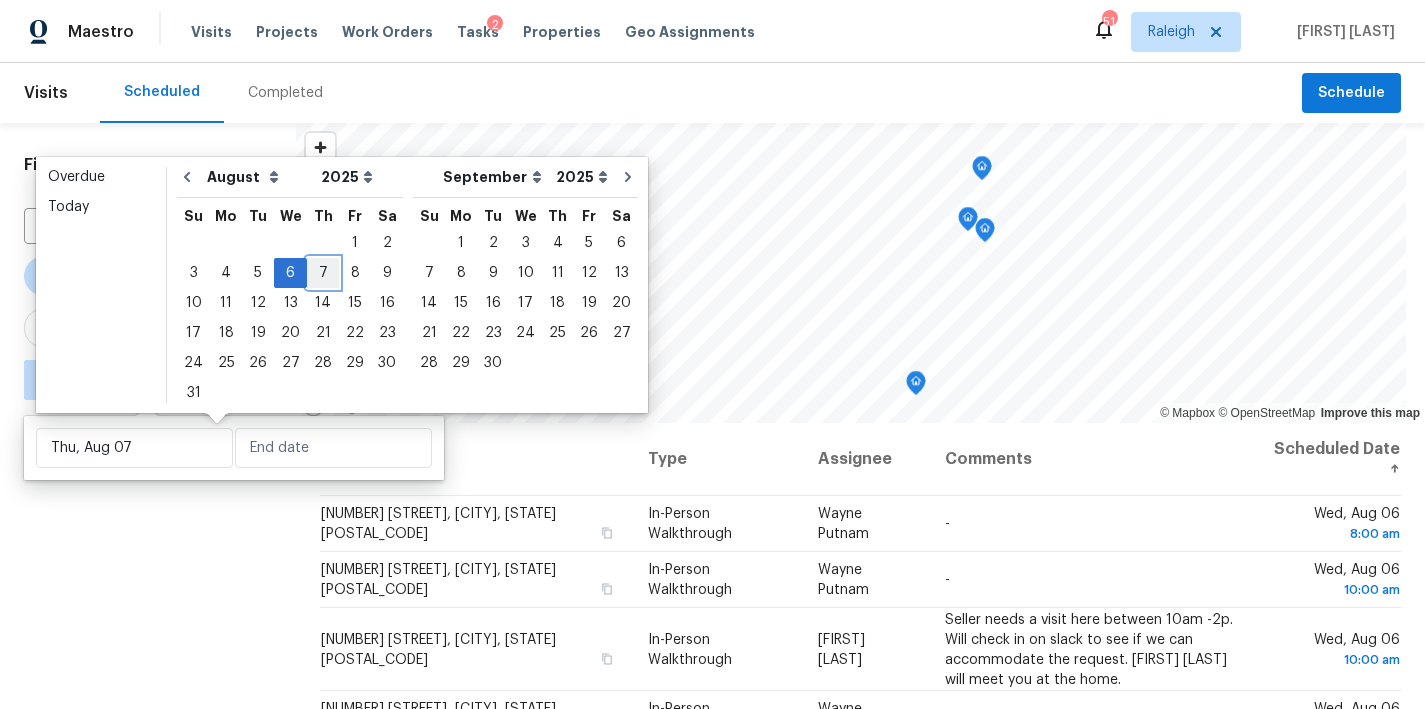 click on "7" at bounding box center (323, 273) 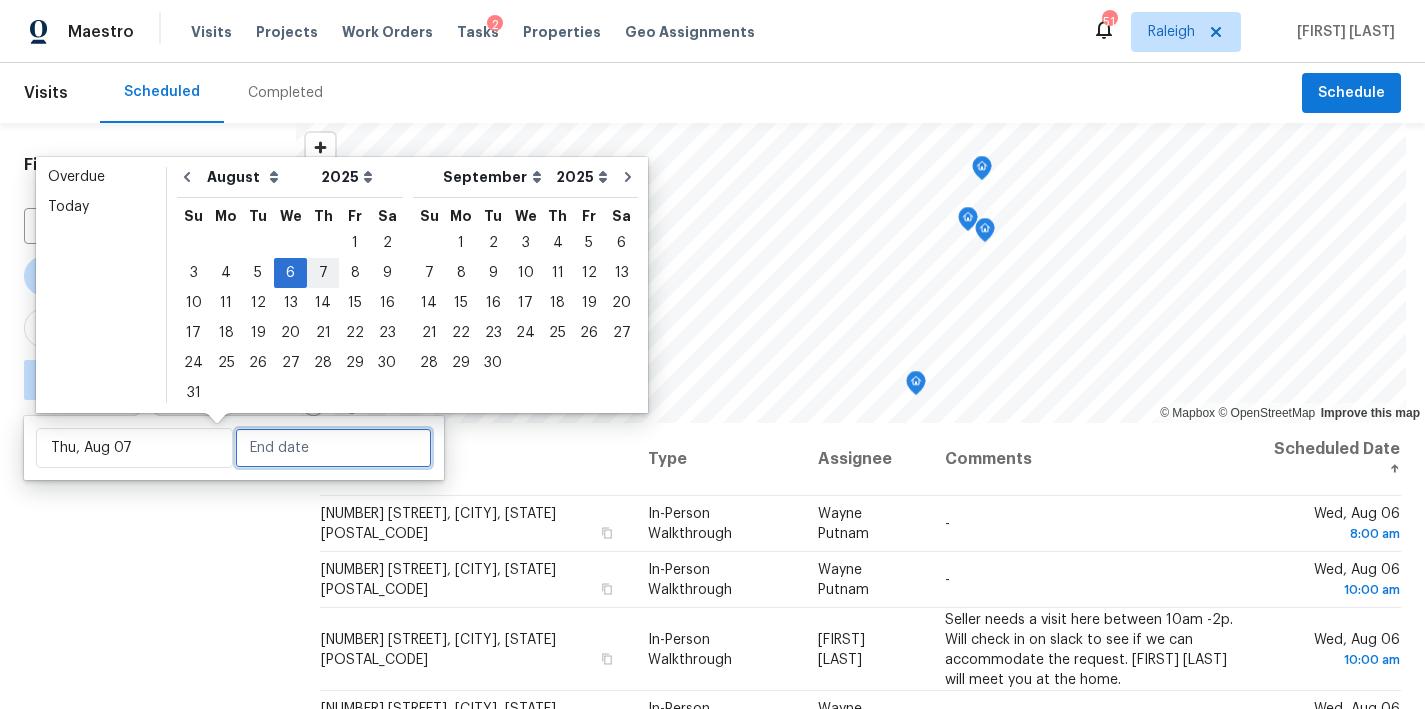 type on "Thu, Aug 07" 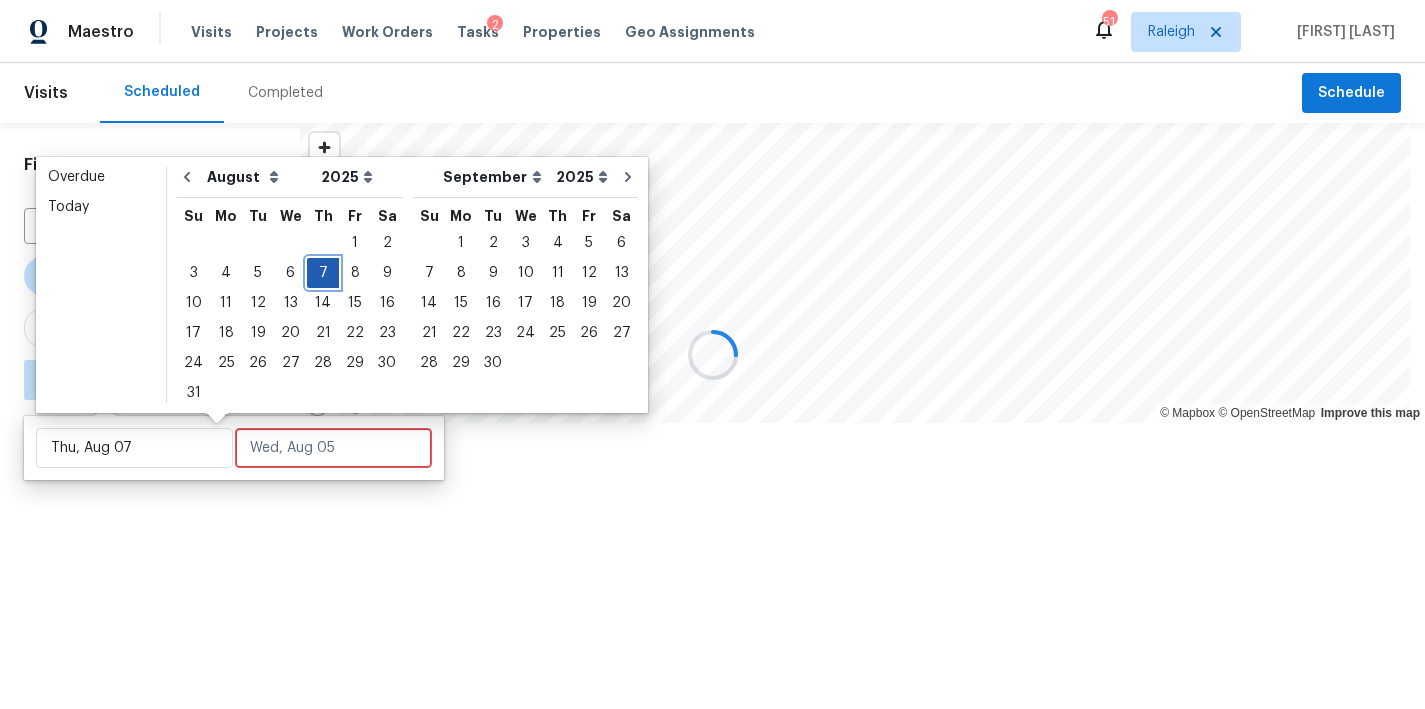 click on "7" at bounding box center (323, 273) 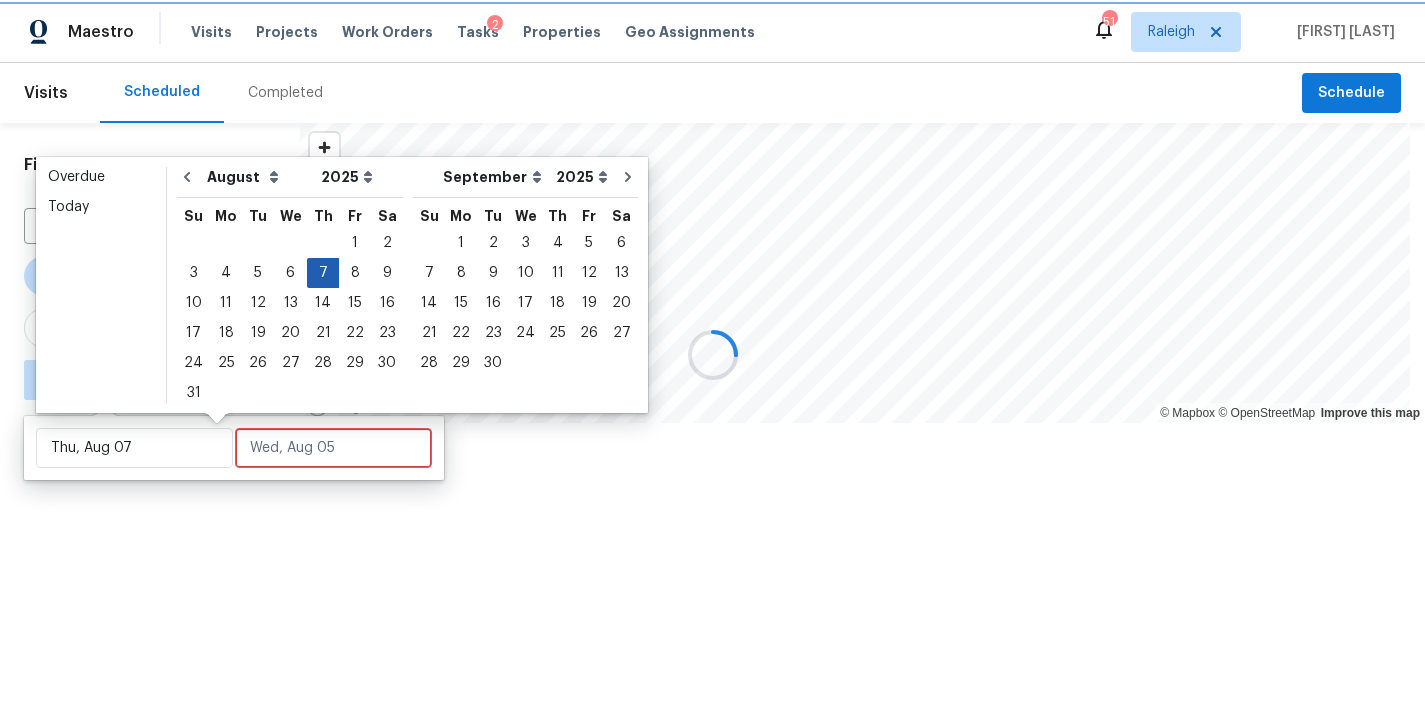 type on "Thu, Aug 07" 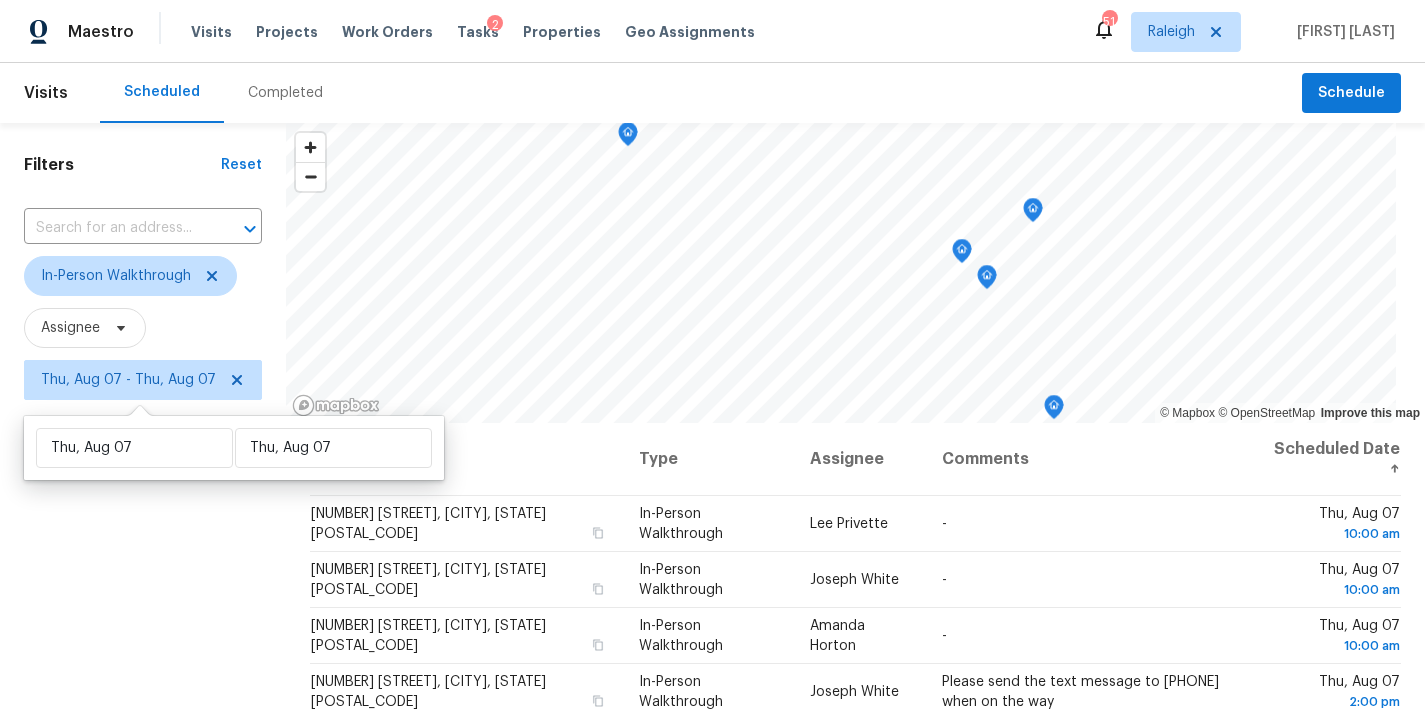 click on "Filters Reset ​ In-Person Walkthrough Assignee Thu, Aug 07 - Thu, Aug 07" at bounding box center [143, 556] 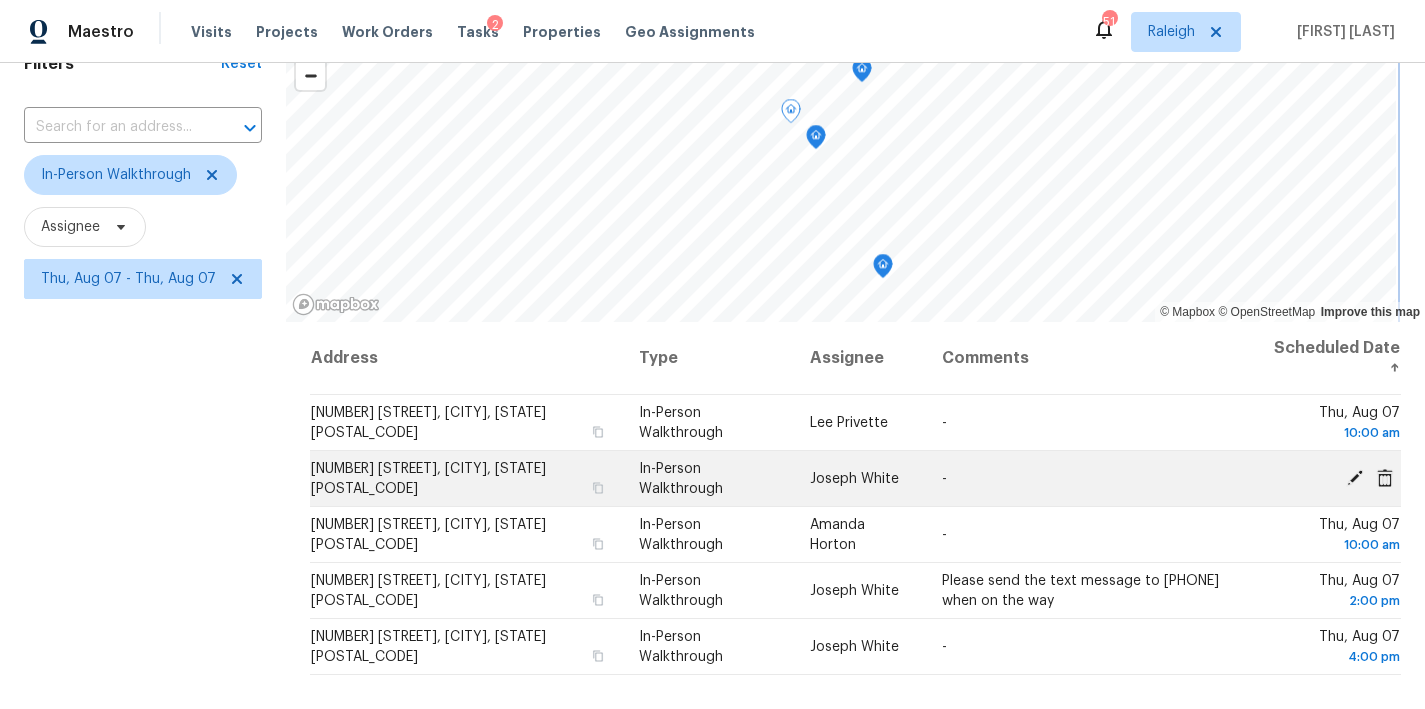 scroll, scrollTop: 0, scrollLeft: 0, axis: both 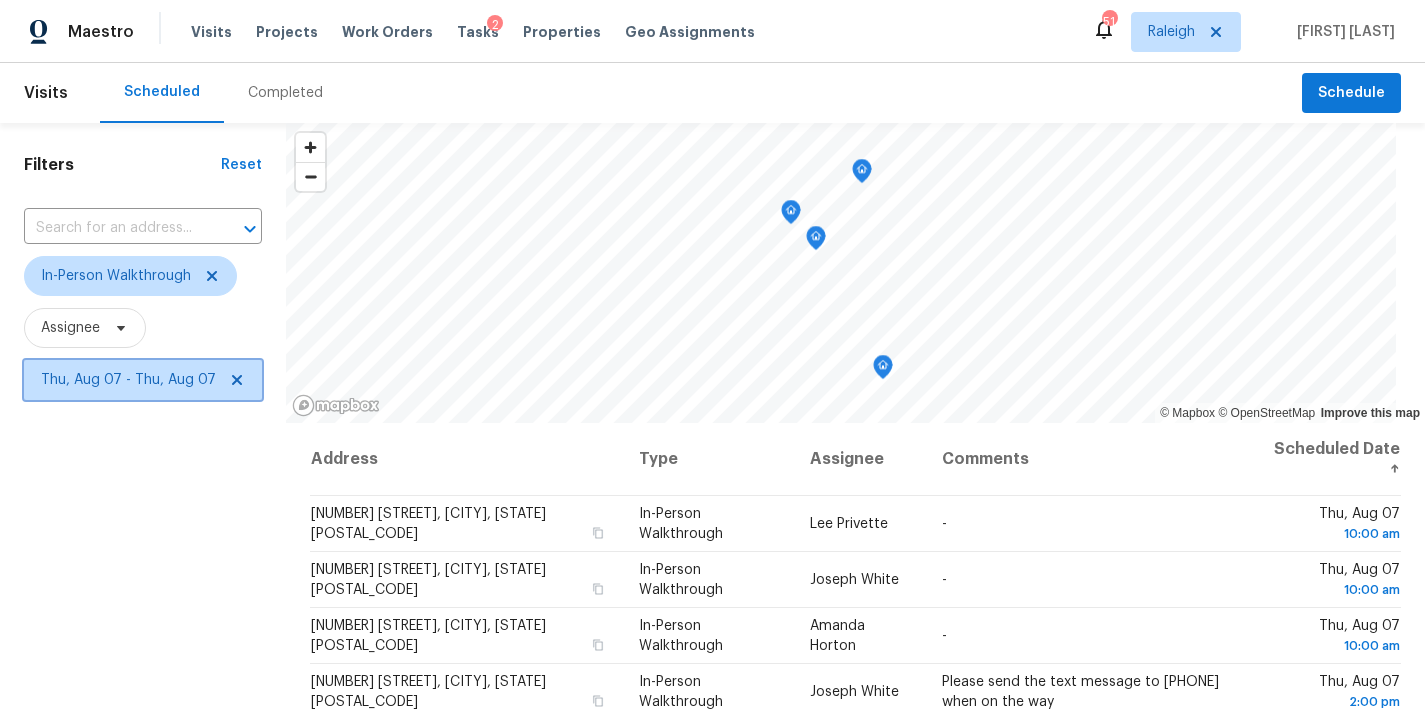 click 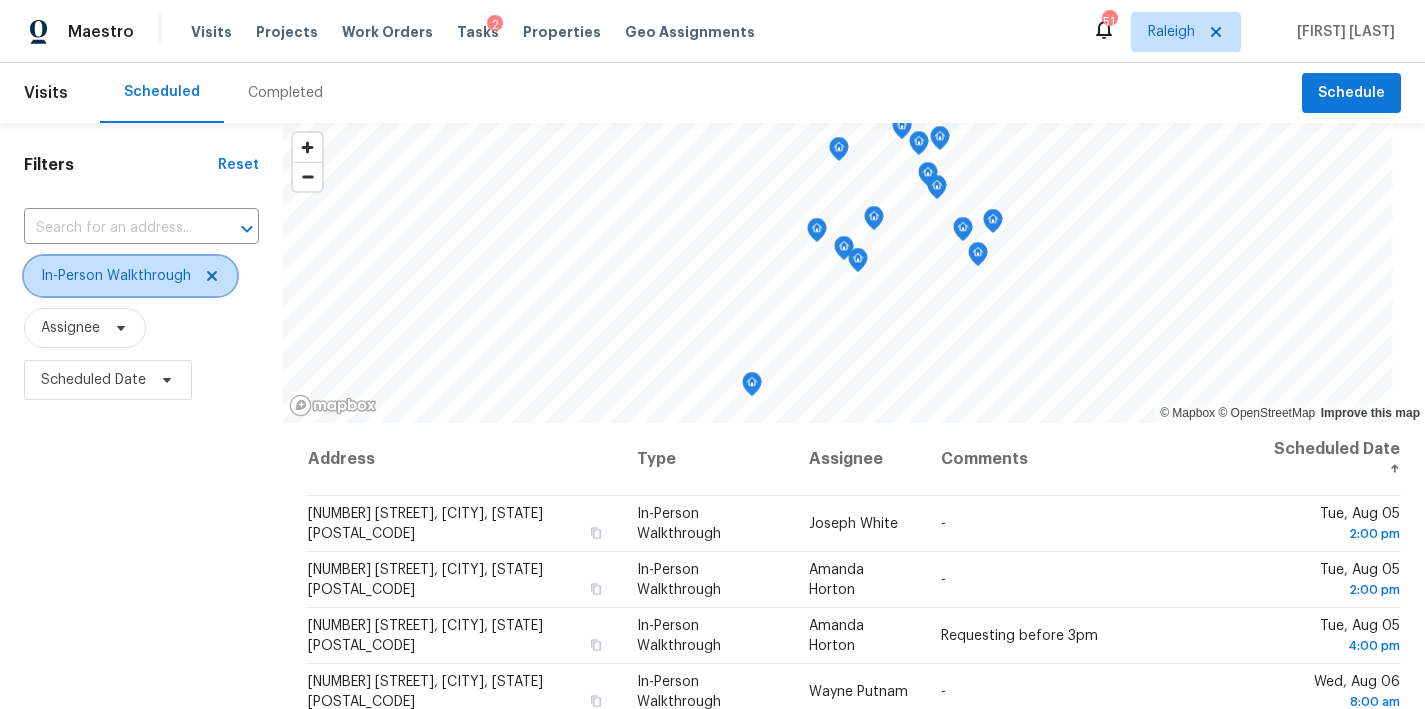 click 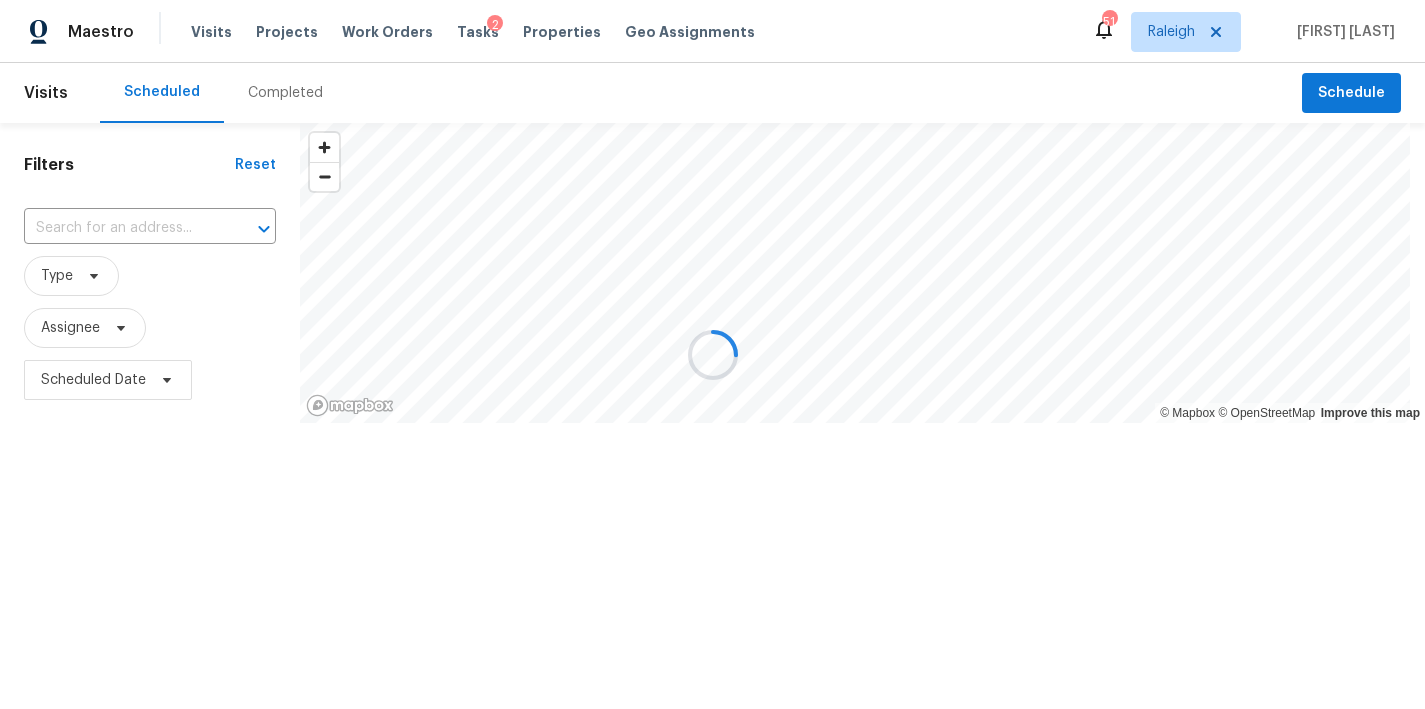 click at bounding box center [712, 354] 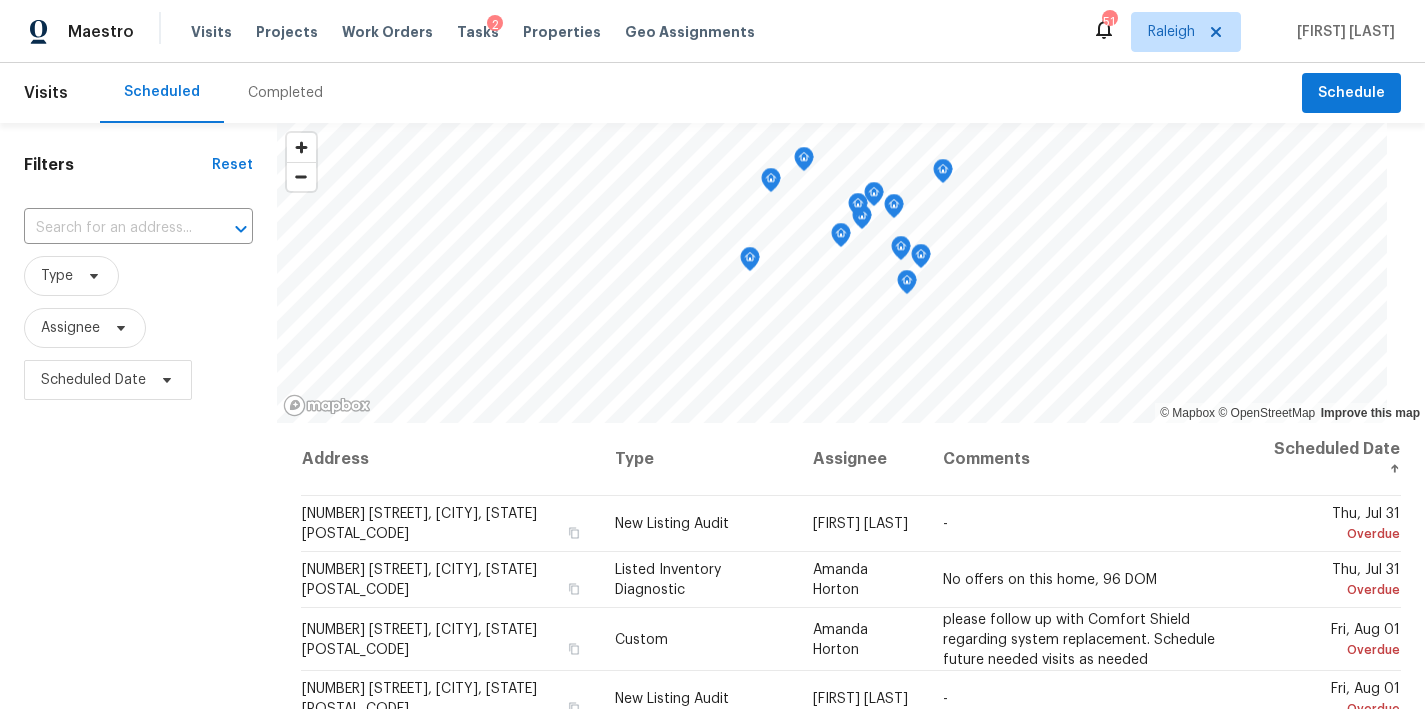 scroll, scrollTop: 296, scrollLeft: 0, axis: vertical 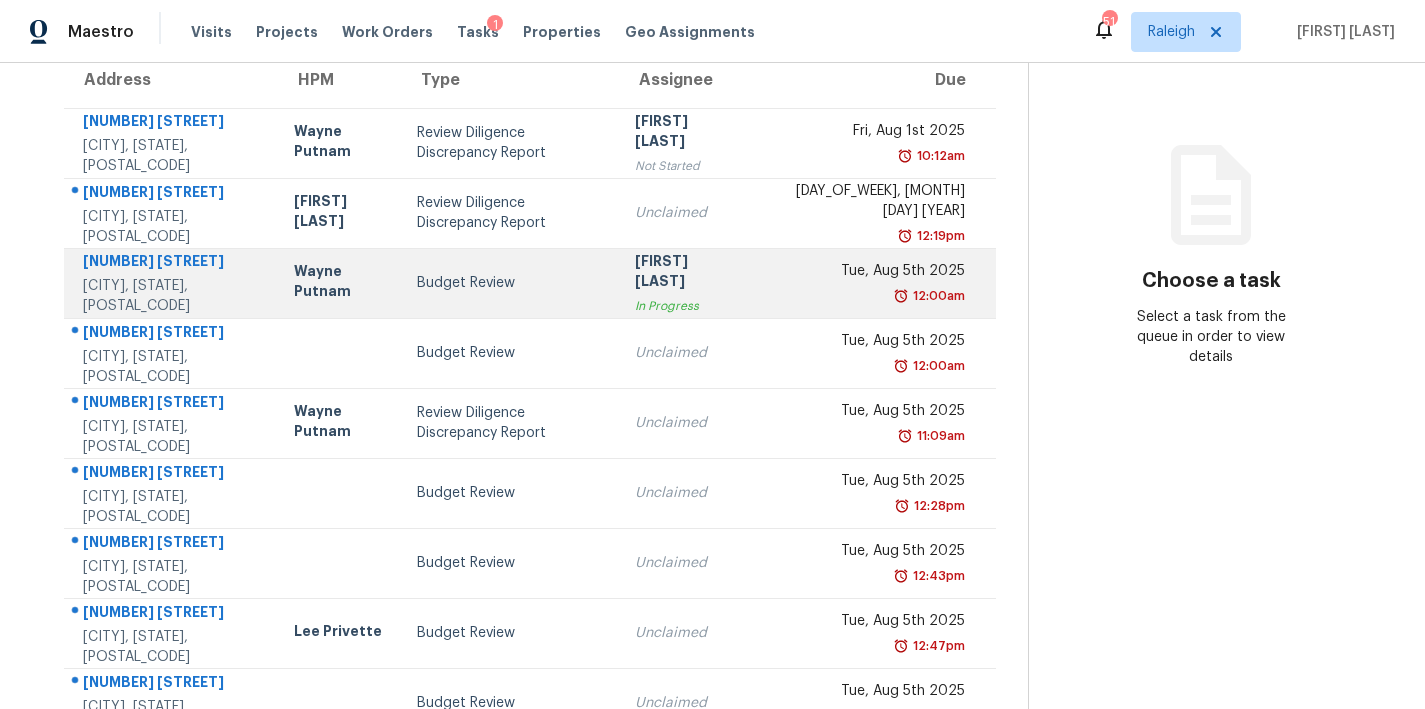 click on "Budget Review" at bounding box center (510, 283) 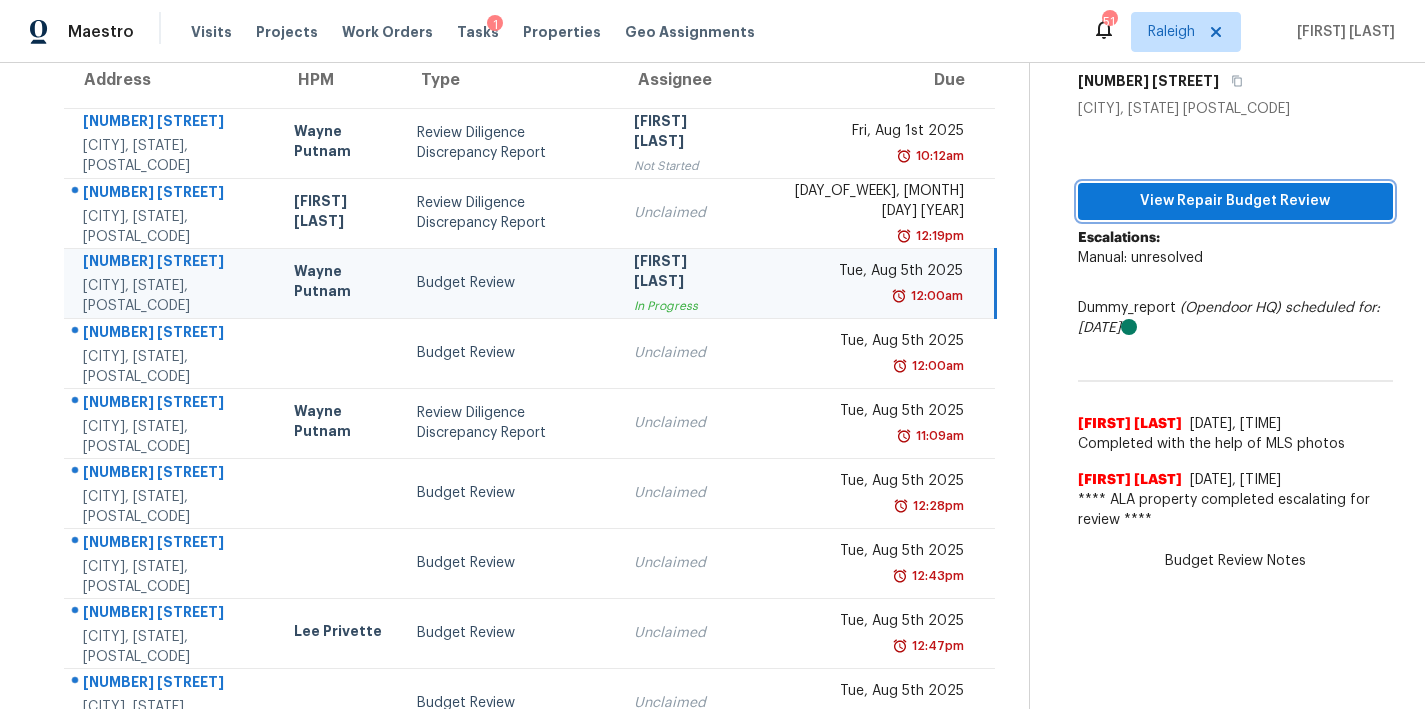 click on "View Repair Budget Review" at bounding box center (1235, 201) 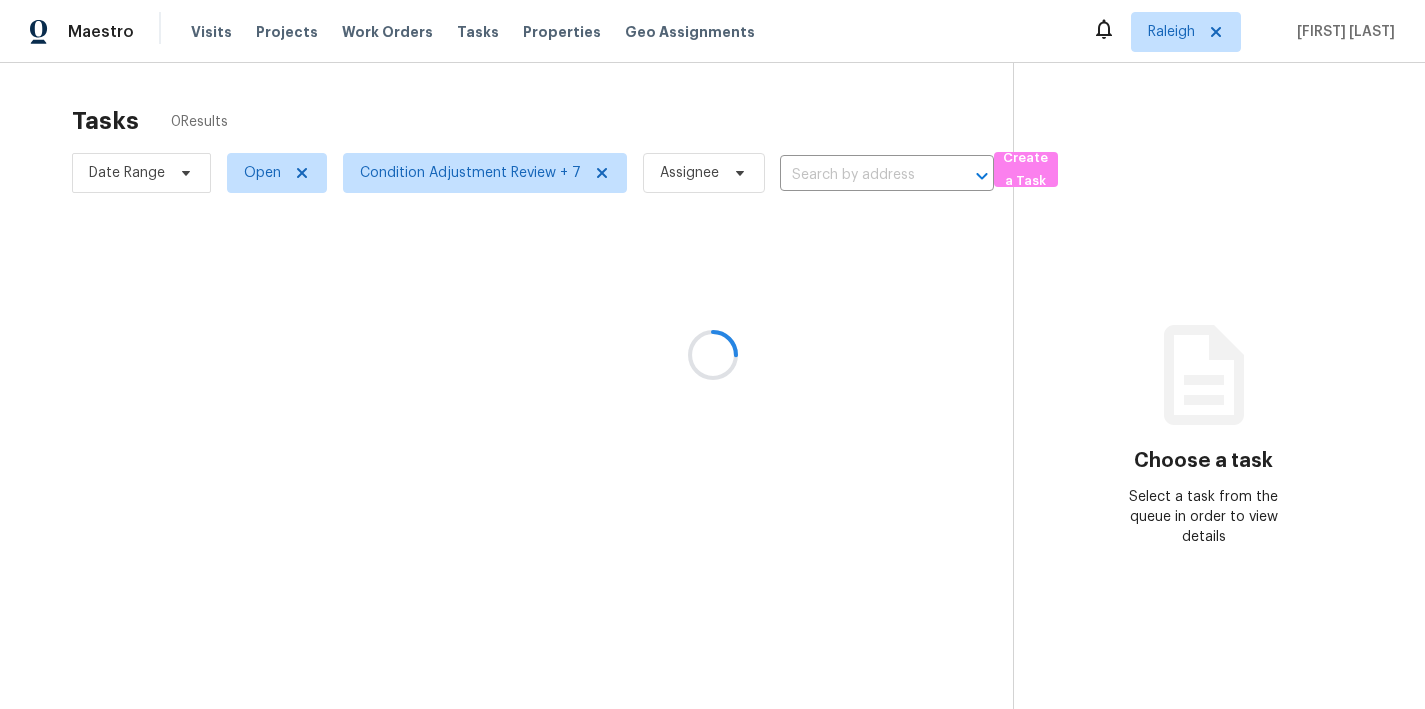 scroll, scrollTop: 0, scrollLeft: 0, axis: both 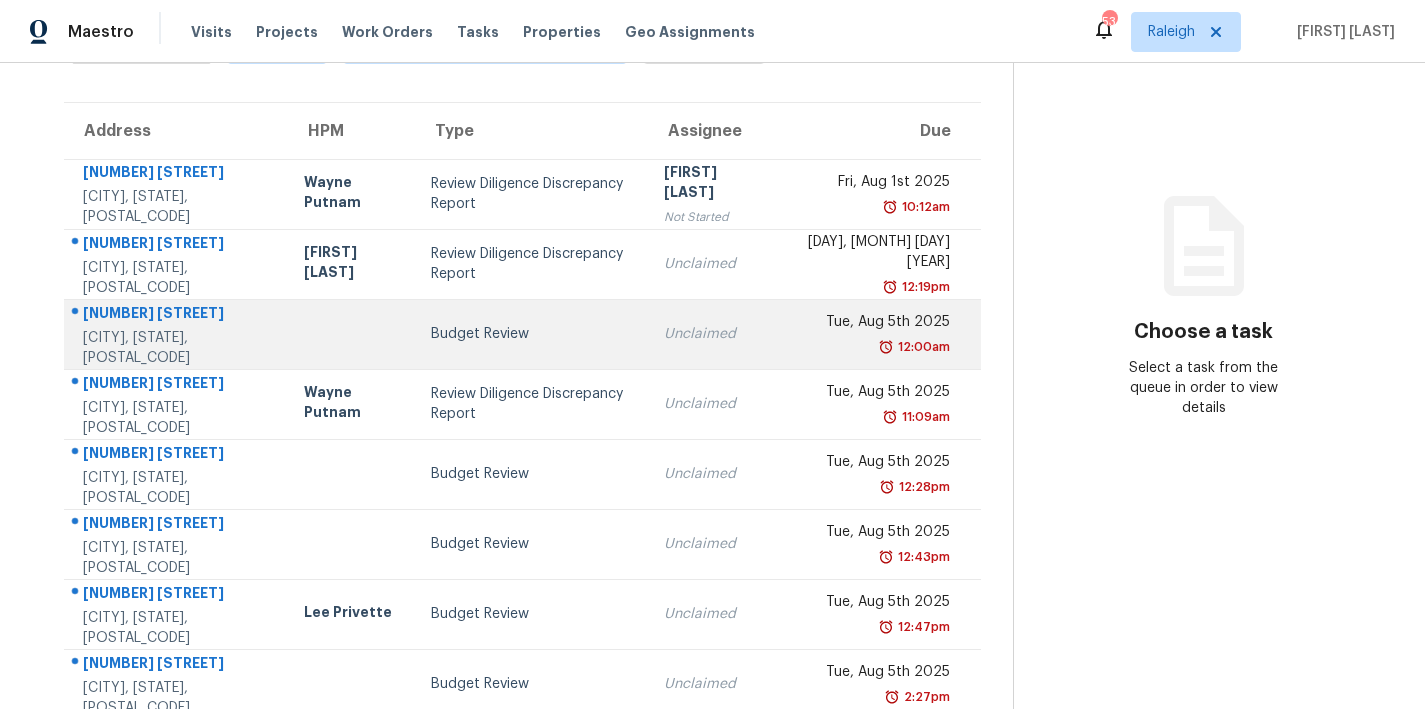 click on "Budget Review" at bounding box center (531, 334) 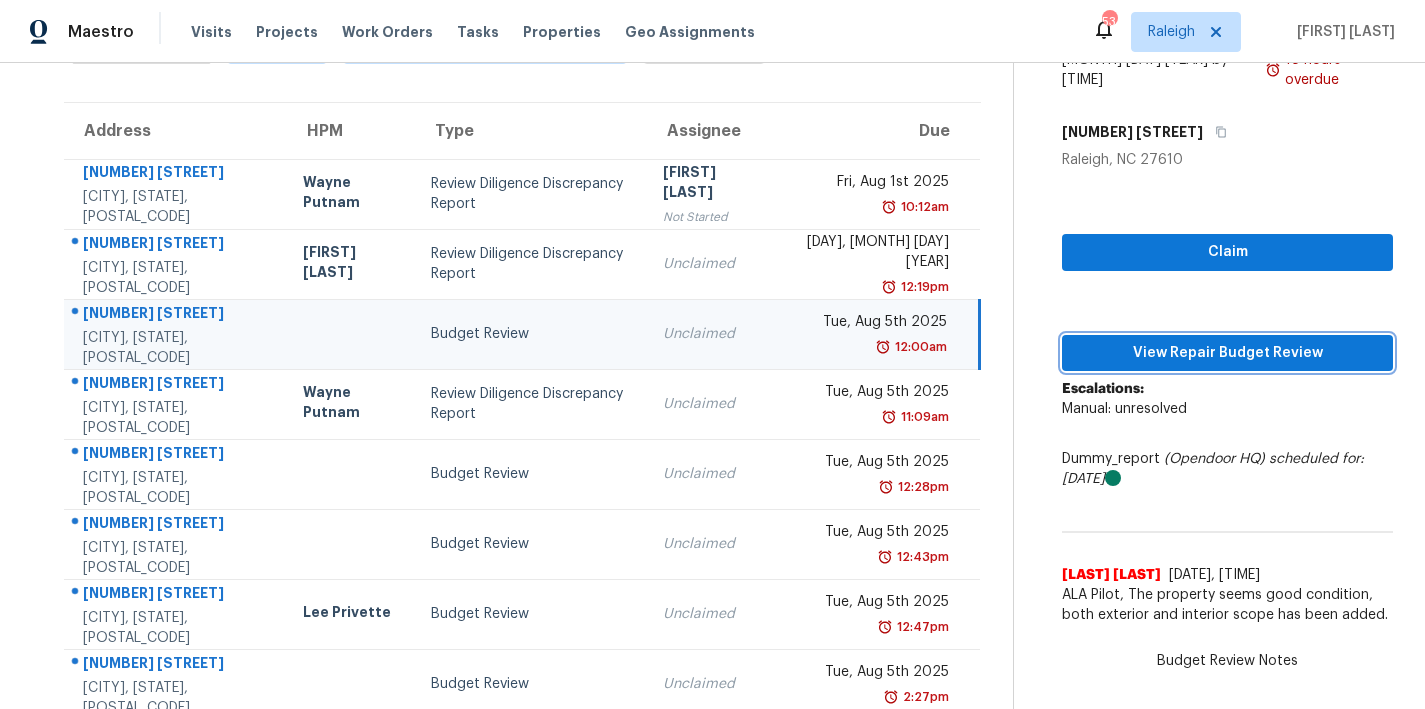 click on "View Repair Budget Review" at bounding box center (1227, 353) 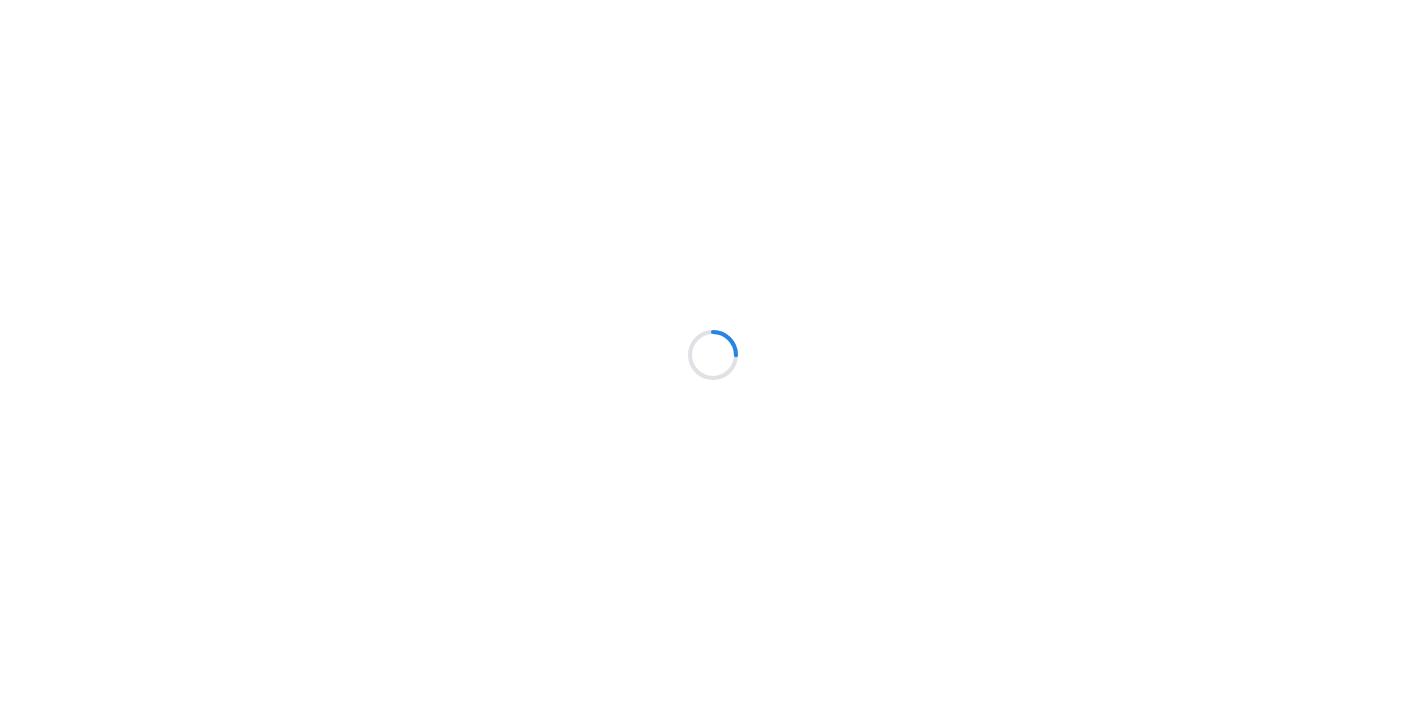 scroll, scrollTop: 0, scrollLeft: 0, axis: both 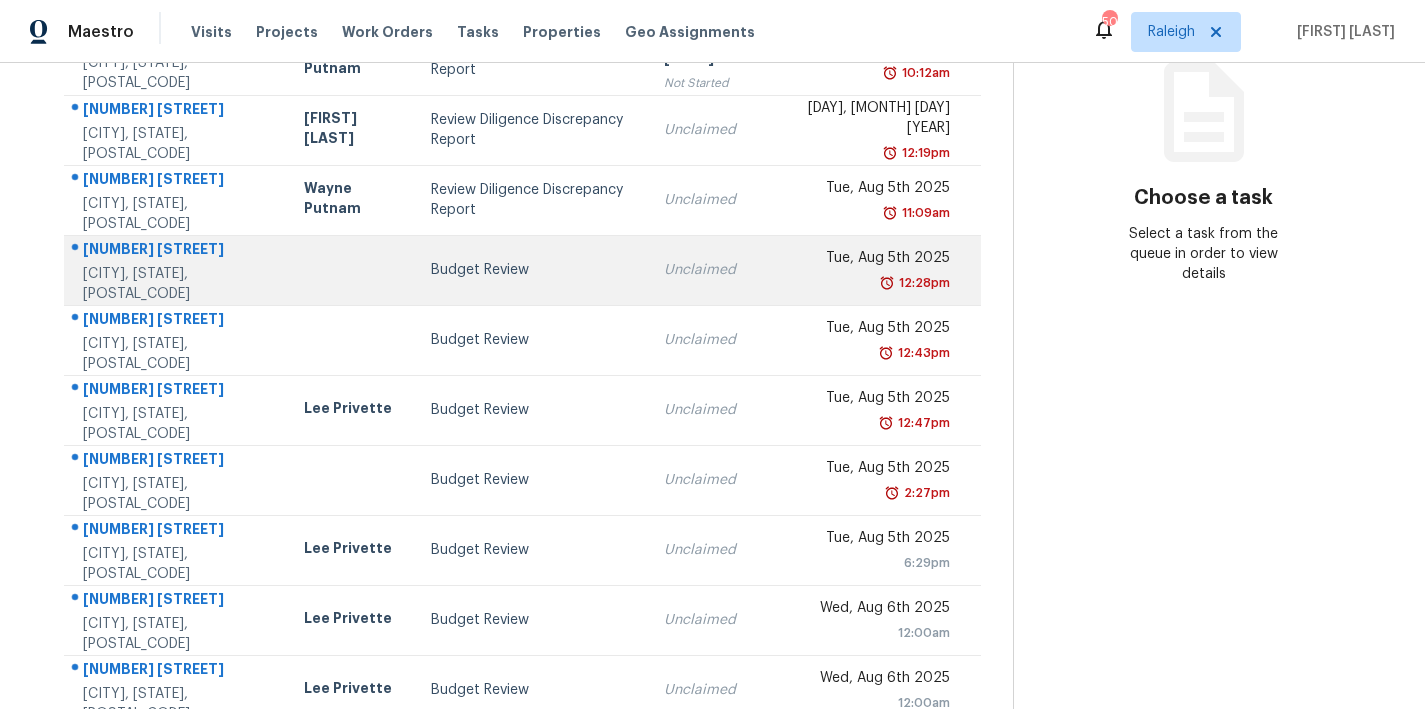 click on "Budget Review" at bounding box center (531, 270) 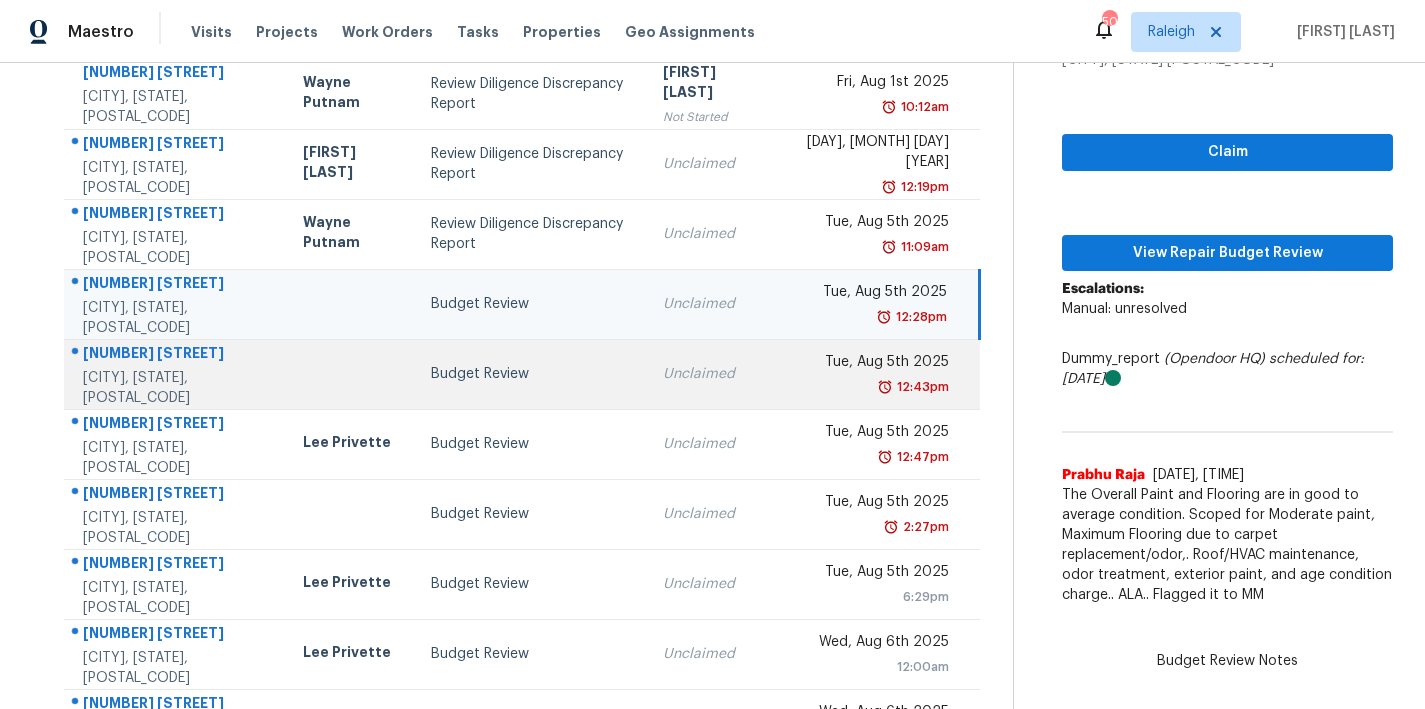 scroll, scrollTop: 196, scrollLeft: 0, axis: vertical 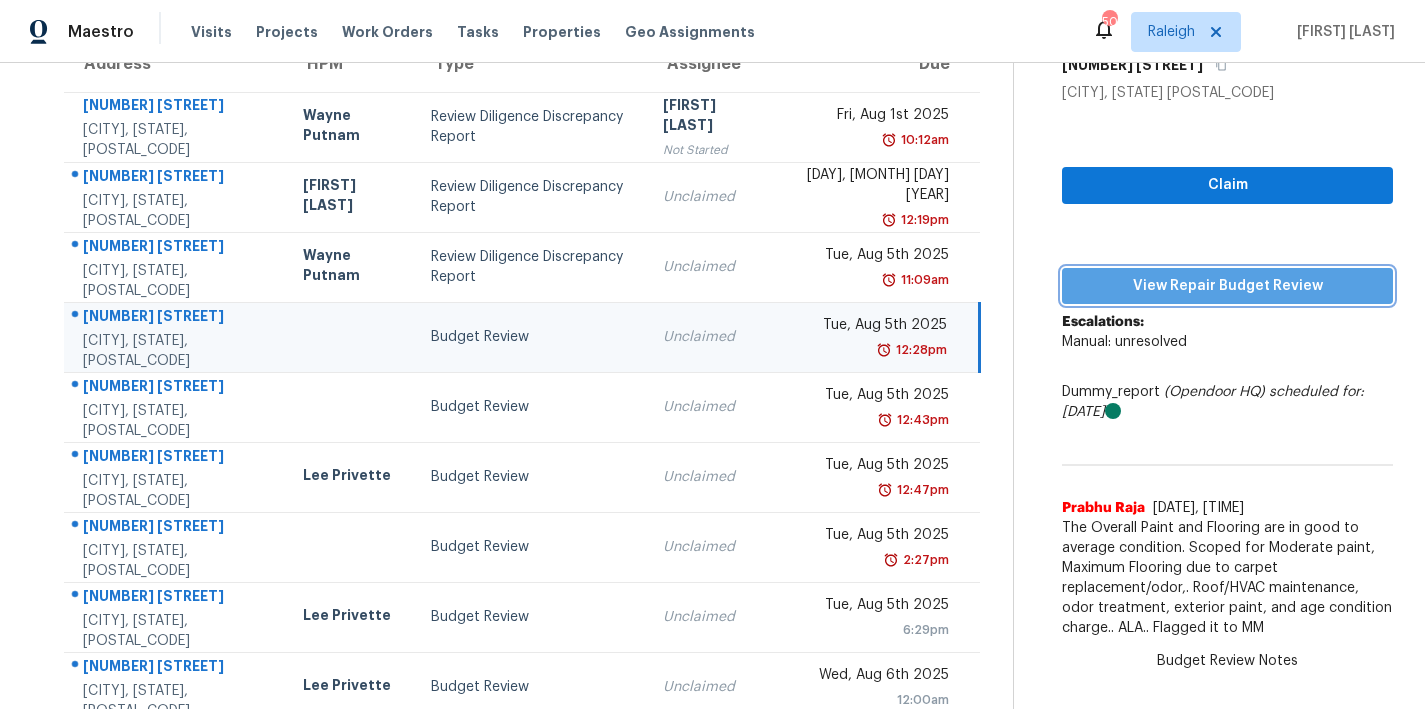 click on "View Repair Budget Review" at bounding box center (1227, 286) 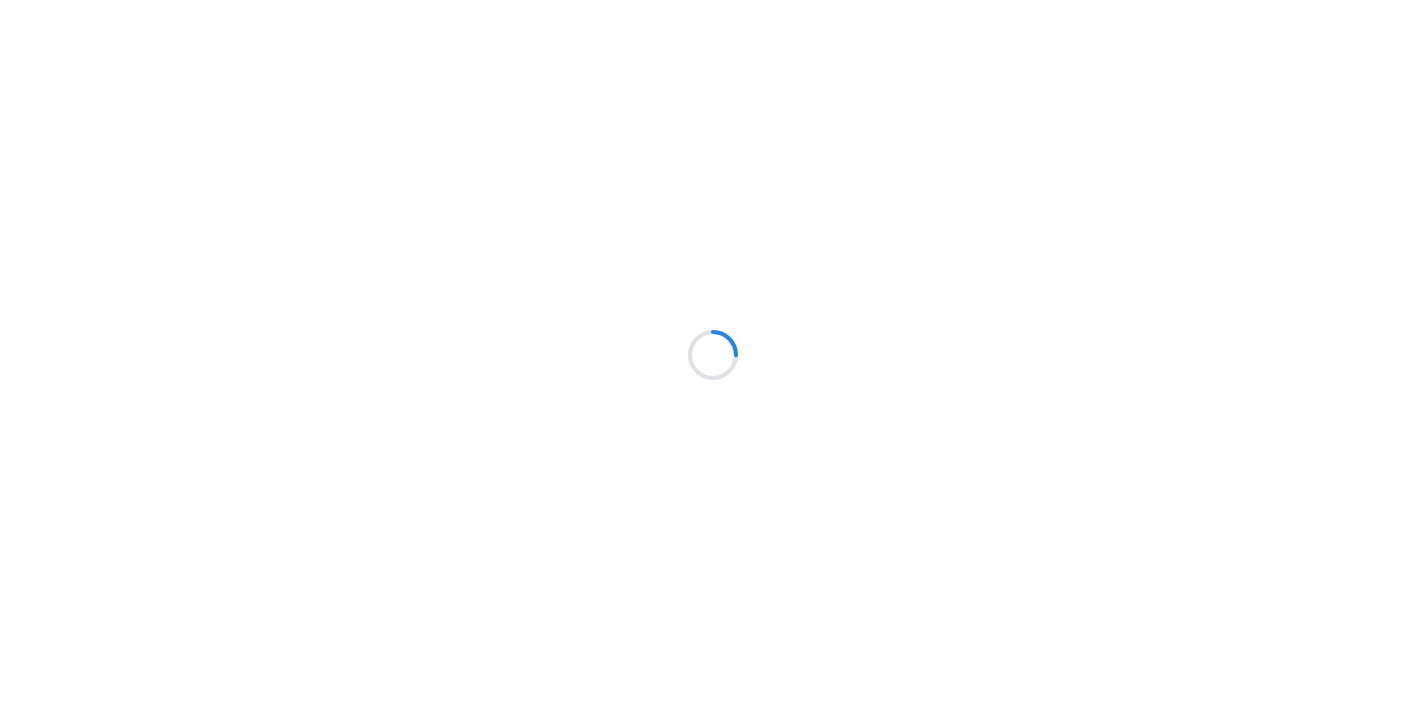 scroll, scrollTop: 0, scrollLeft: 0, axis: both 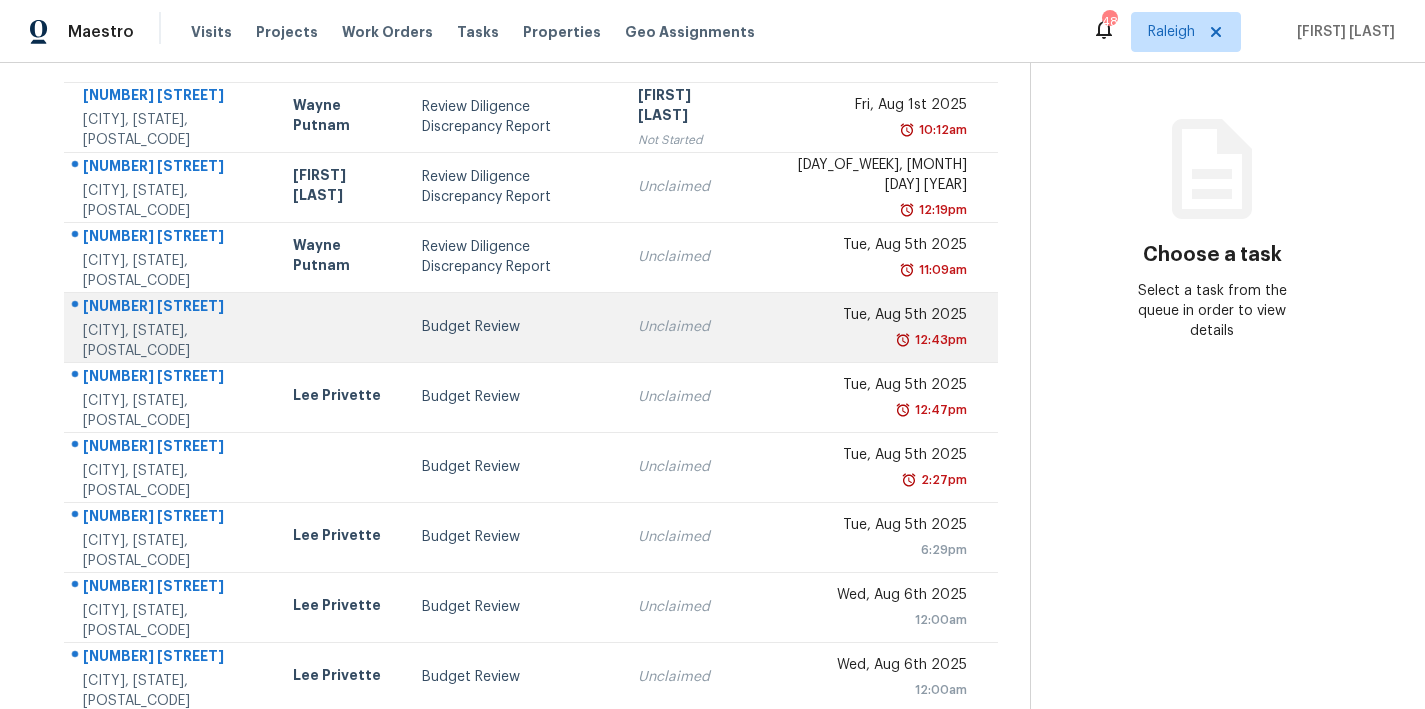 click on "Budget Review" at bounding box center [514, 327] 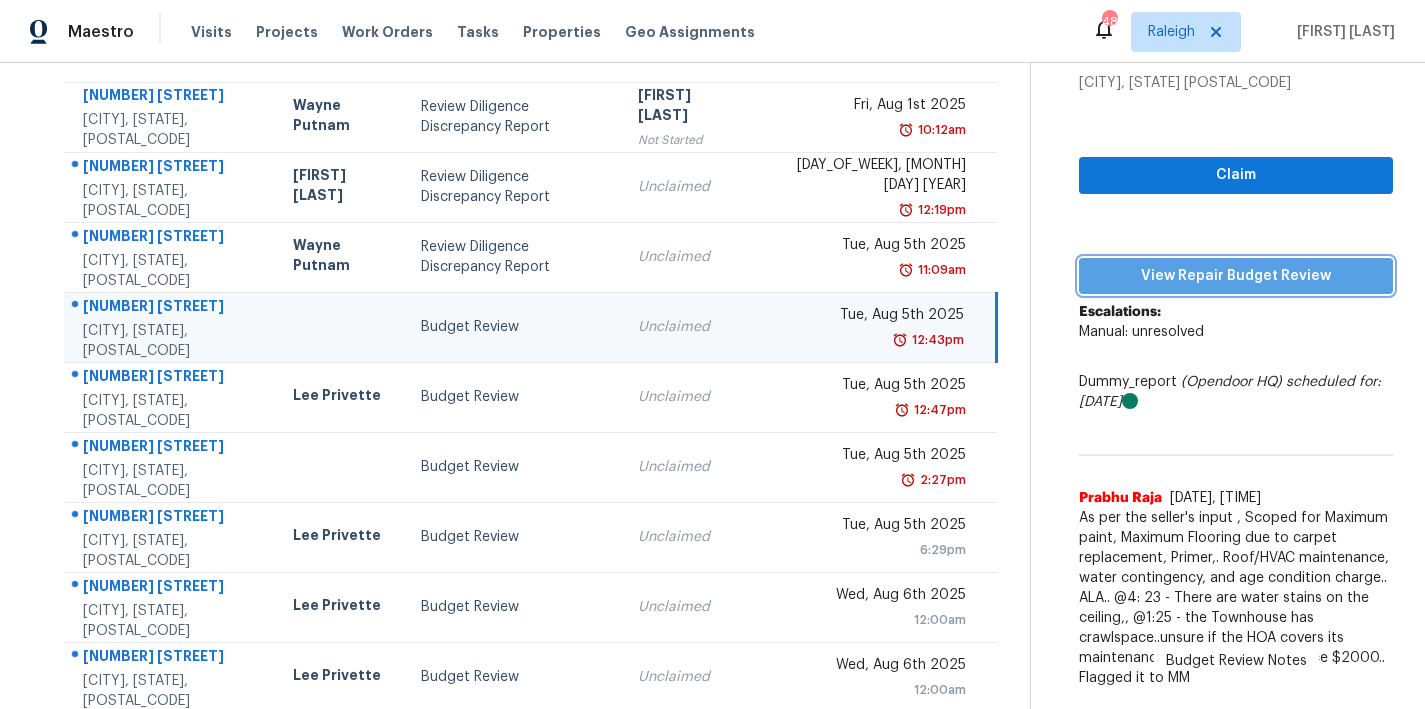 click on "View Repair Budget Review" at bounding box center (1236, 276) 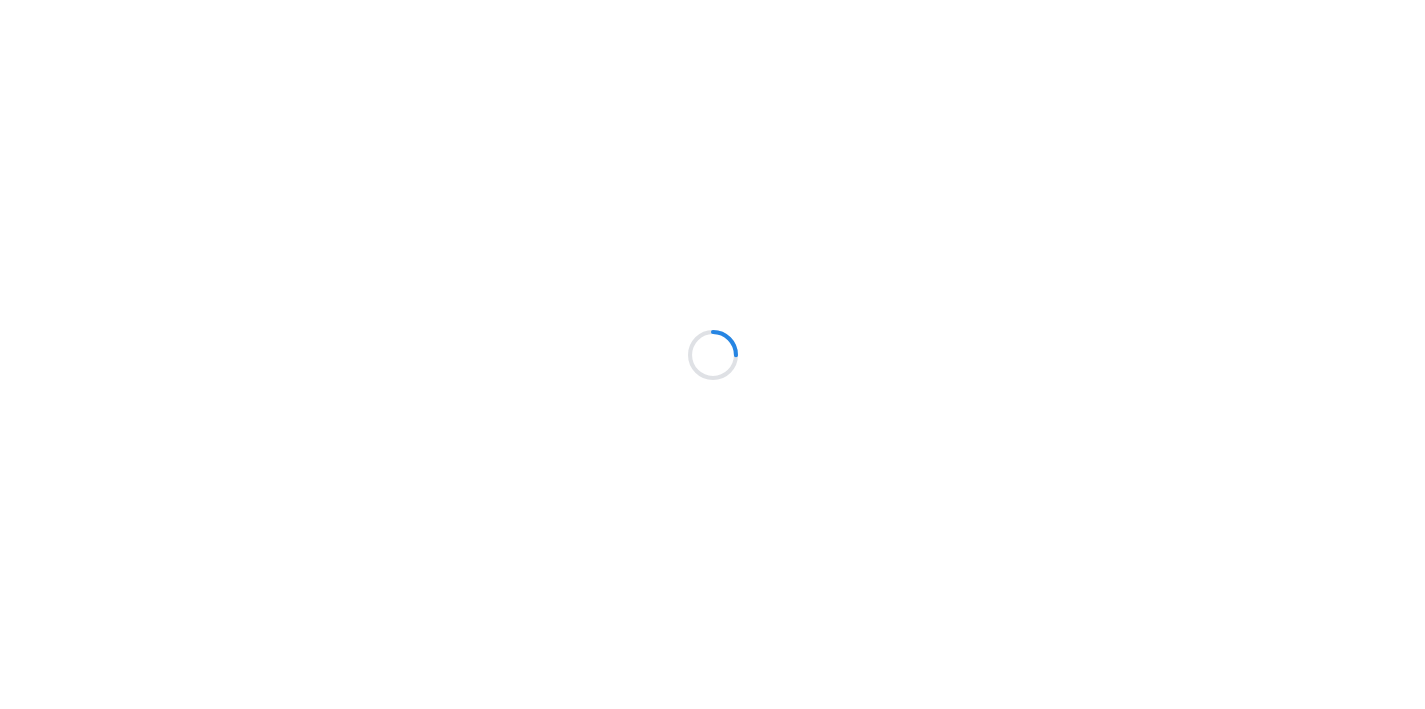 scroll, scrollTop: 0, scrollLeft: 0, axis: both 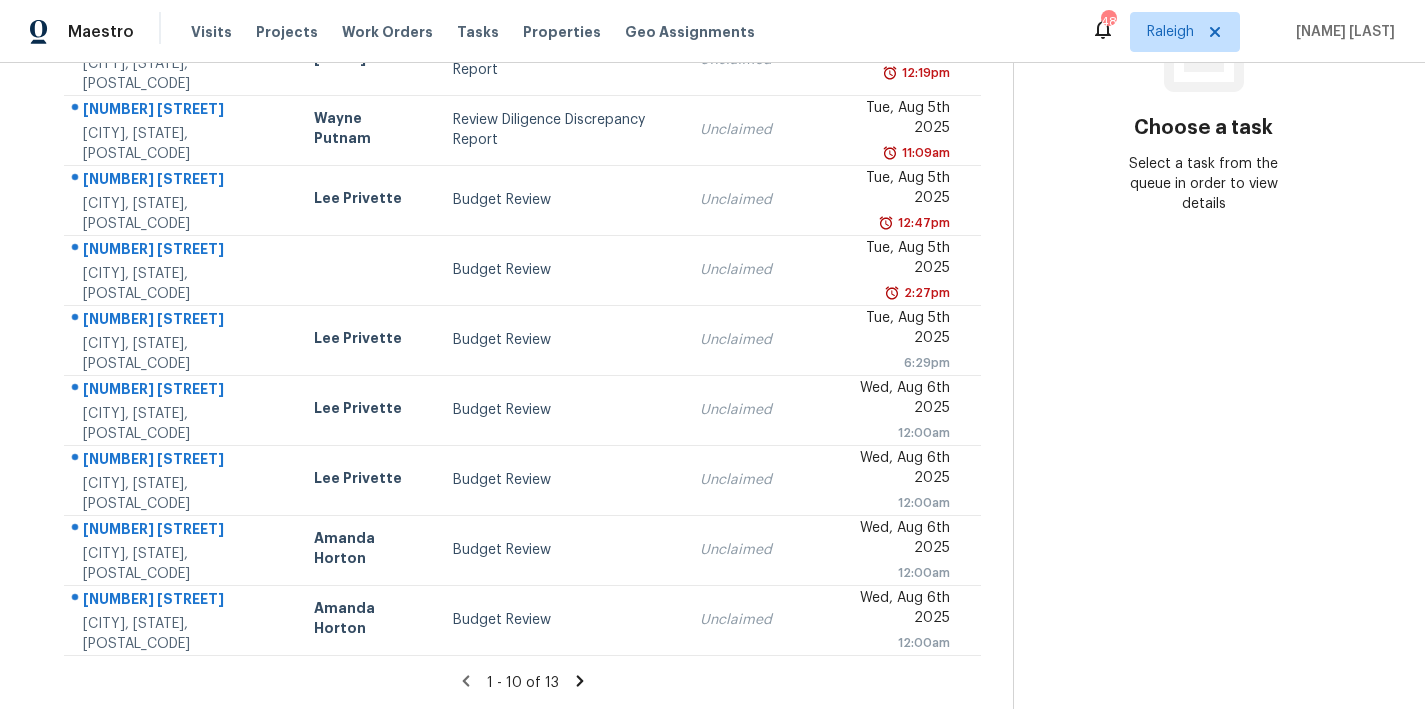 click 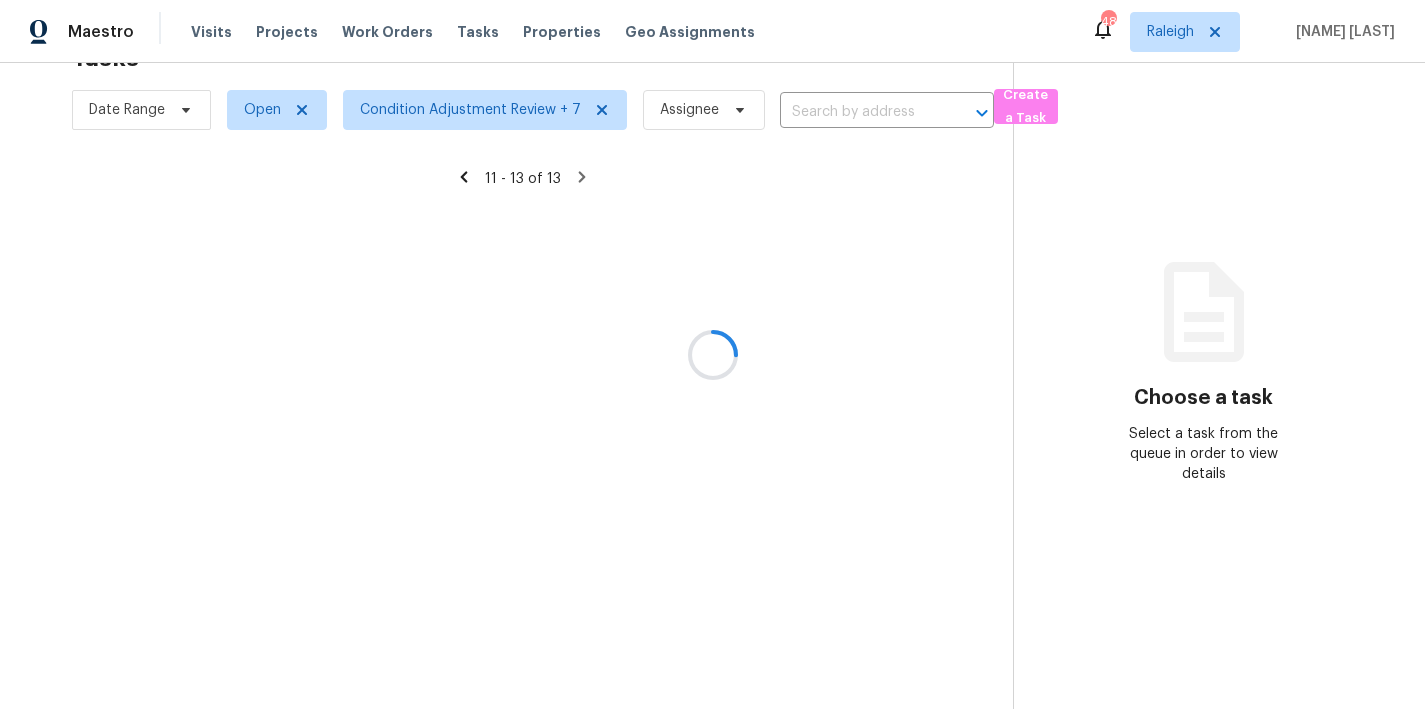 scroll, scrollTop: 78, scrollLeft: 0, axis: vertical 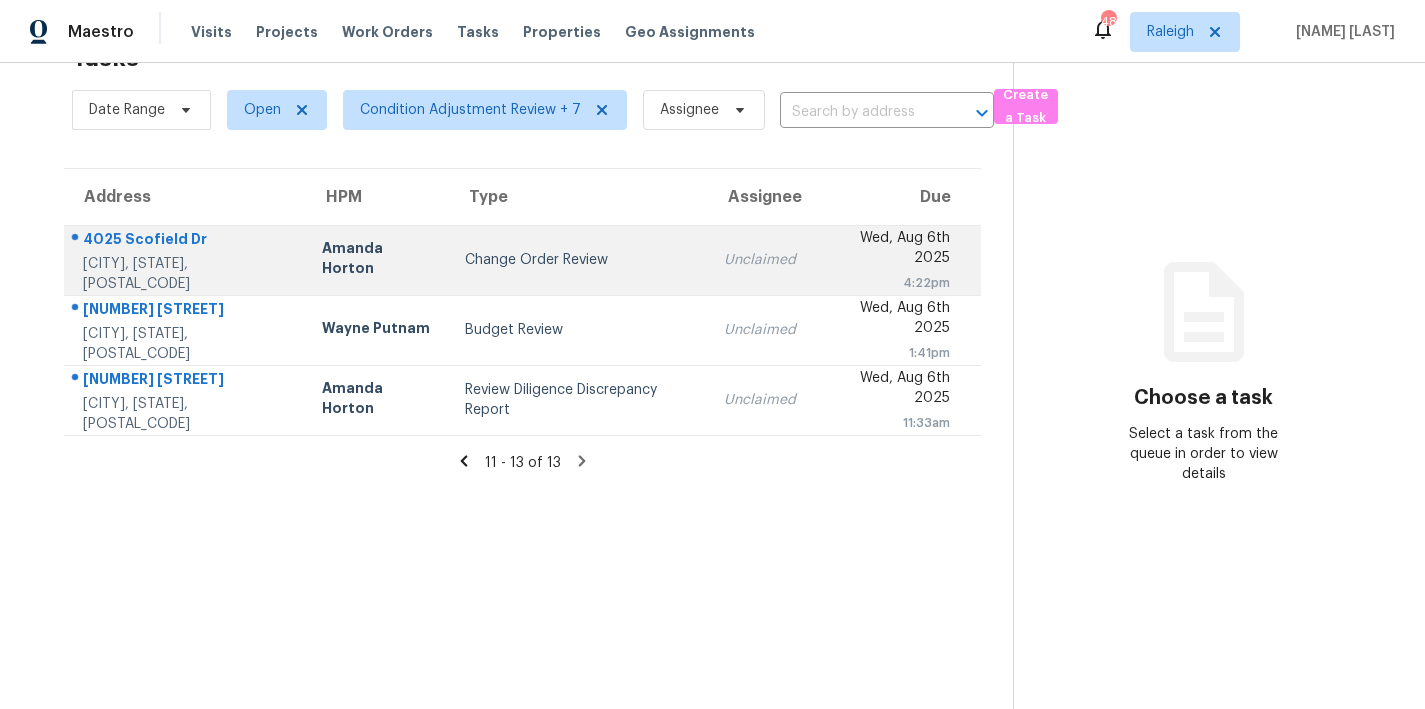 click on "Change Order Review" at bounding box center [578, 260] 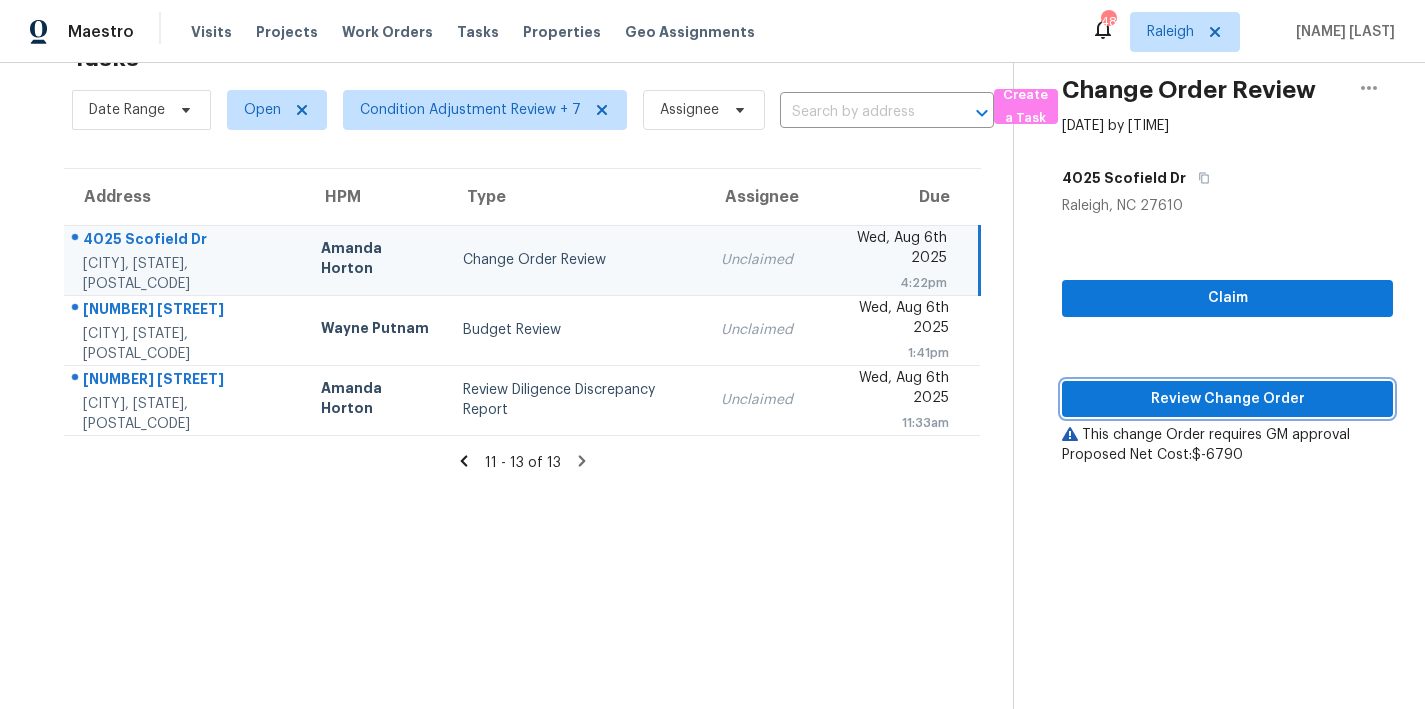 click on "Review Change Order" at bounding box center (1227, 399) 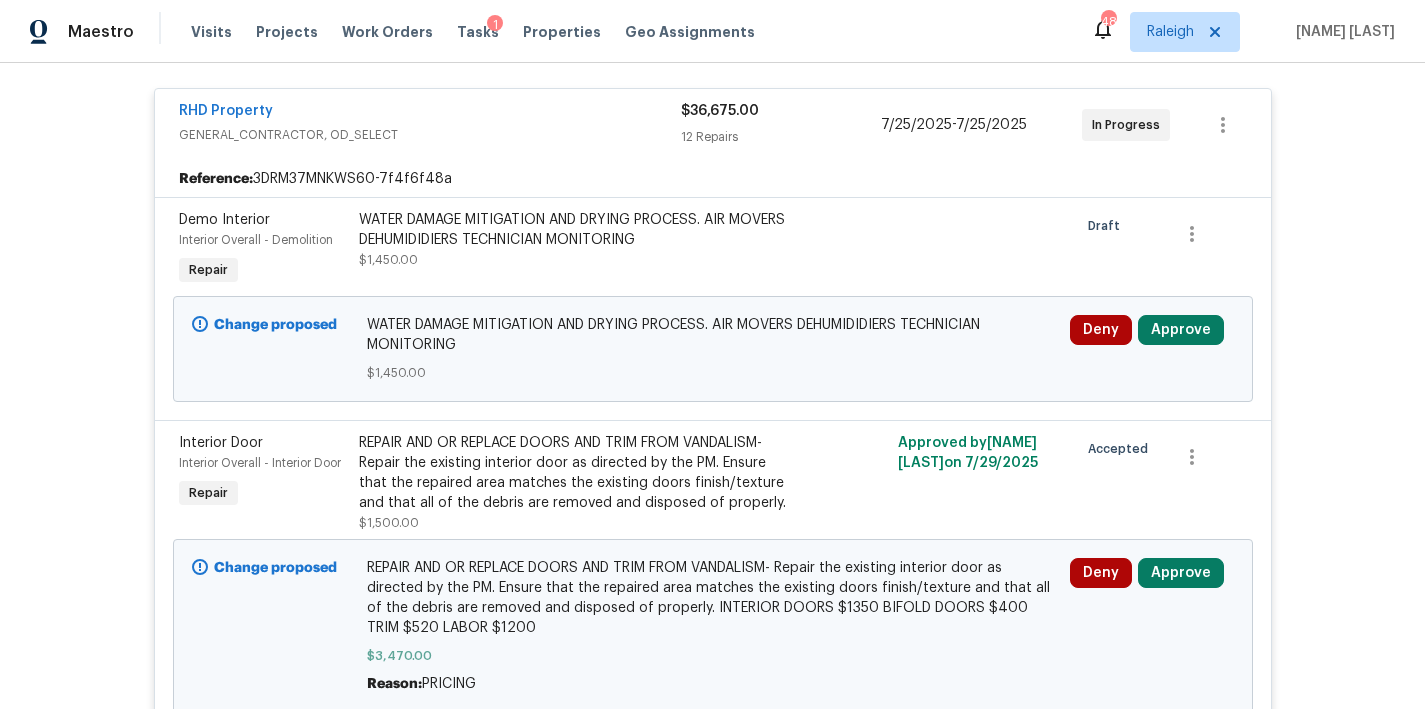 scroll, scrollTop: 414, scrollLeft: 0, axis: vertical 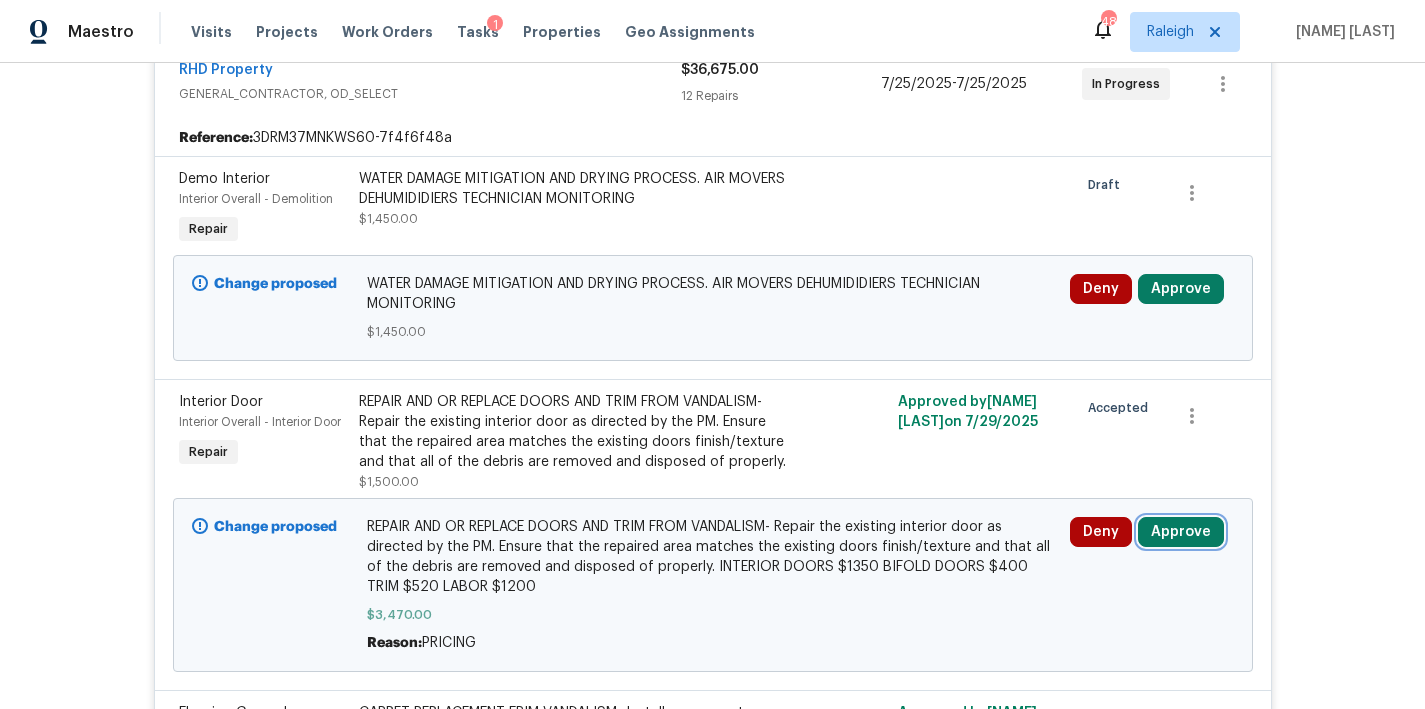 click on "Approve" at bounding box center (1181, 532) 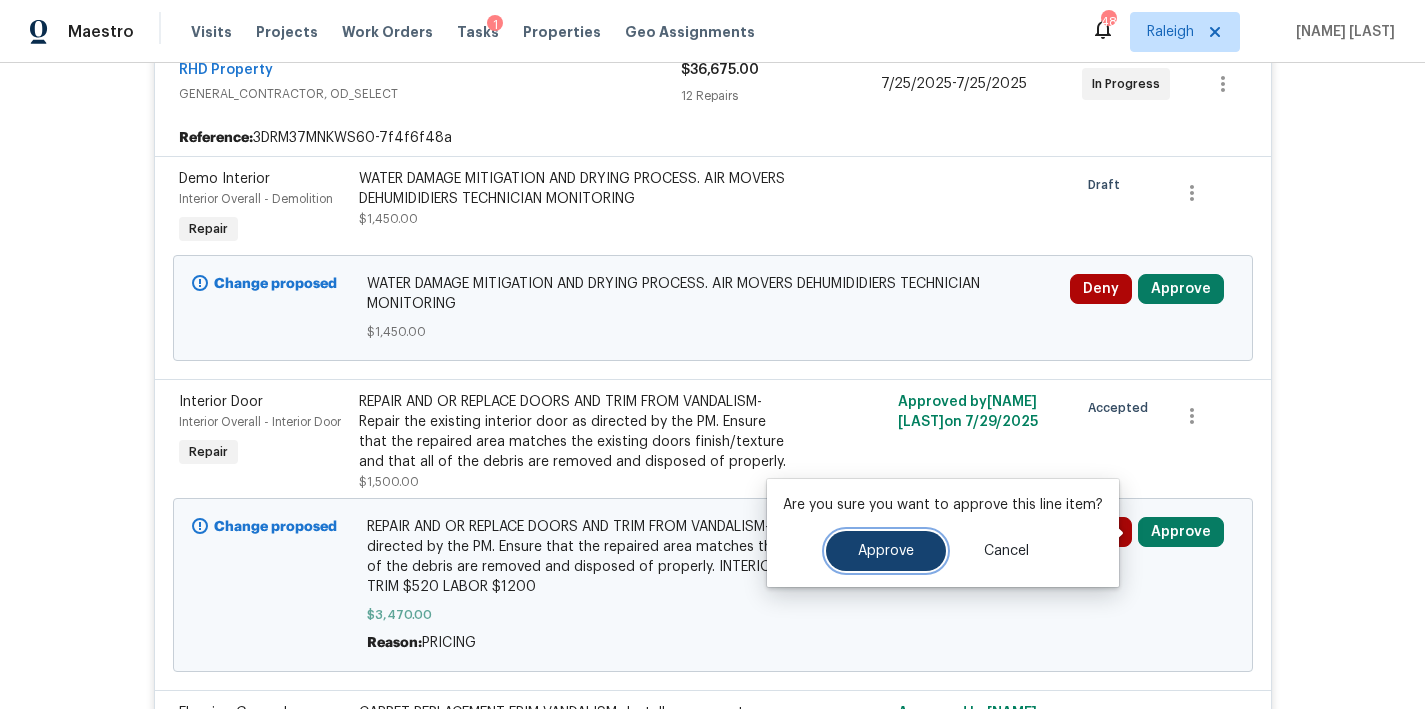 click on "Approve" at bounding box center [886, 551] 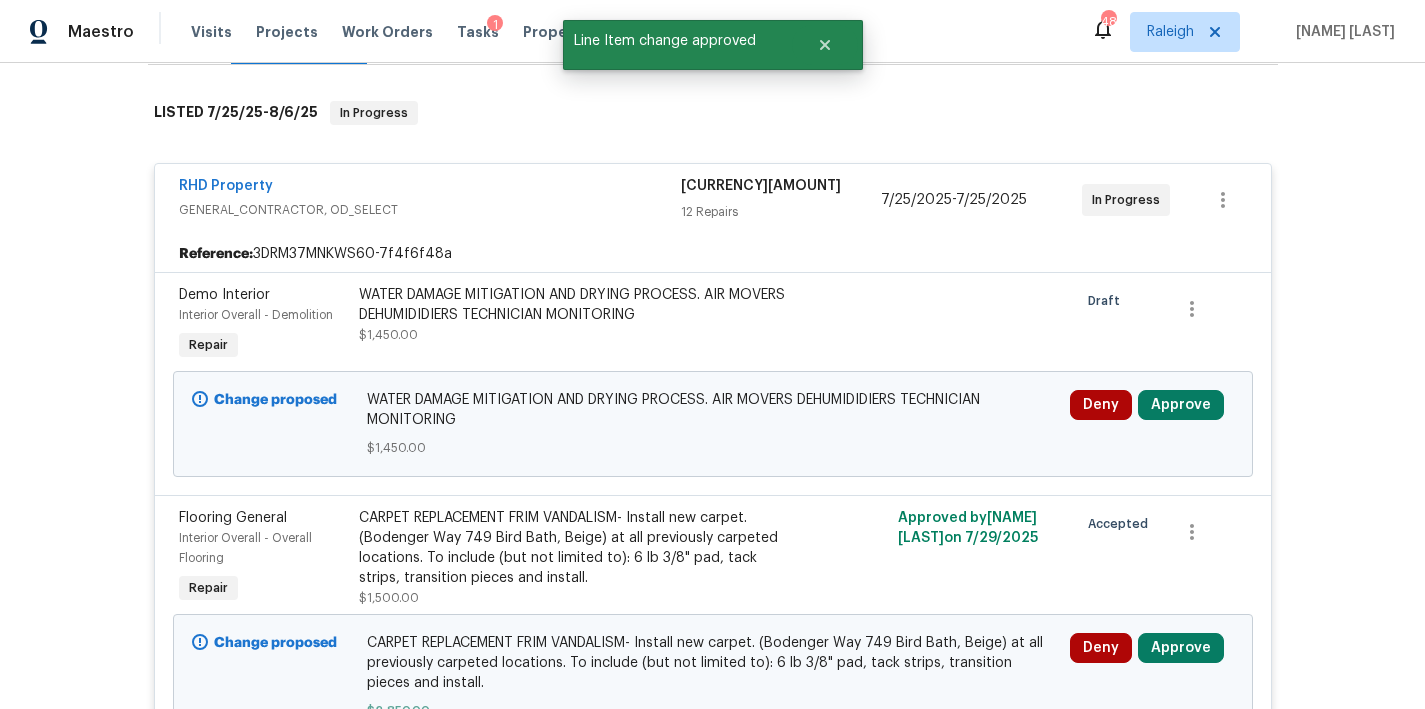 scroll, scrollTop: 233, scrollLeft: 0, axis: vertical 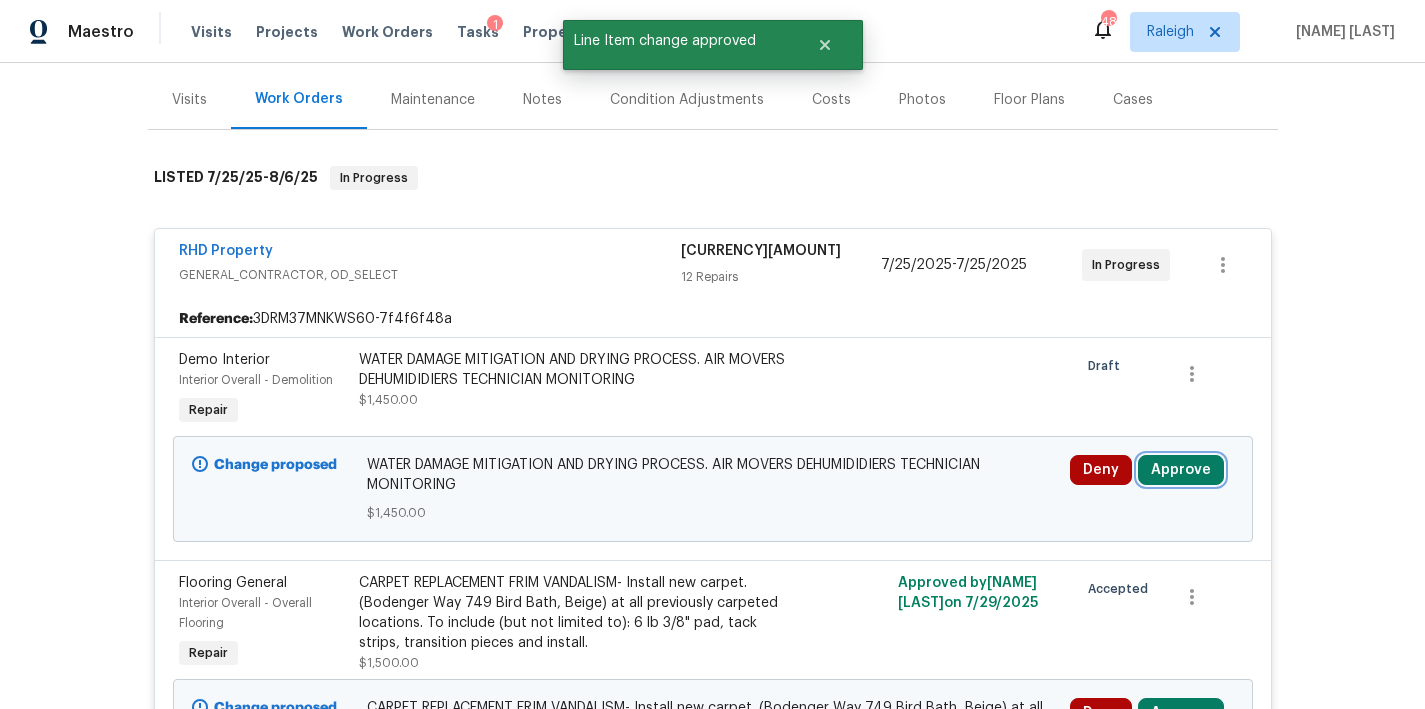 click on "Approve" at bounding box center [1181, 470] 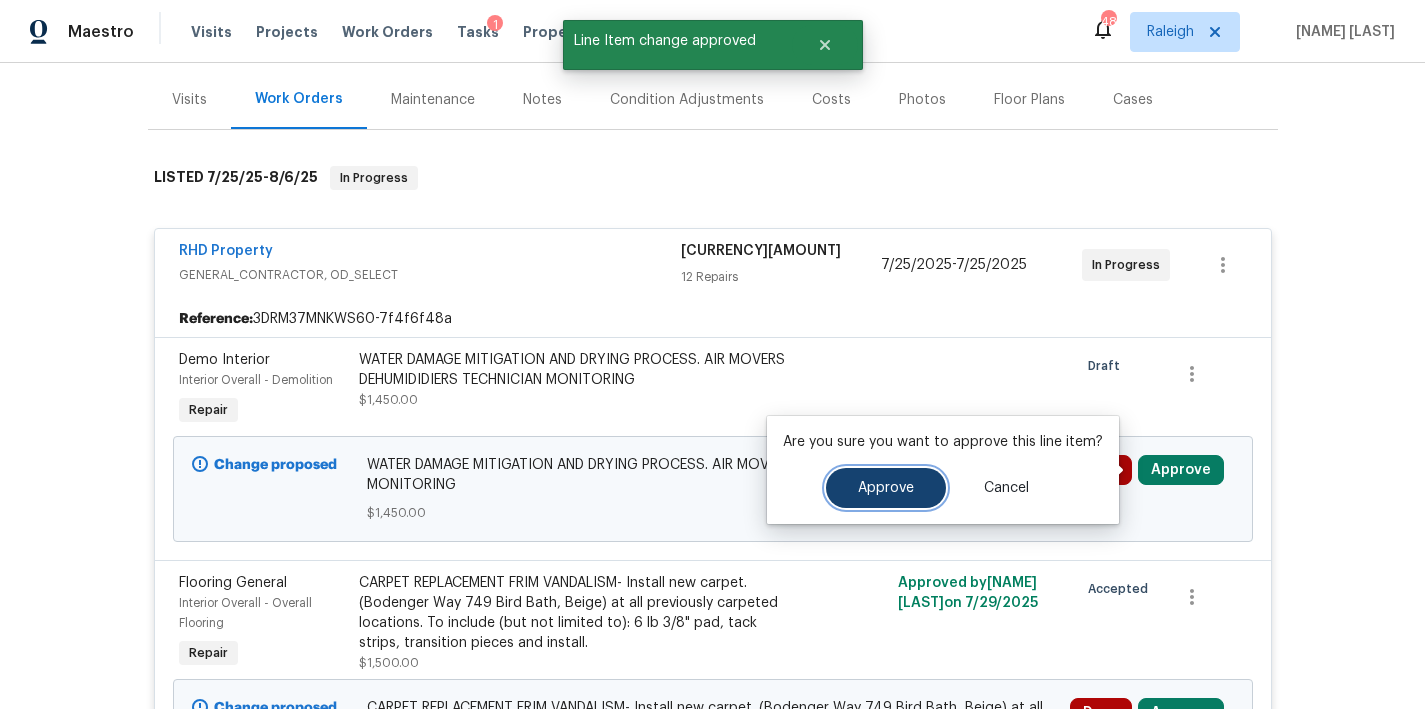 click on "Approve" at bounding box center [886, 488] 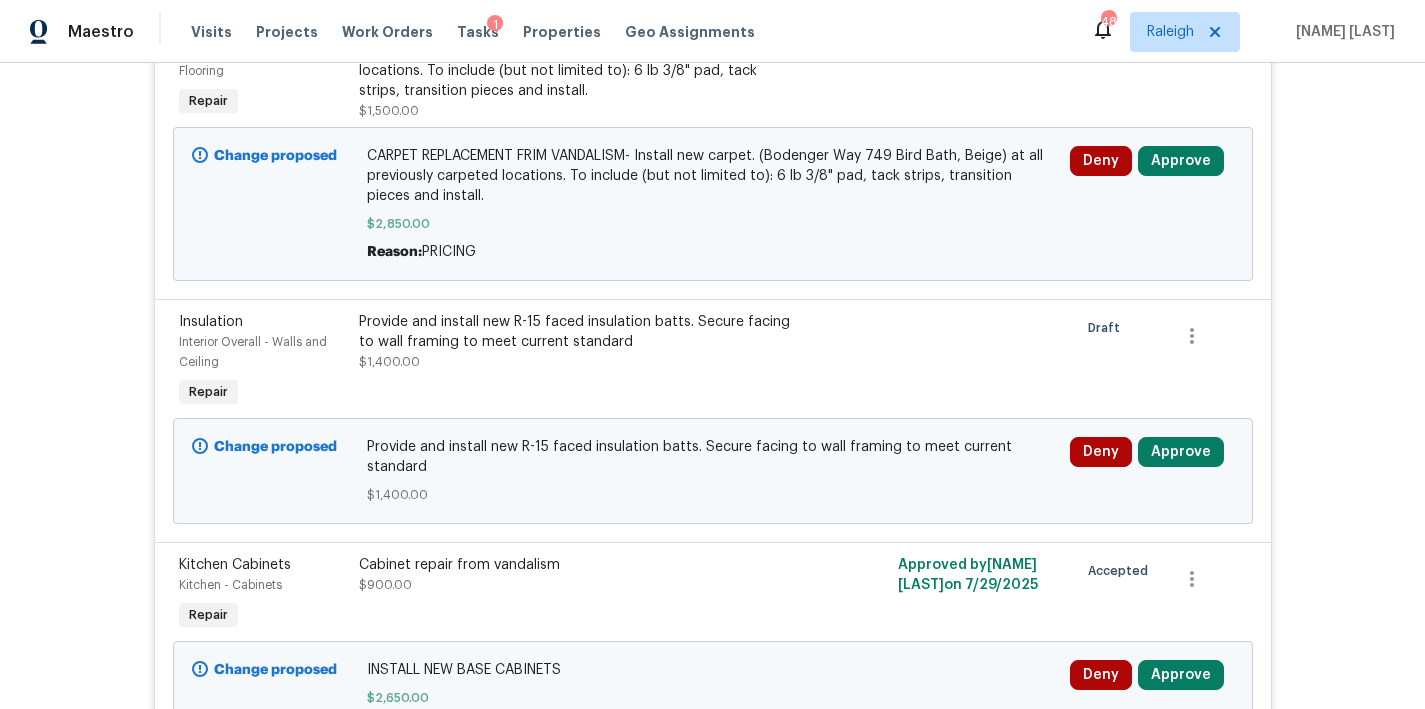scroll, scrollTop: 565, scrollLeft: 0, axis: vertical 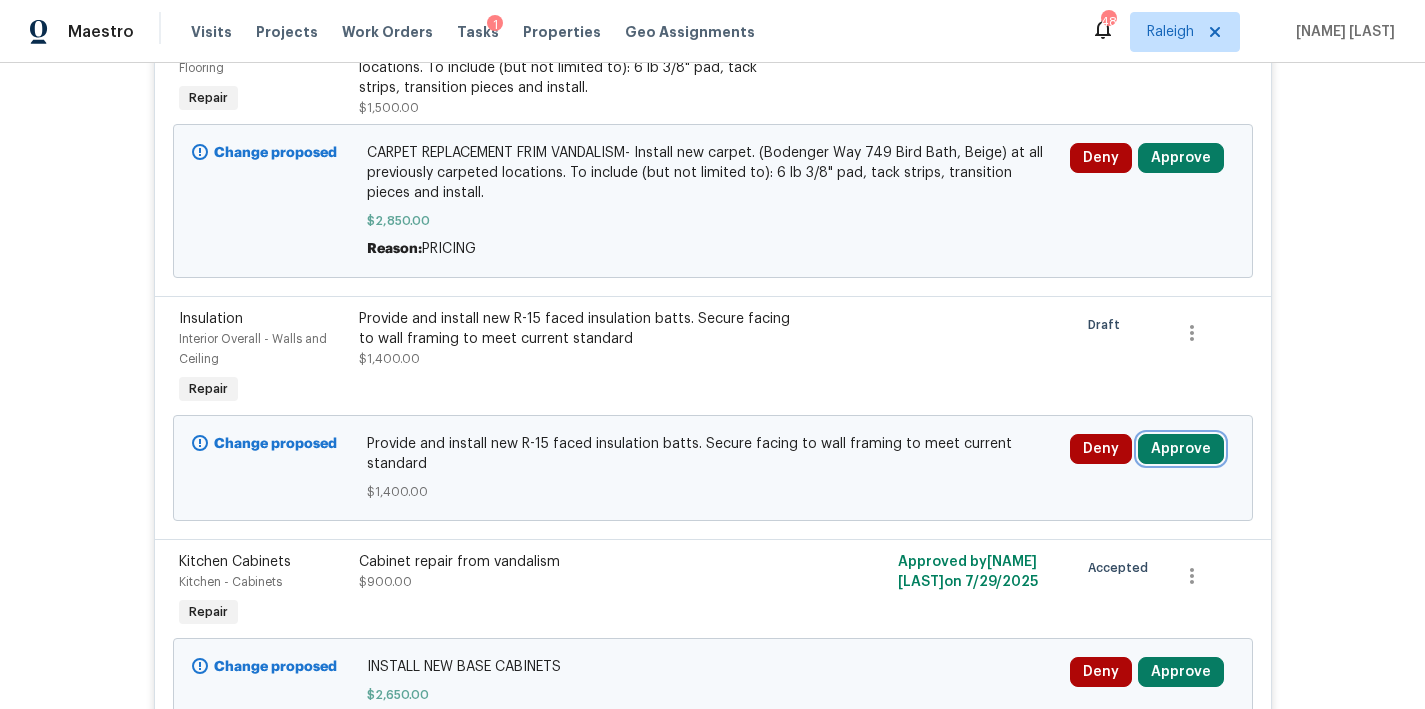 click on "Approve" at bounding box center (1181, 449) 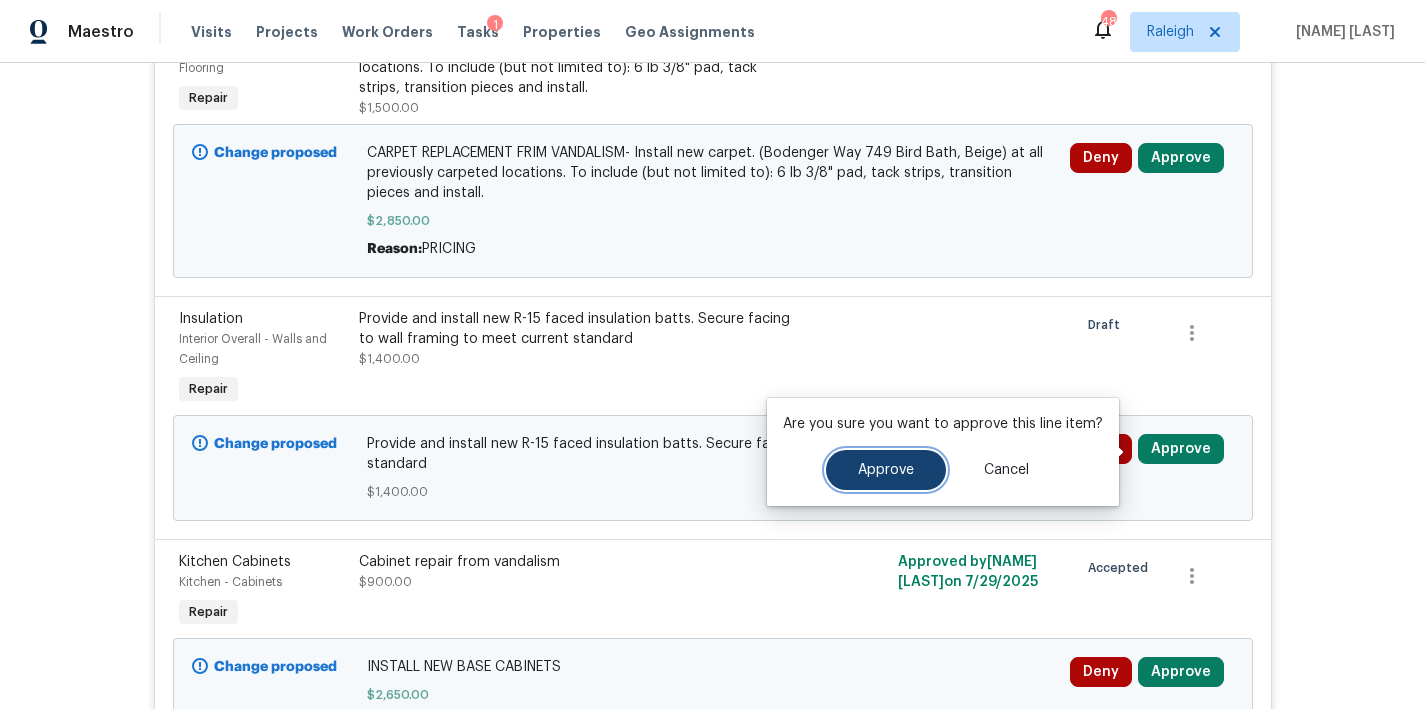 click on "Approve" at bounding box center (886, 470) 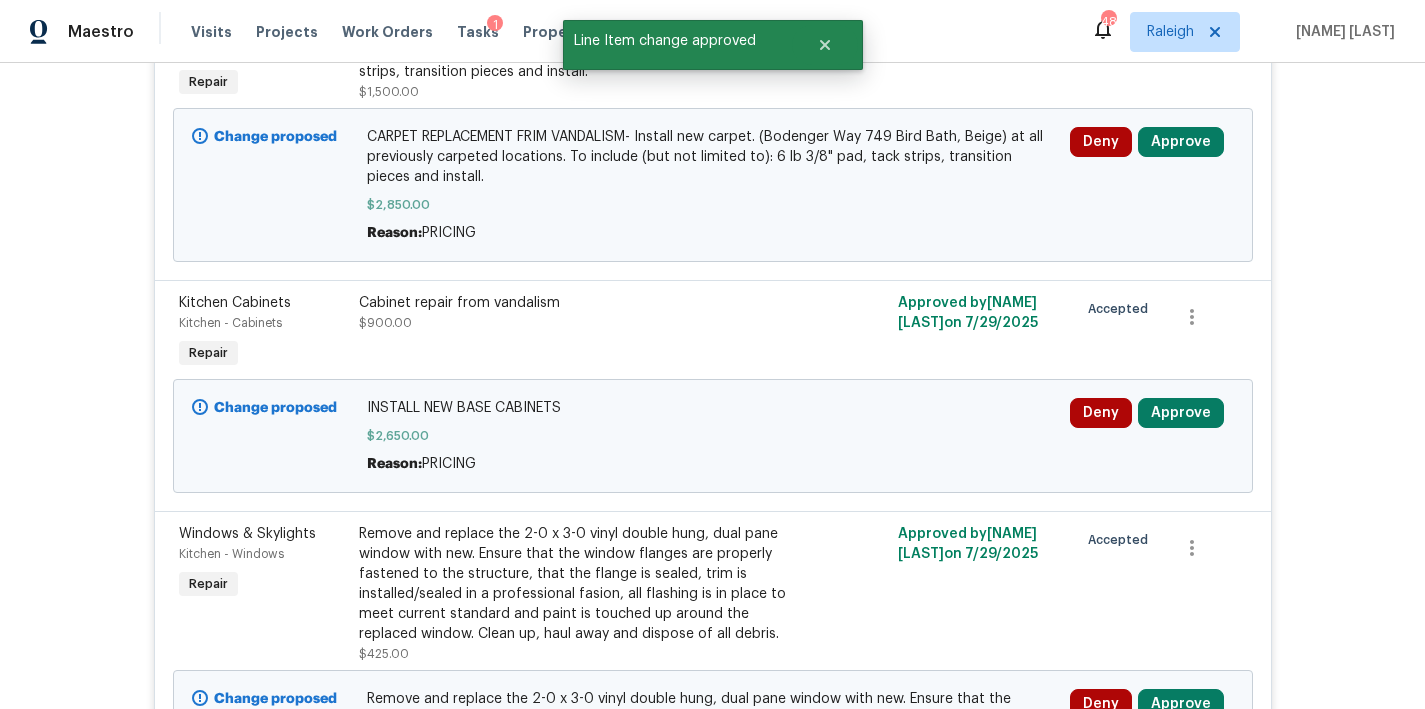 scroll, scrollTop: 603, scrollLeft: 0, axis: vertical 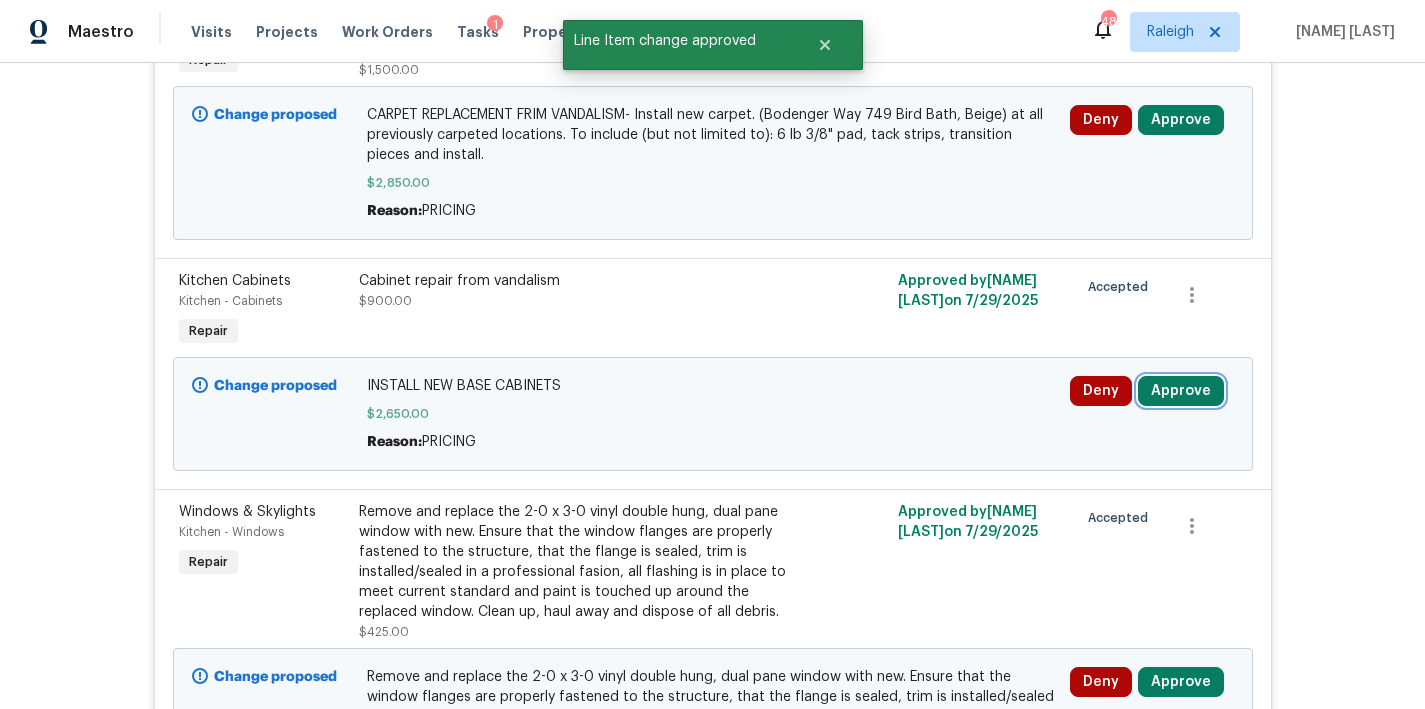 click on "Approve" at bounding box center (1181, 391) 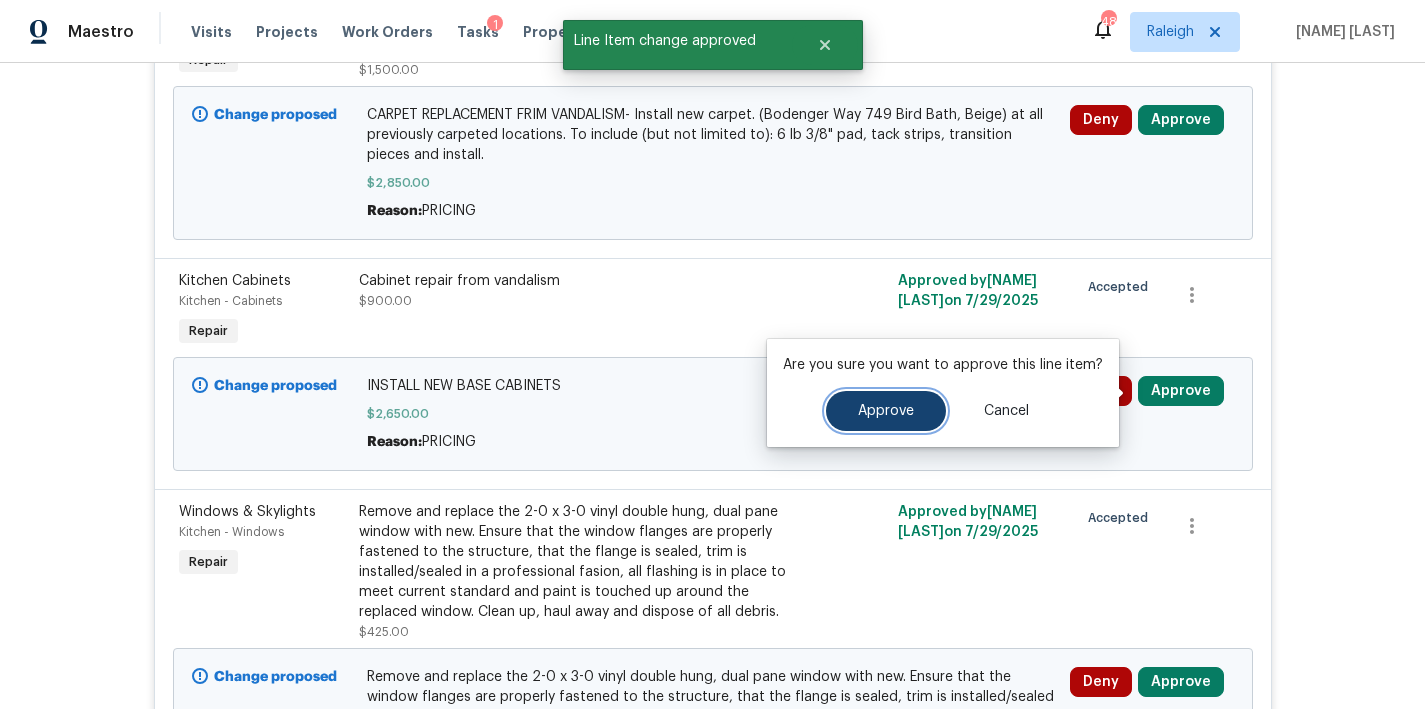 click on "Approve" at bounding box center (886, 411) 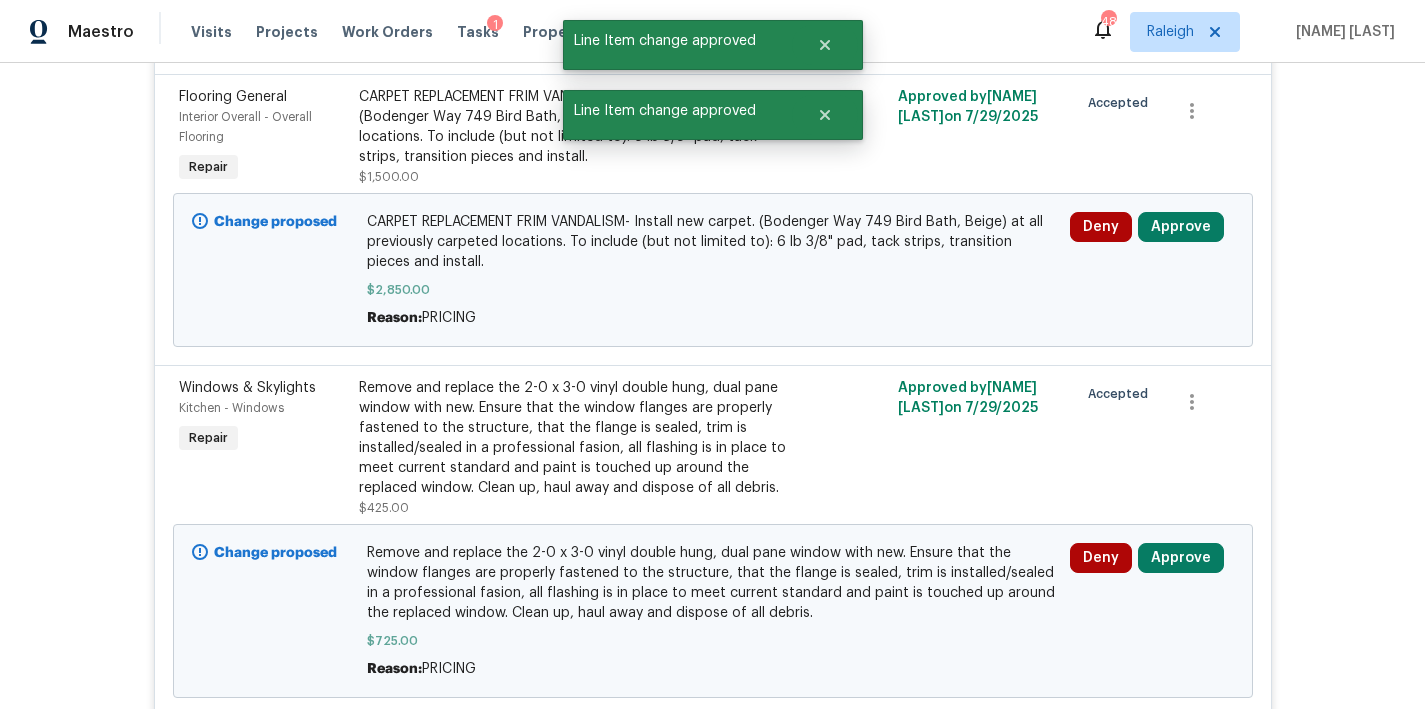scroll, scrollTop: 603, scrollLeft: 0, axis: vertical 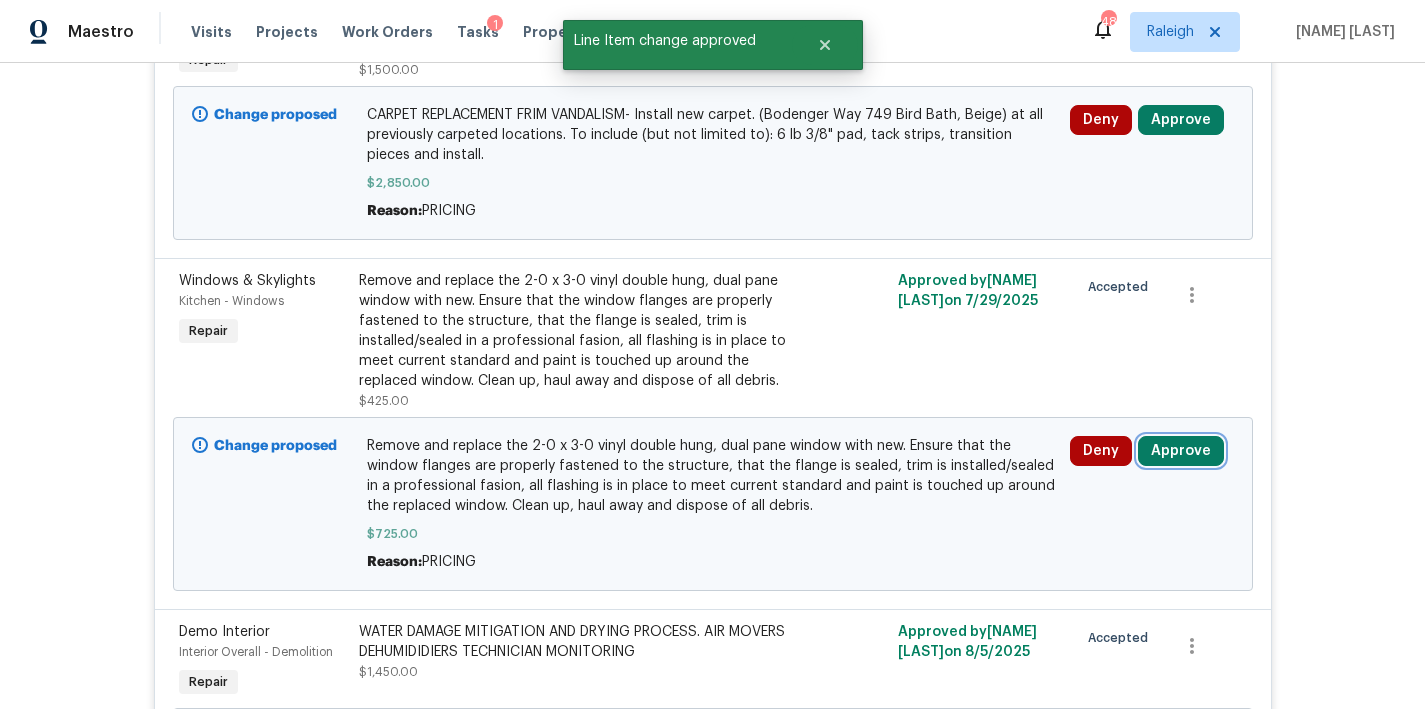 click on "Approve" at bounding box center (1181, 451) 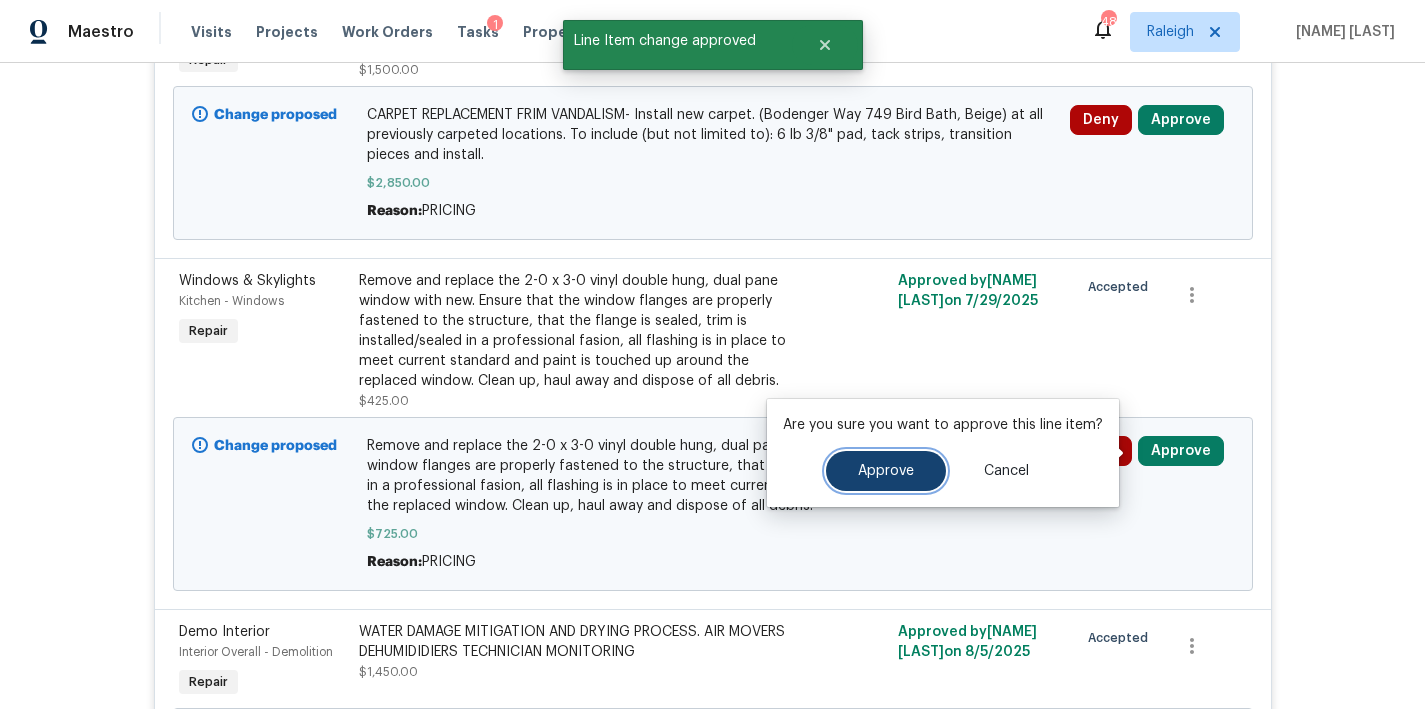 click on "Approve" at bounding box center [886, 471] 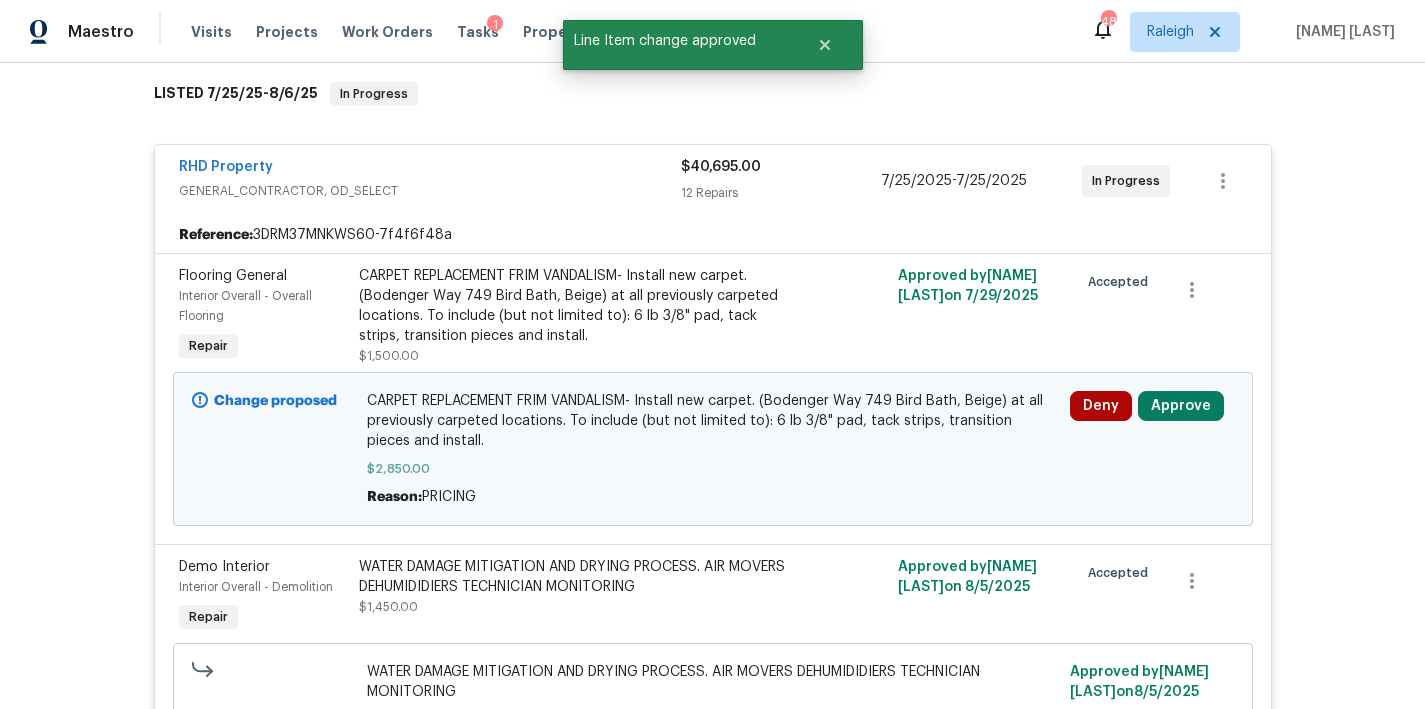 scroll, scrollTop: 344, scrollLeft: 0, axis: vertical 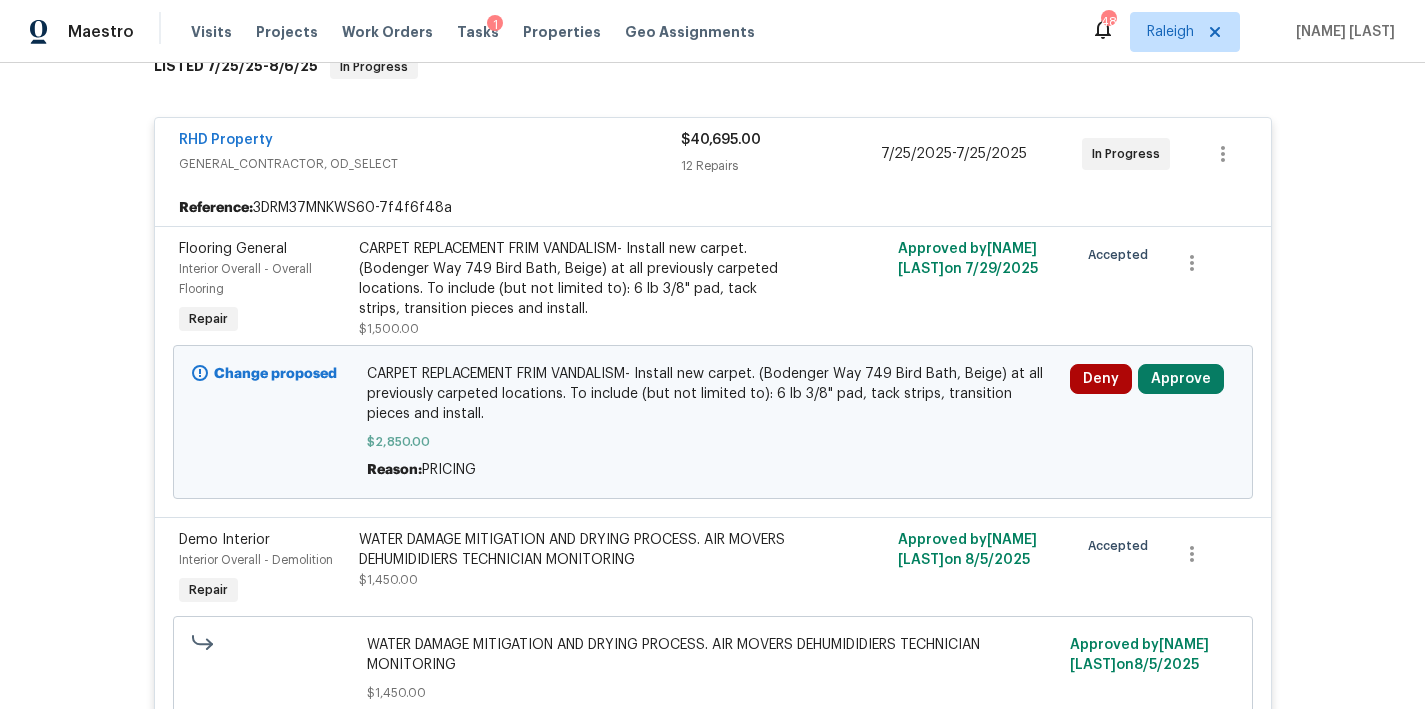 click on "CARPET REPLACEMENT FRIM VANDALISM- Install new carpet. (Bodenger Way 749 Bird Bath, Beige) at all previously carpeted locations. To include (but not limited to): 6 lb 3/8" pad, tack strips, transition pieces and install." at bounding box center (578, 279) 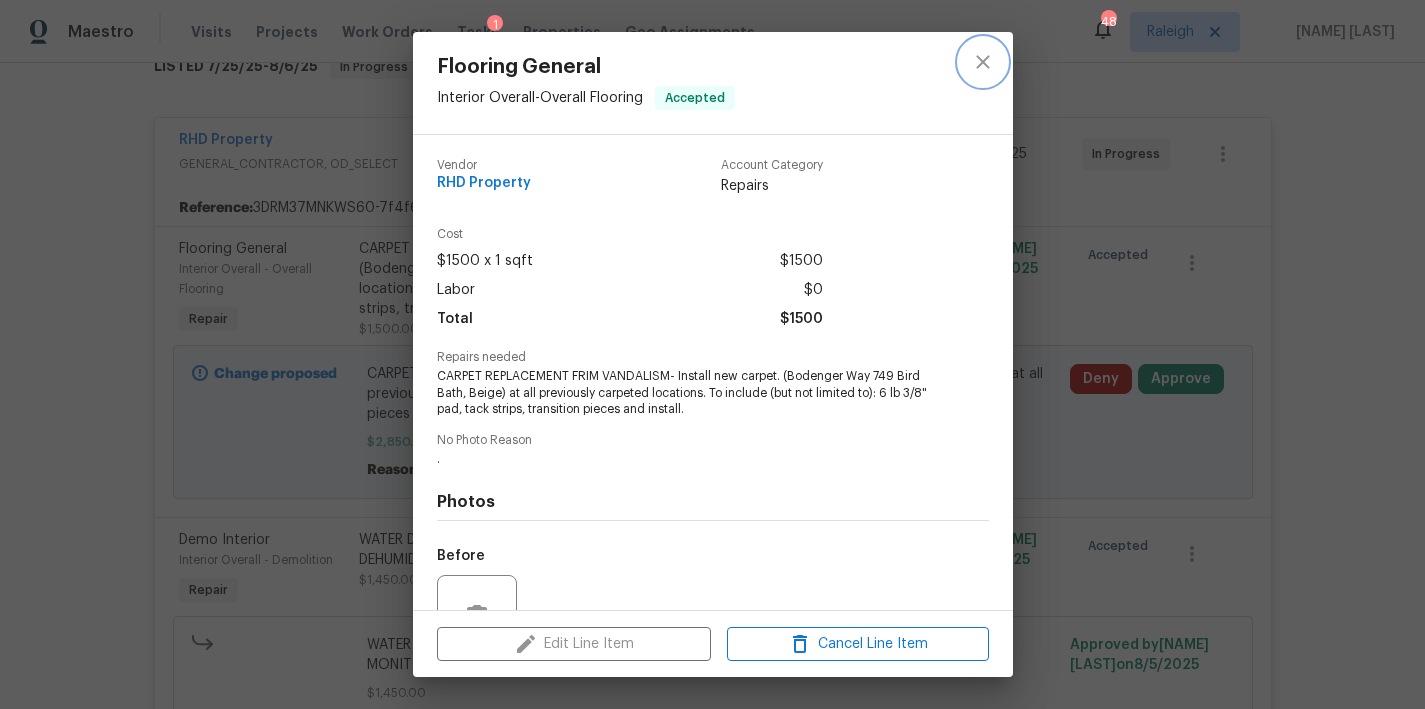 click 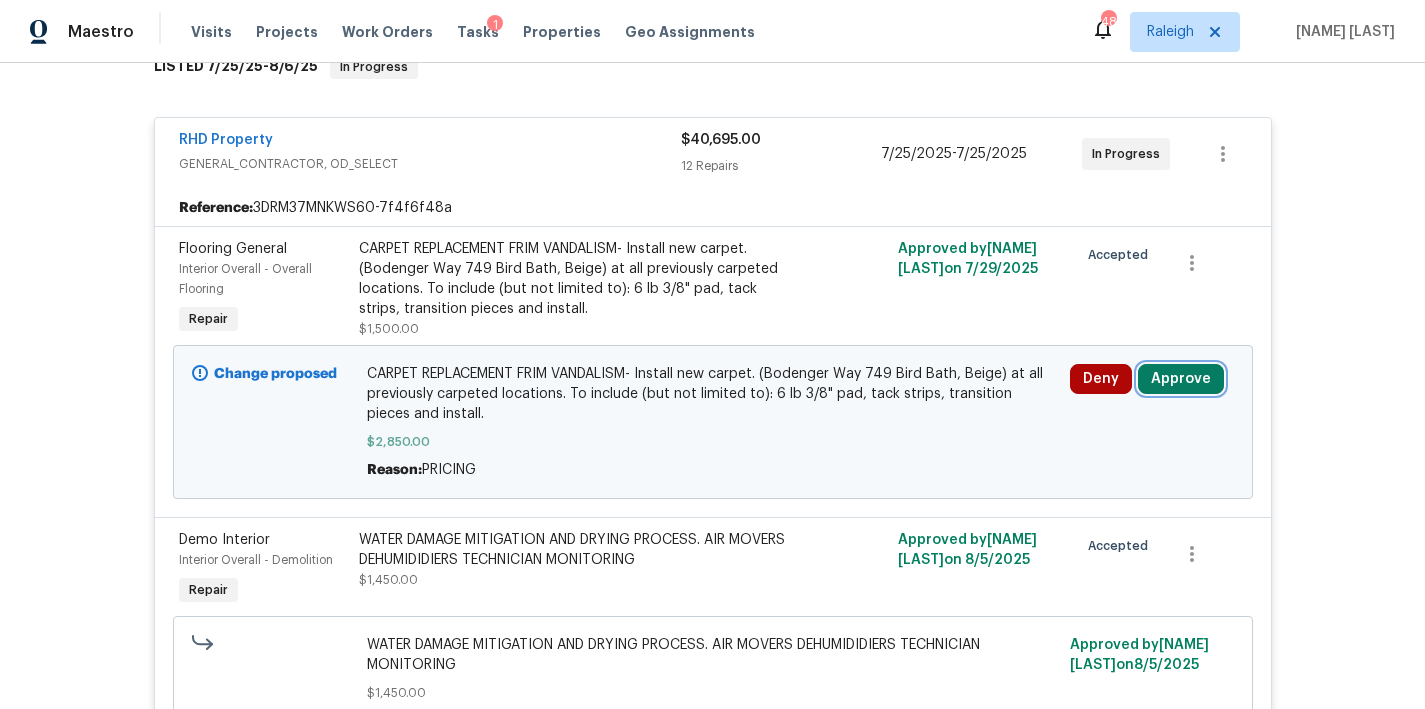 click on "Approve" at bounding box center [1181, 379] 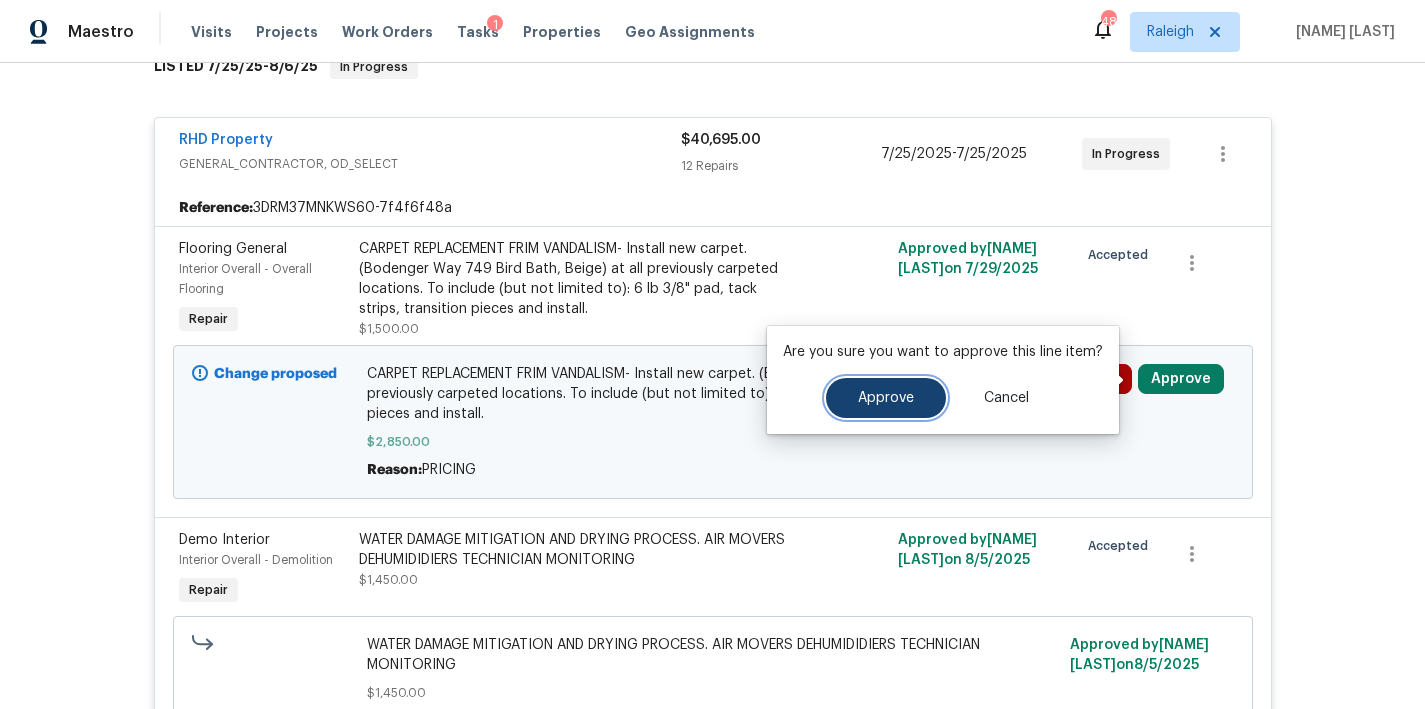 click on "Approve" at bounding box center [886, 398] 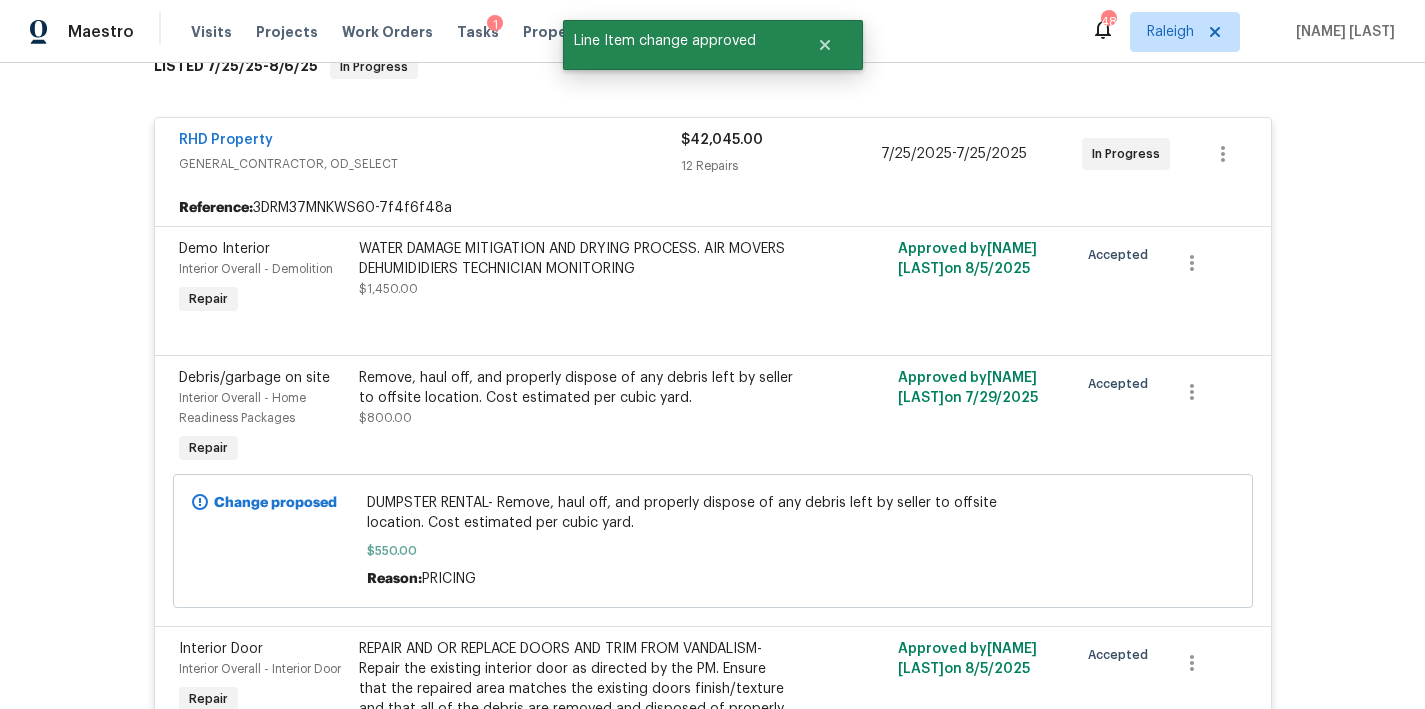 scroll, scrollTop: 0, scrollLeft: 0, axis: both 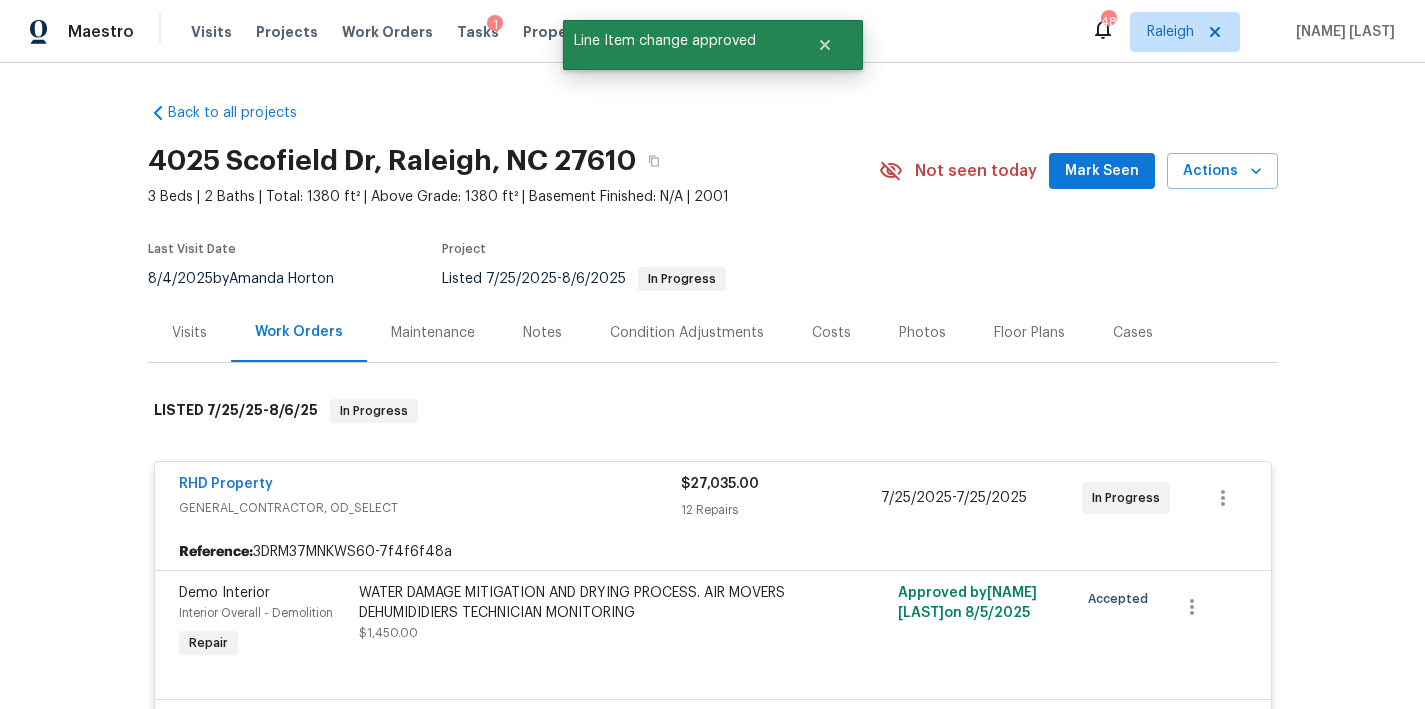 click on "RHD Property" at bounding box center (430, 486) 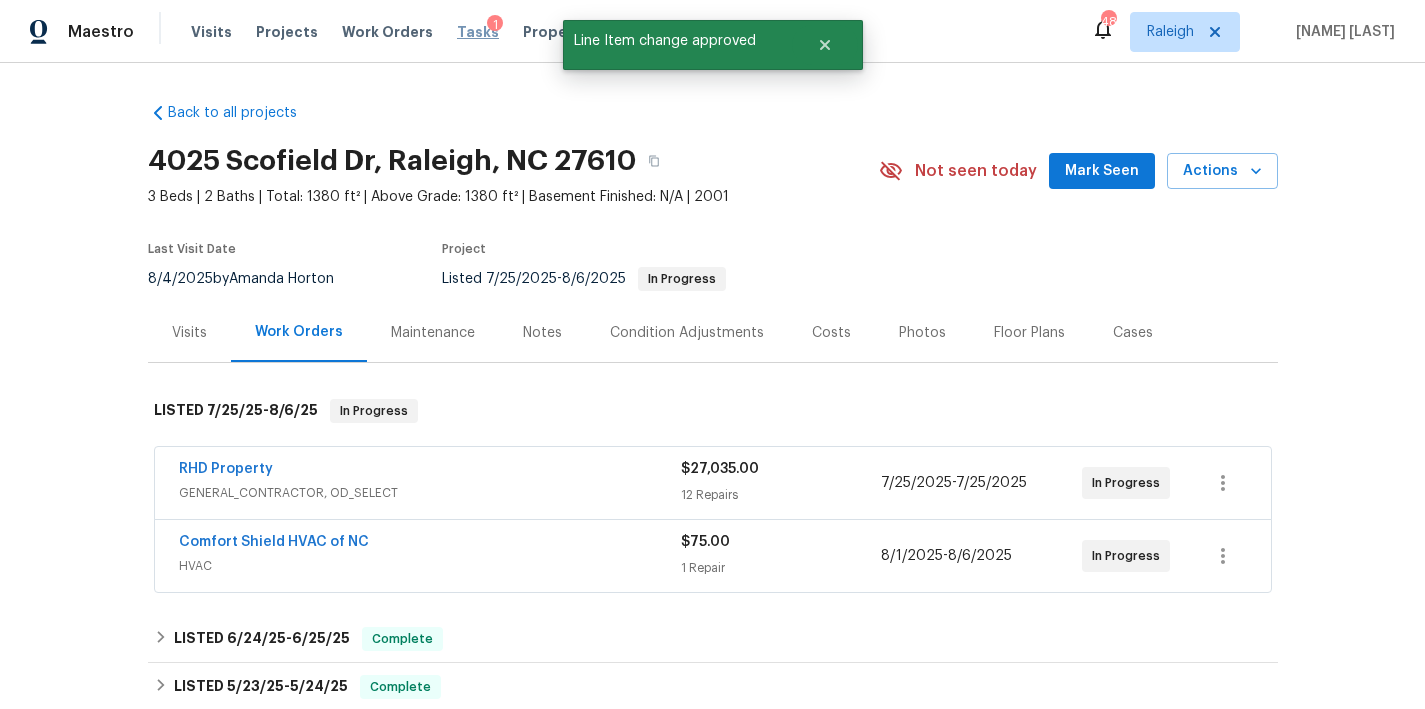click on "Tasks" at bounding box center (478, 32) 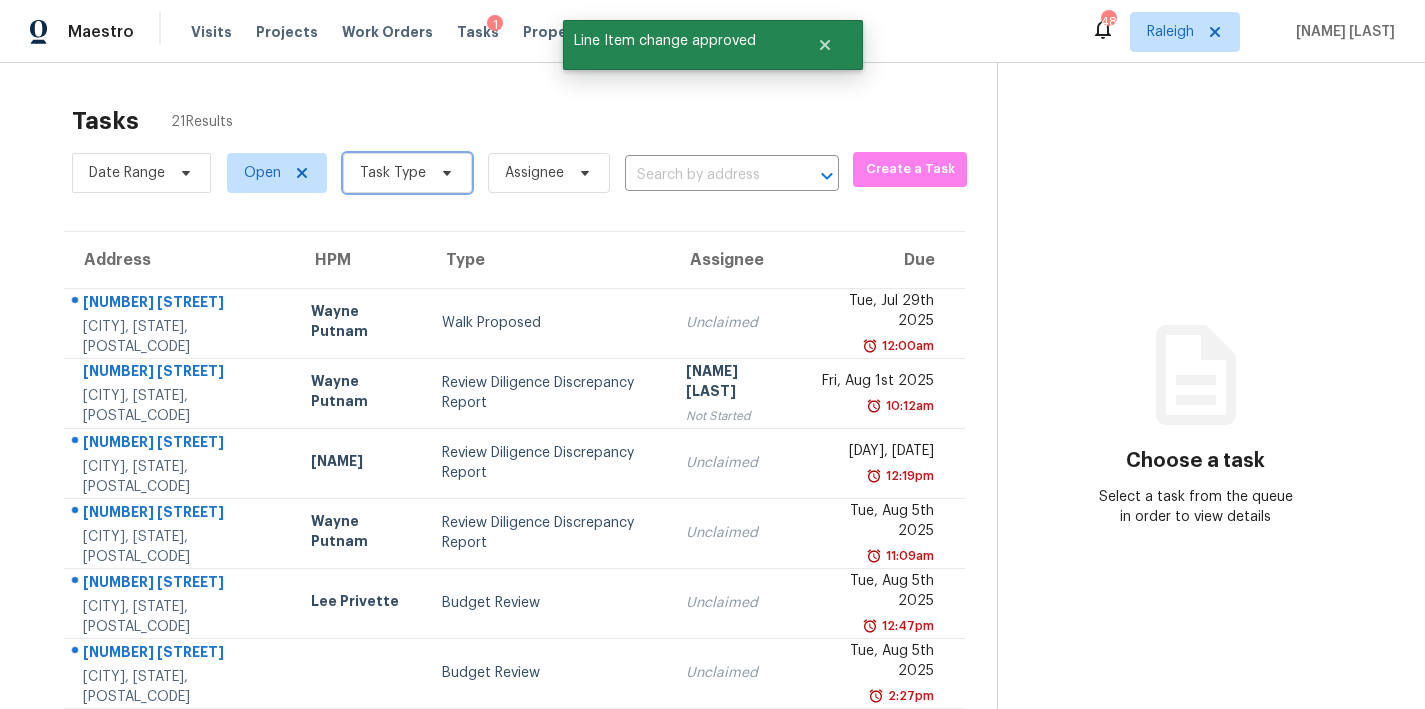 click on "Task Type" at bounding box center [393, 173] 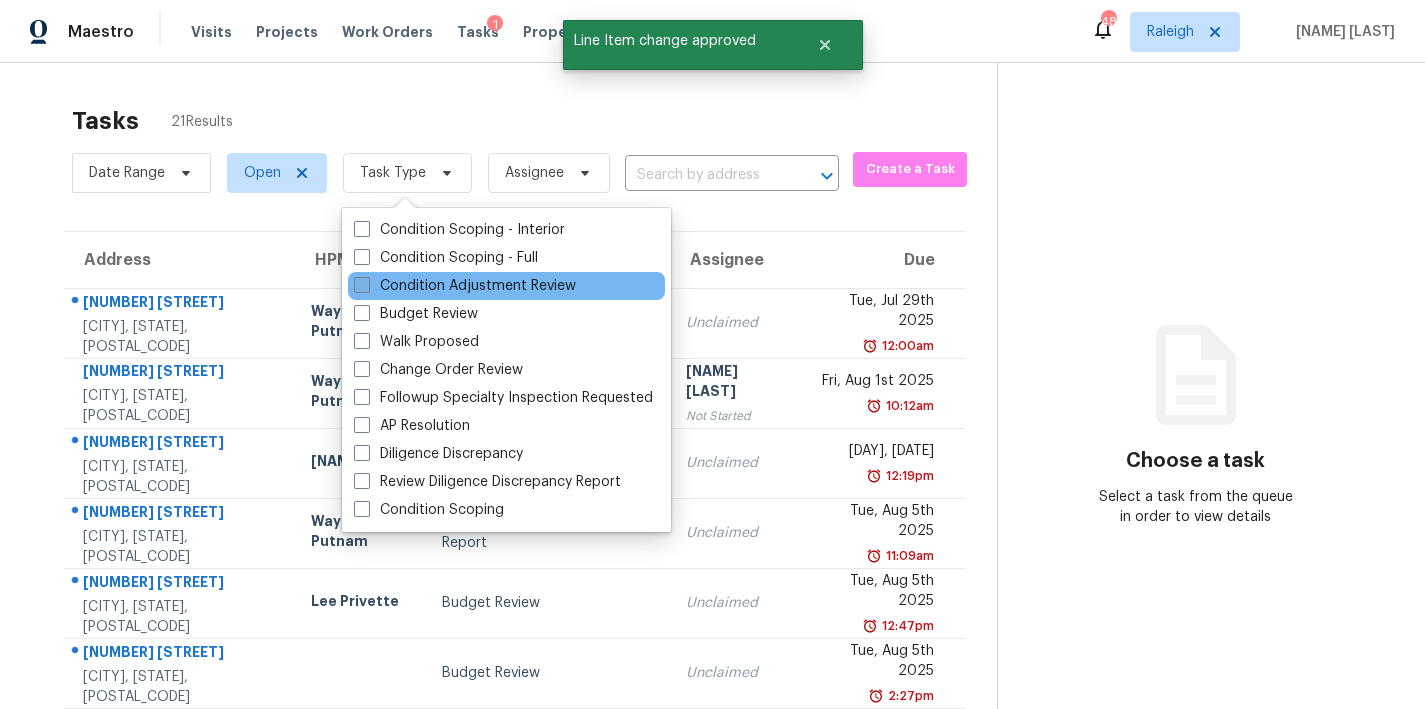 click on "Condition Adjustment Review" at bounding box center (465, 286) 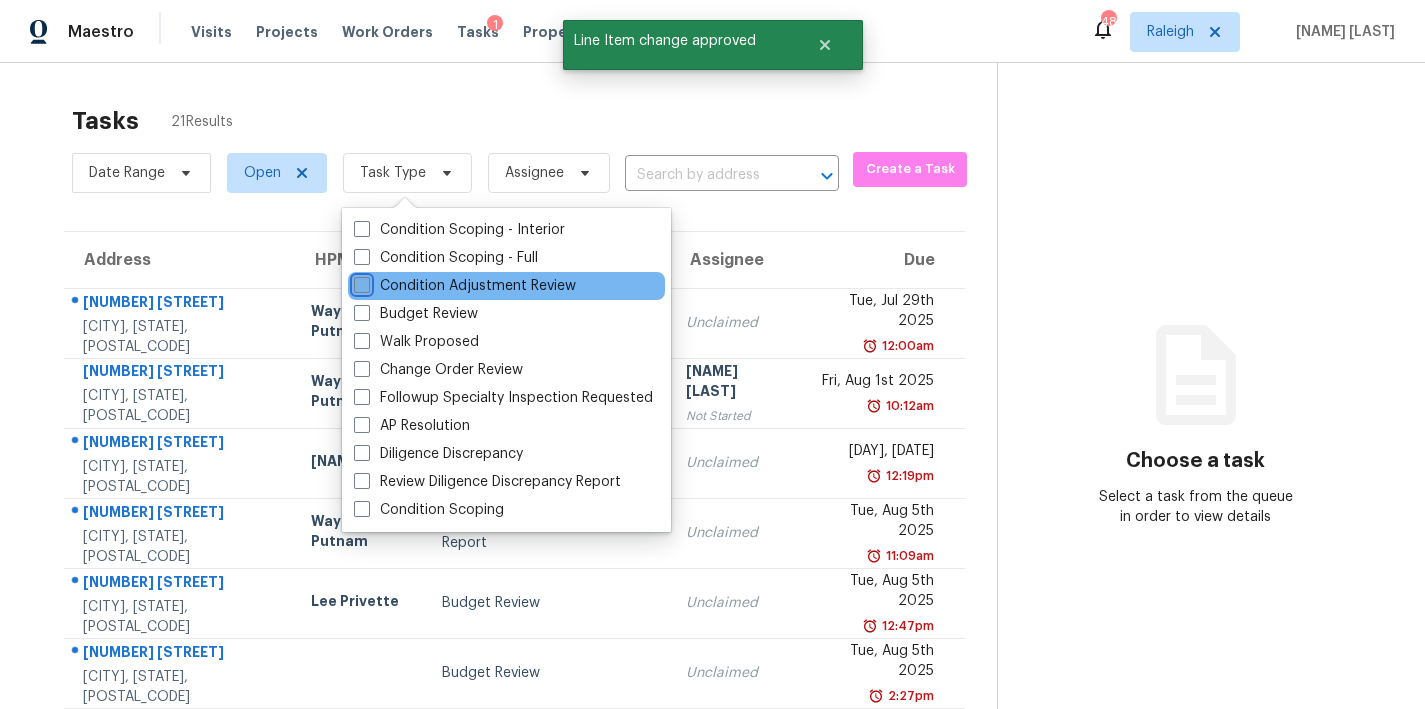 click on "Condition Adjustment Review" at bounding box center (360, 282) 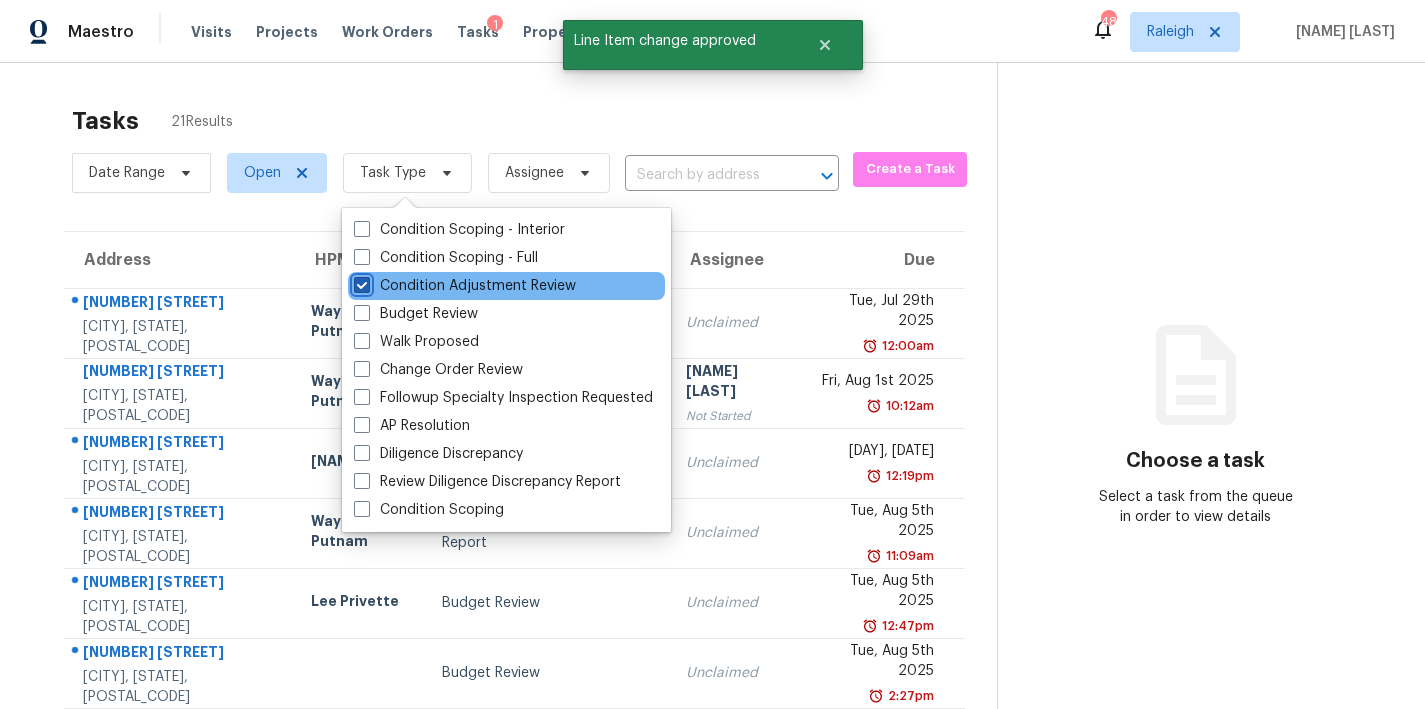 checkbox on "true" 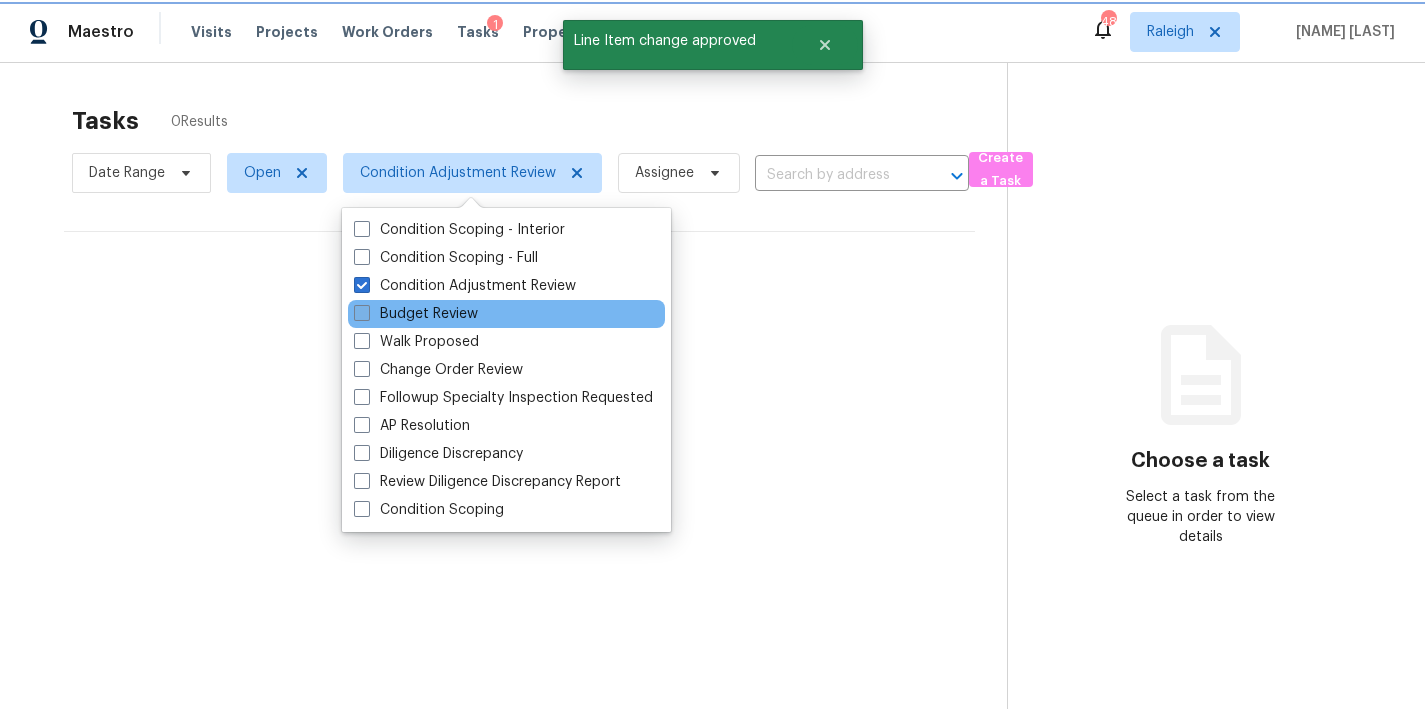 click on "Budget Review" at bounding box center [416, 314] 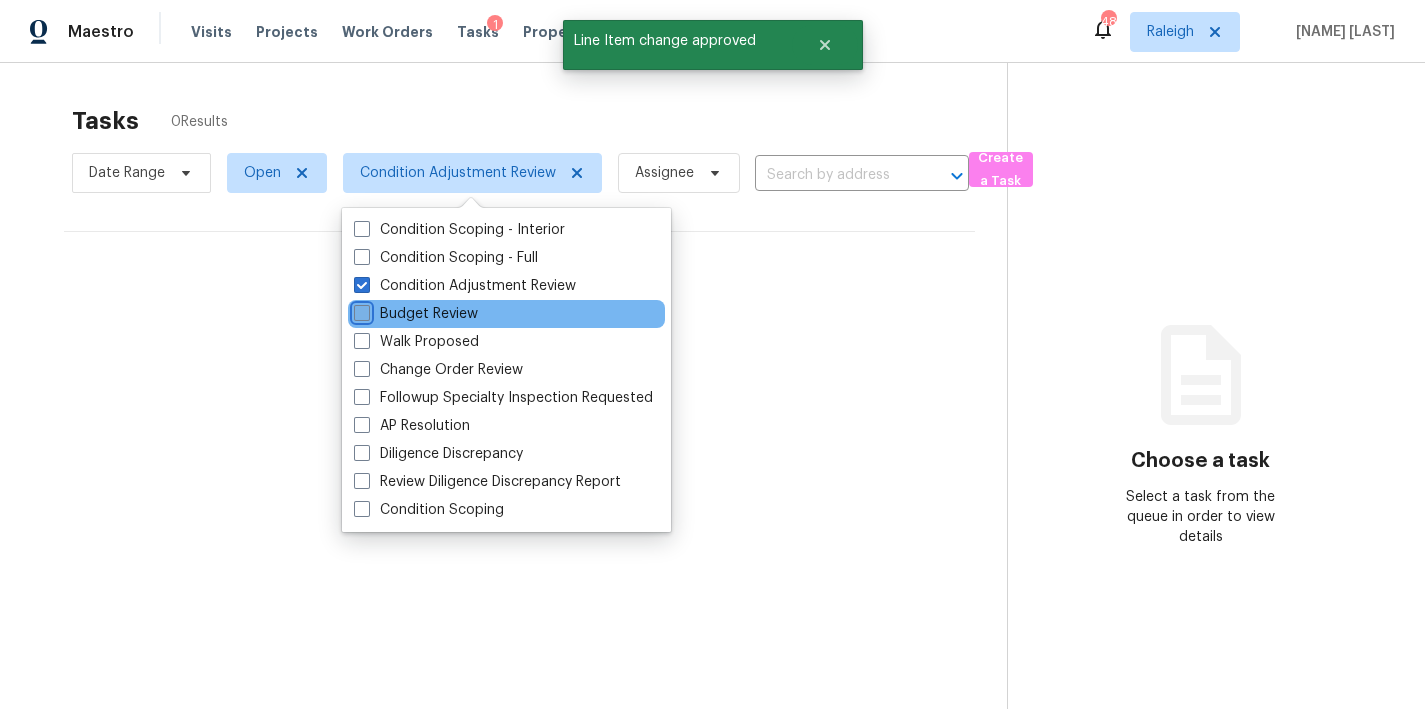 click on "Budget Review" at bounding box center [360, 310] 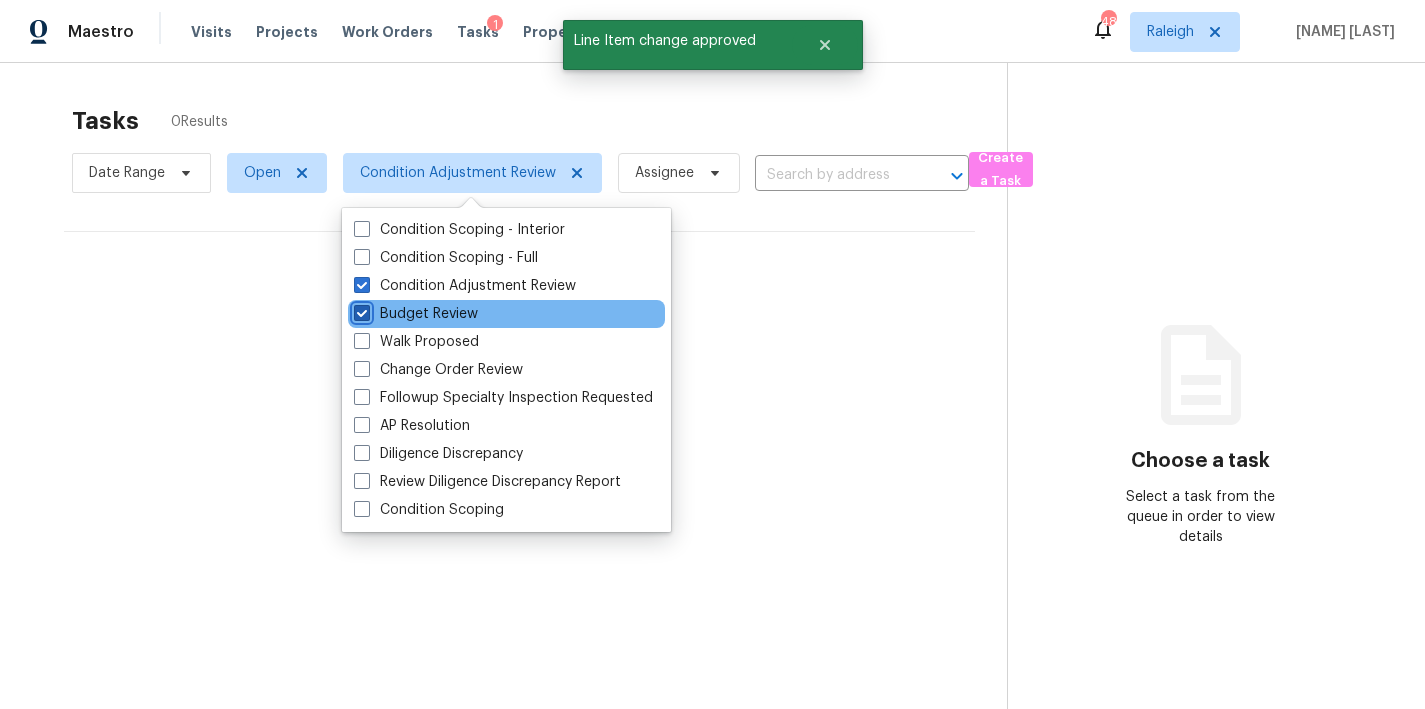 checkbox on "true" 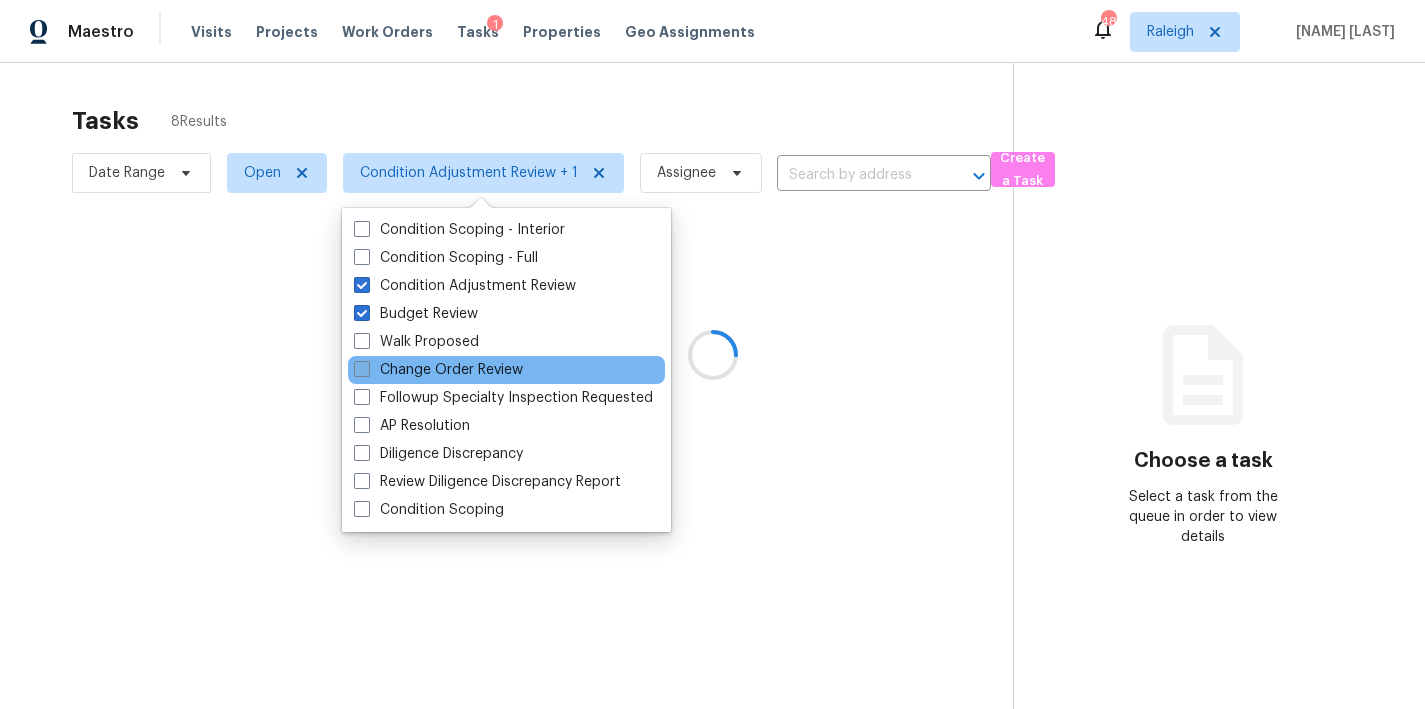 click on "Change Order Review" at bounding box center [438, 370] 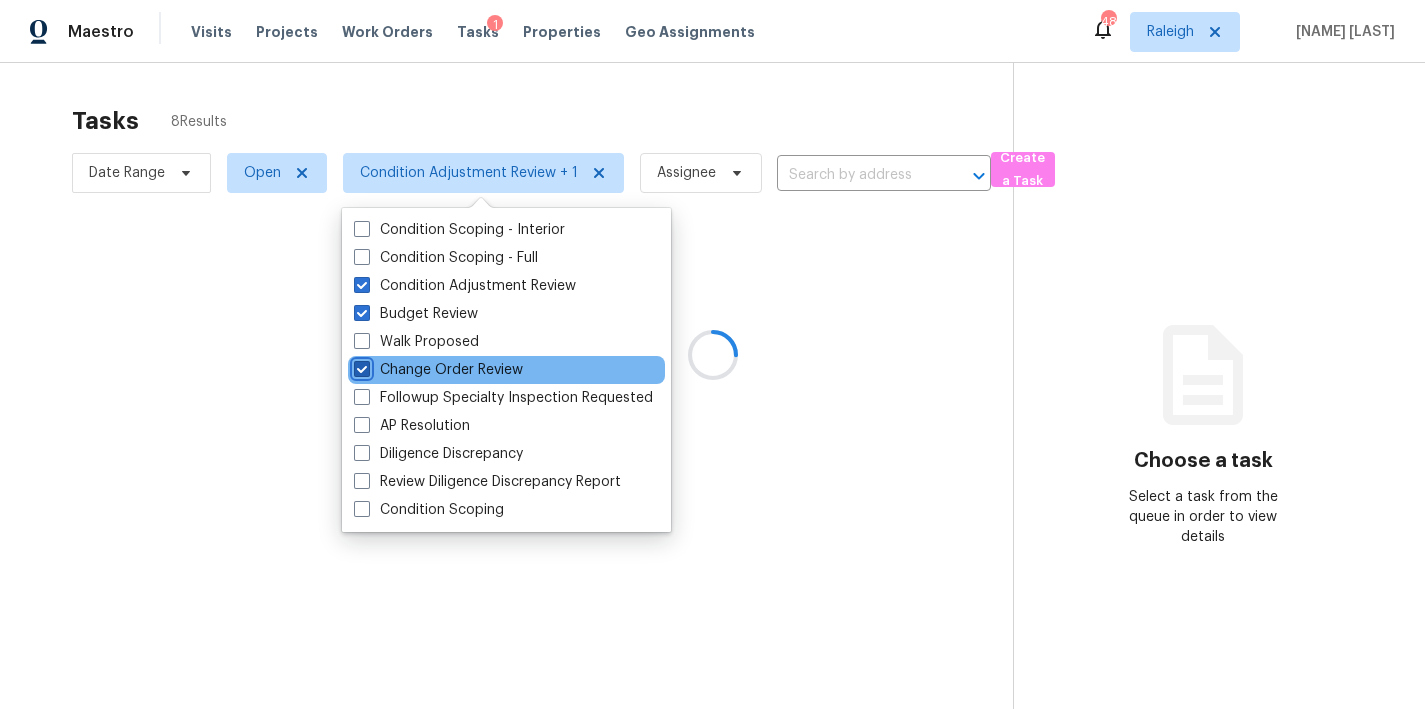 checkbox on "true" 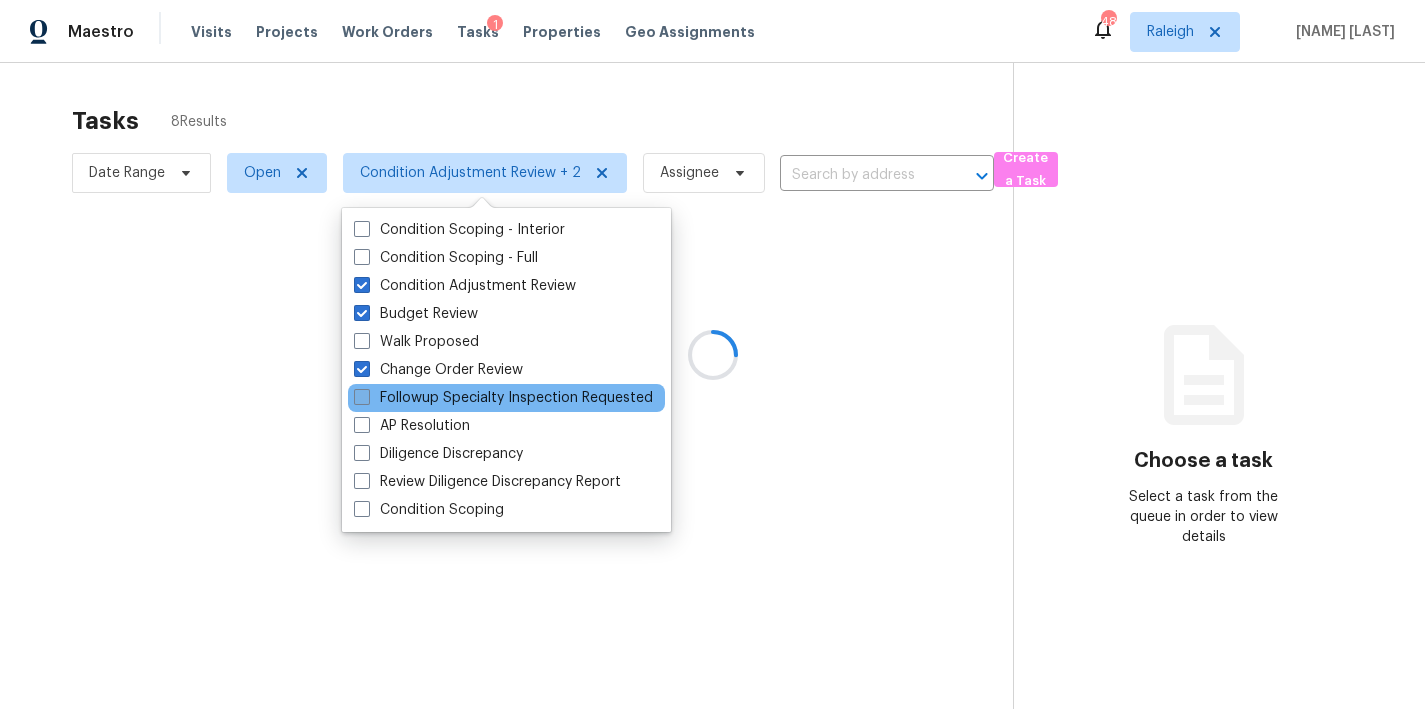 click on "Followup Specialty Inspection Requested" at bounding box center [503, 398] 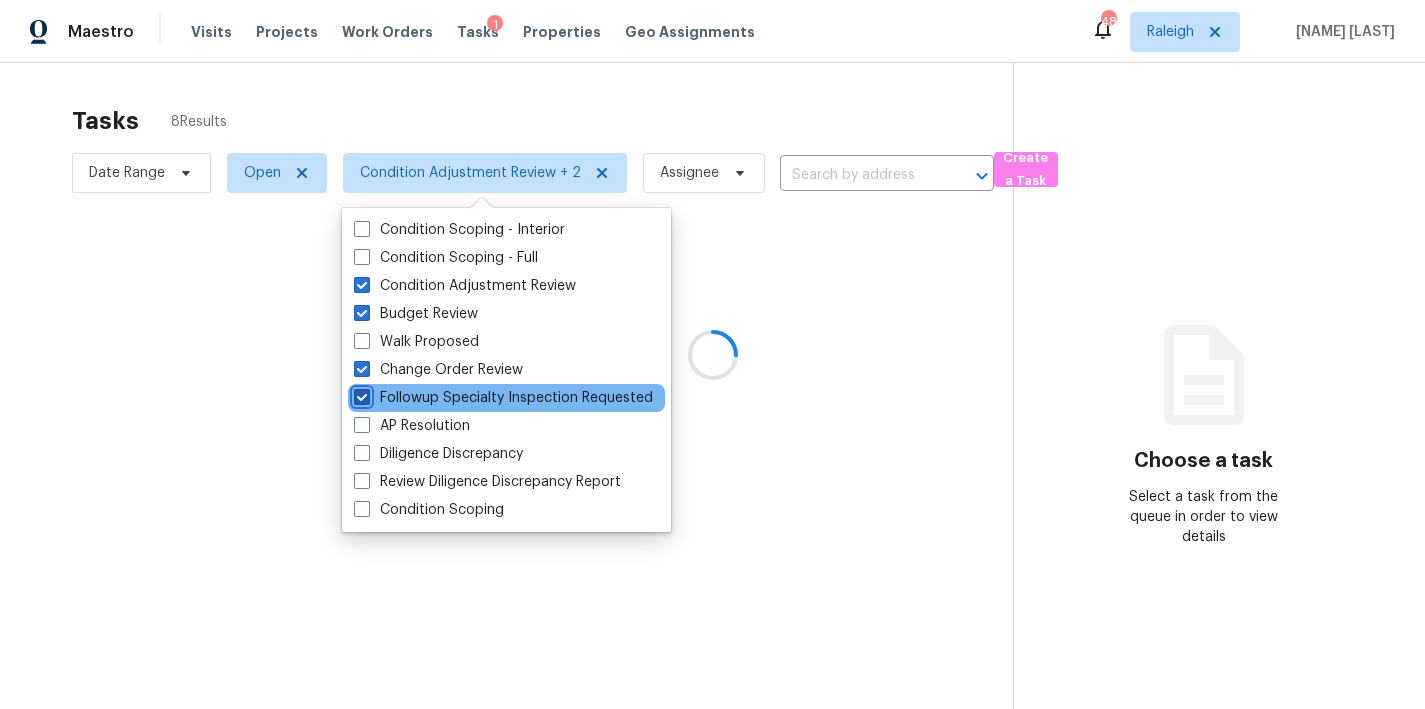 checkbox on "true" 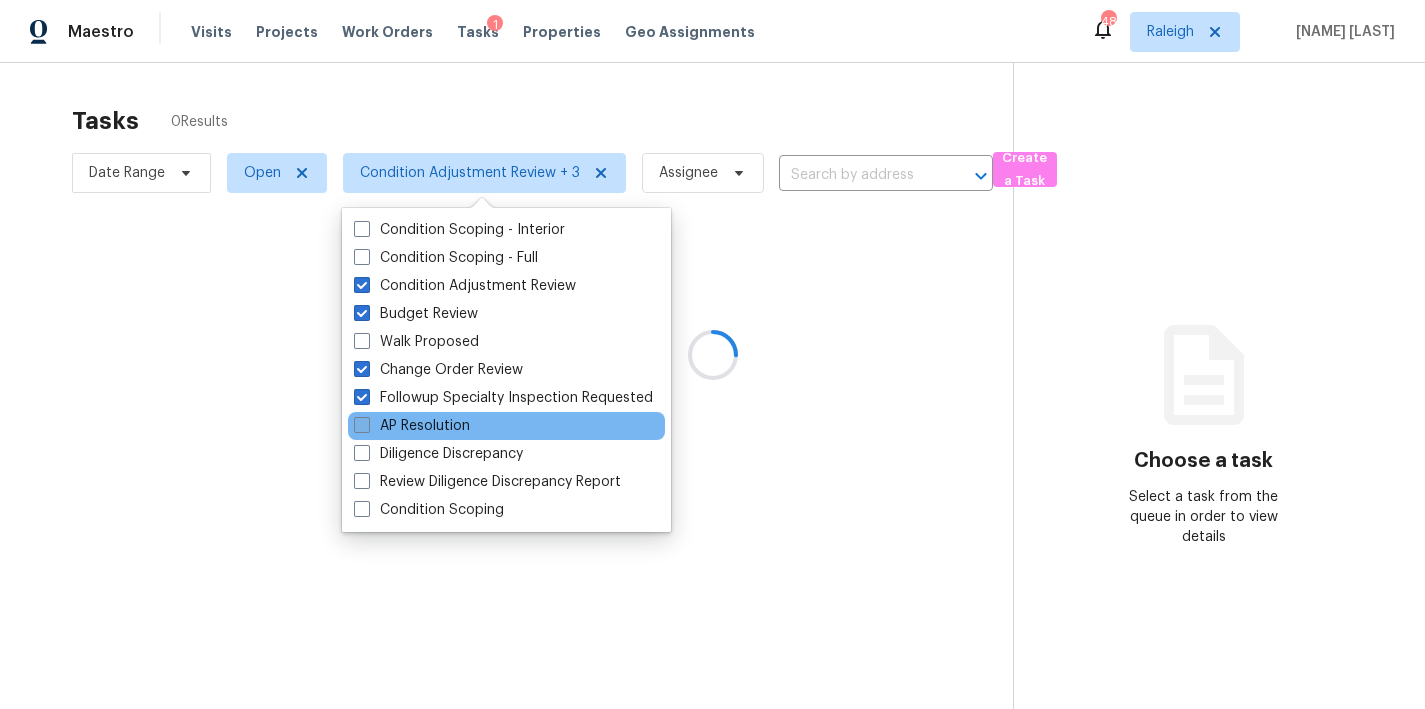 click on "AP Resolution" at bounding box center (412, 426) 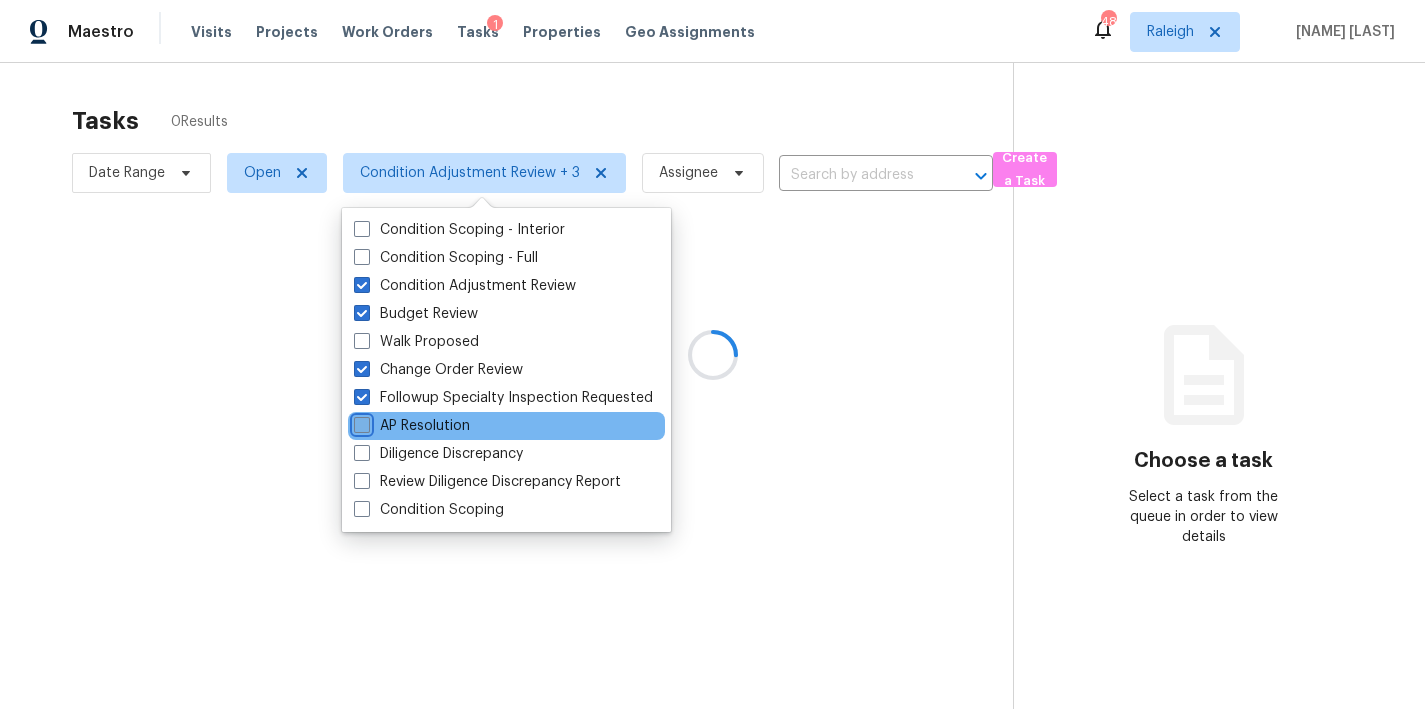 click on "AP Resolution" at bounding box center (360, 422) 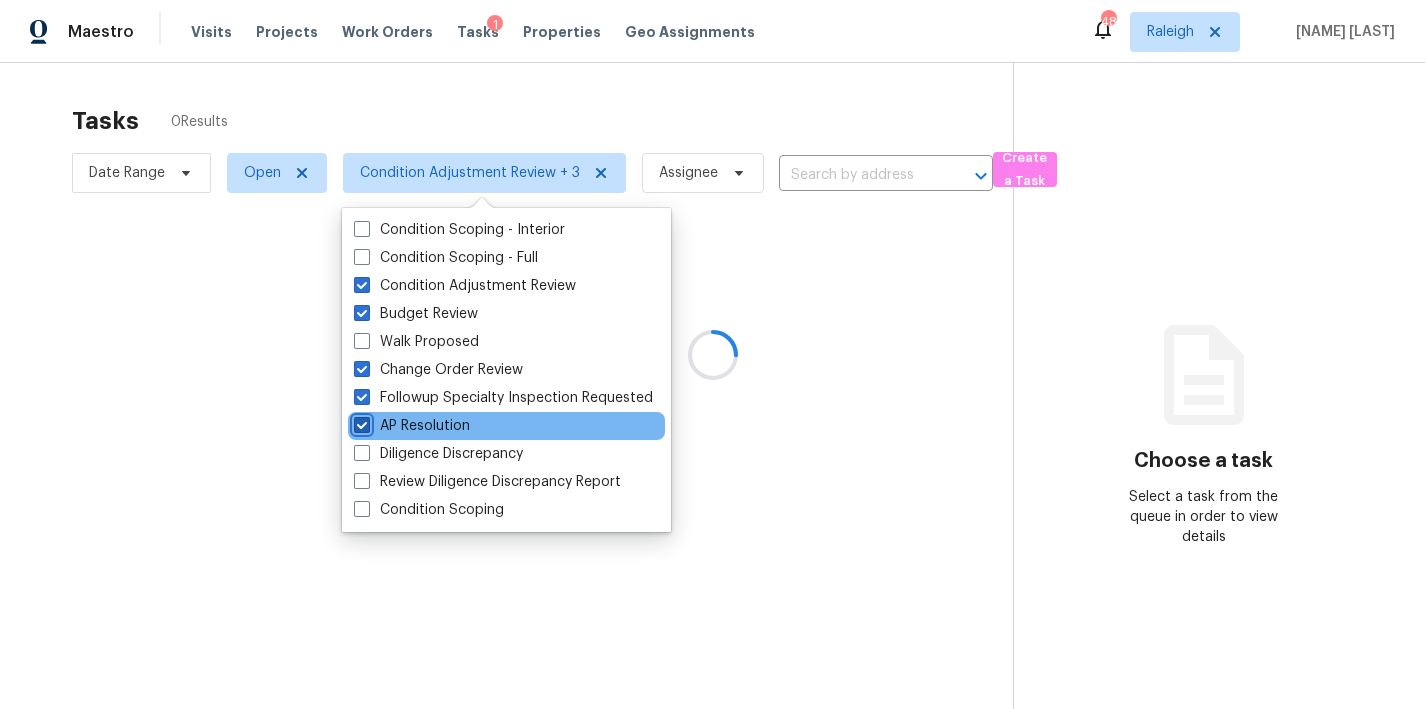checkbox on "true" 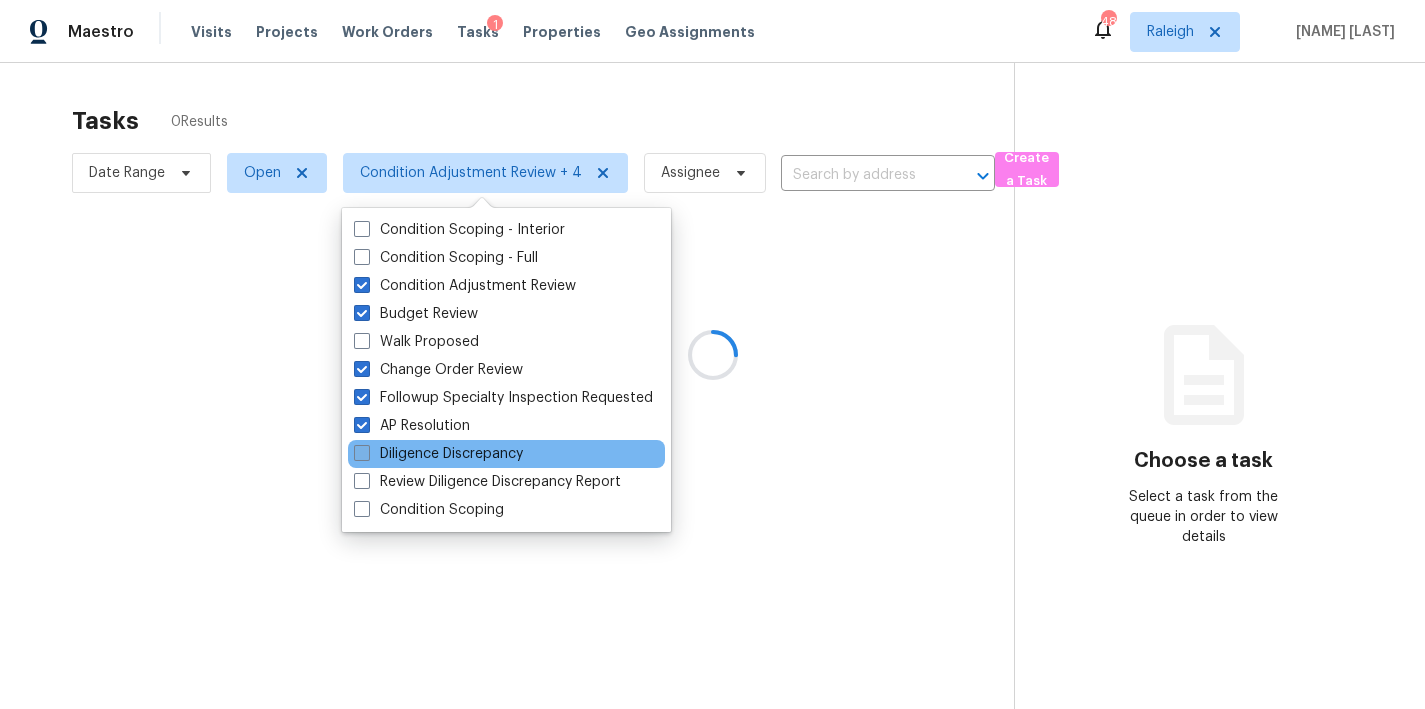 click on "Diligence Discrepancy" at bounding box center [438, 454] 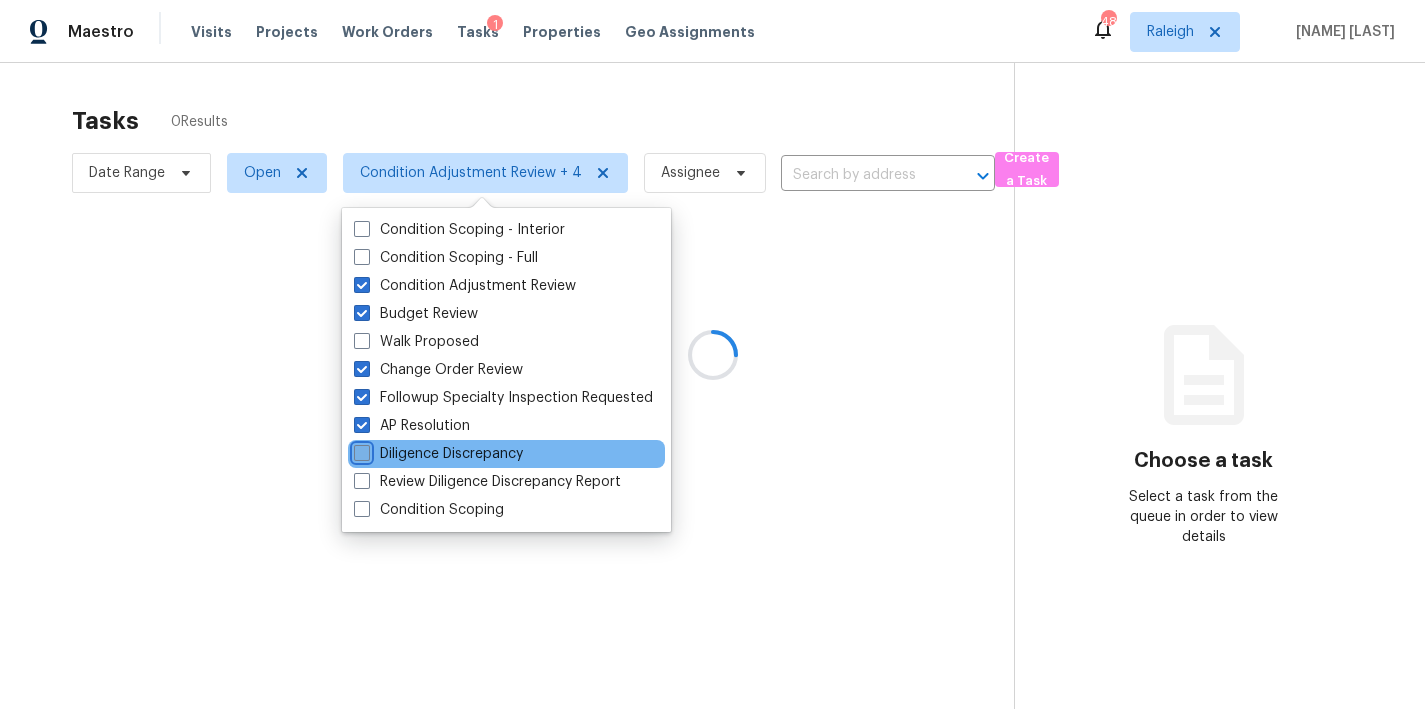 click on "Diligence Discrepancy" at bounding box center [360, 450] 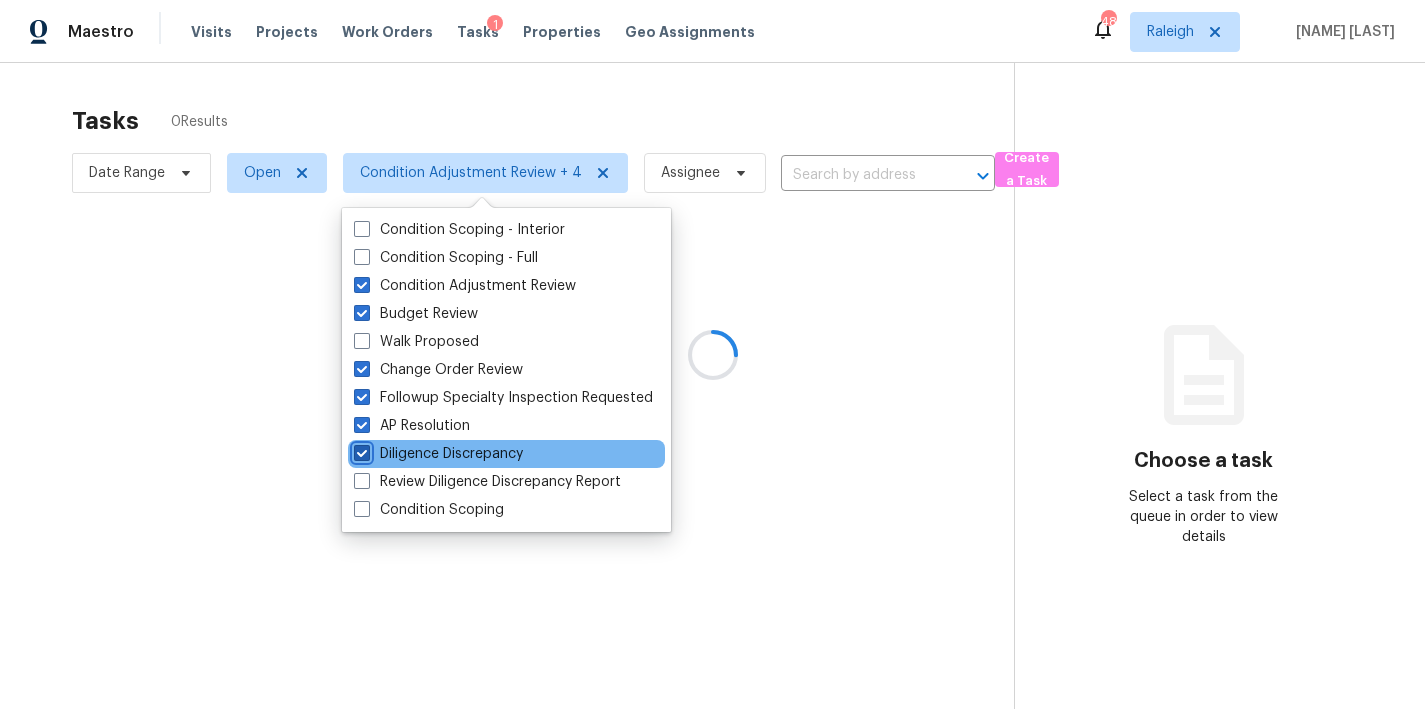 checkbox on "true" 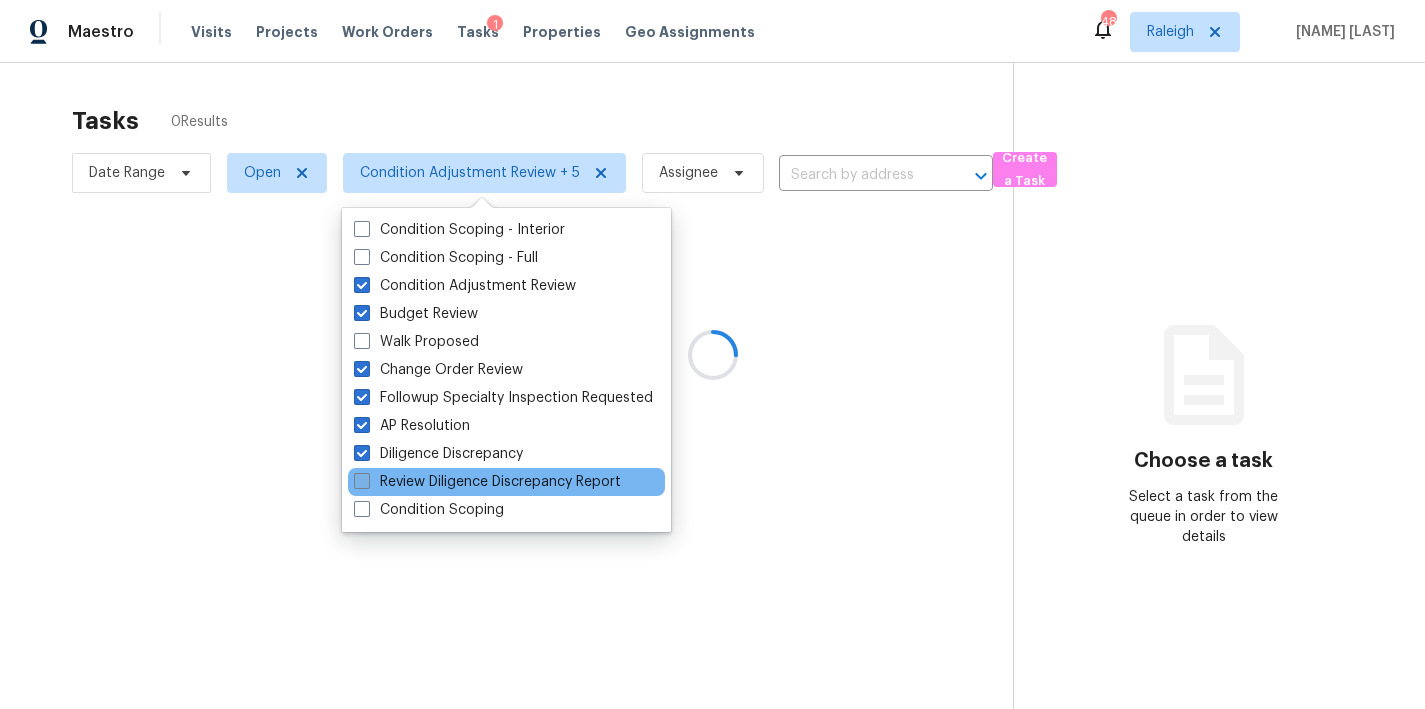click on "Review Diligence Discrepancy Report" at bounding box center (487, 482) 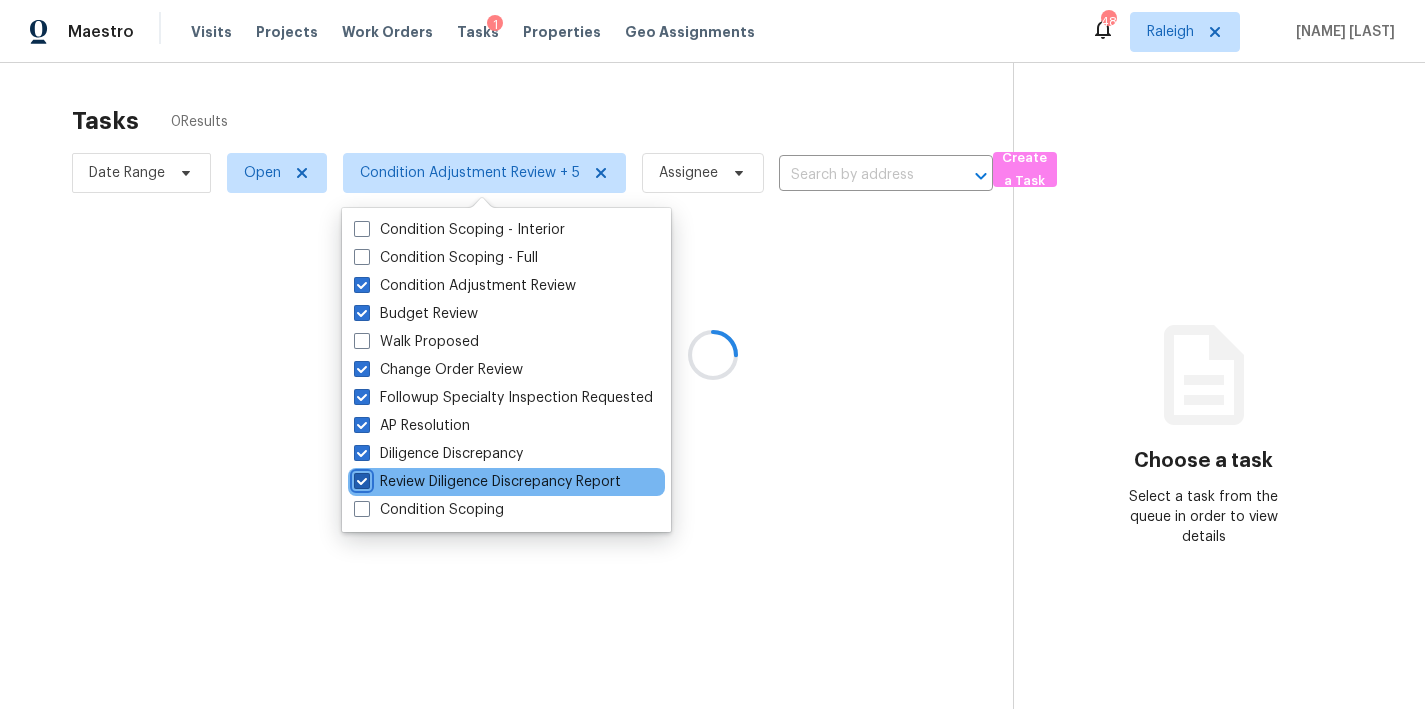 checkbox on "true" 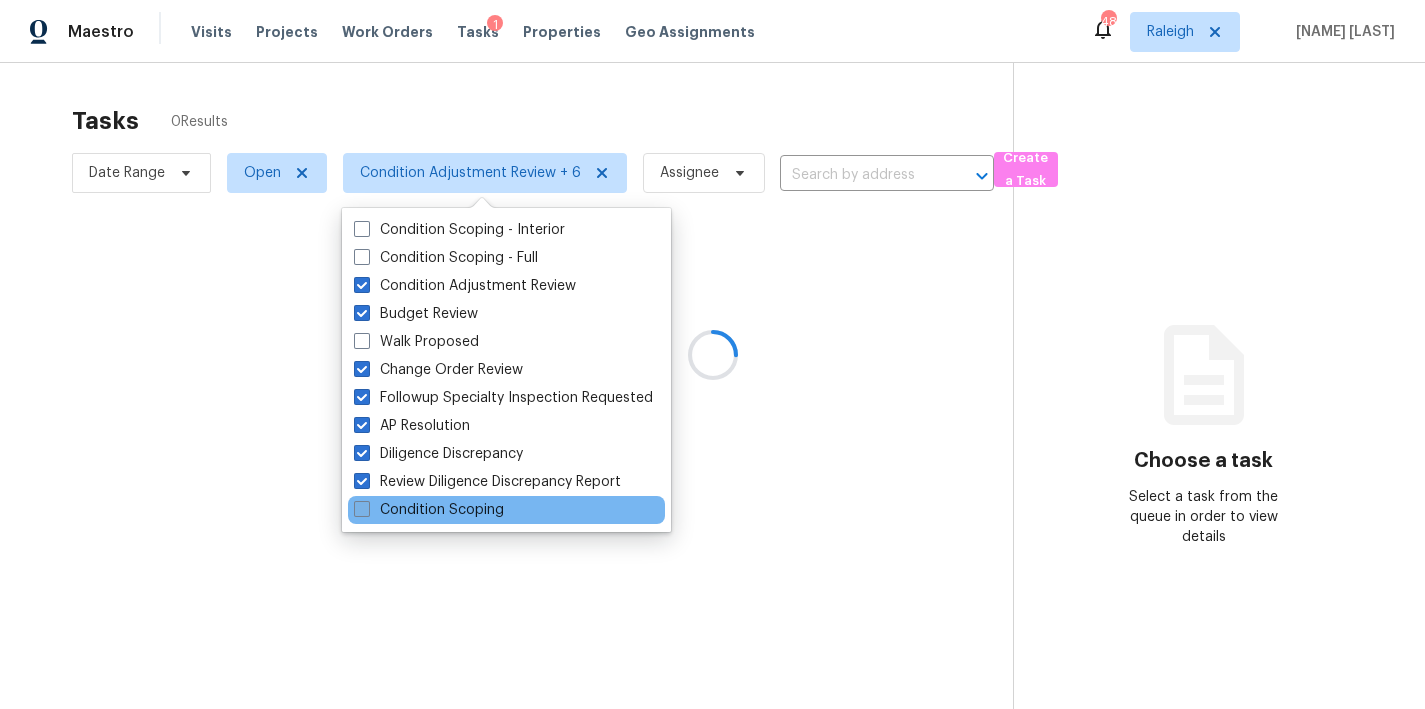 click on "Condition Scoping" at bounding box center (429, 510) 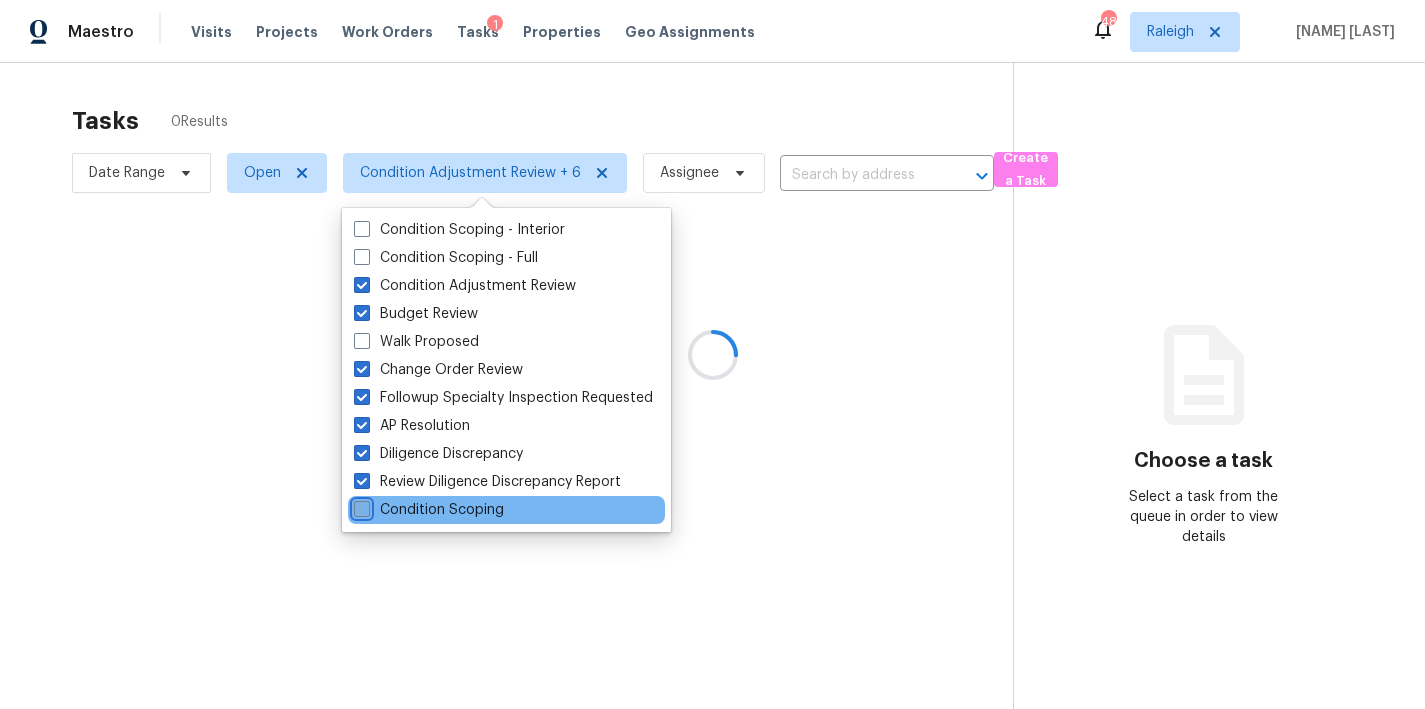 click on "Condition Scoping" at bounding box center (360, 506) 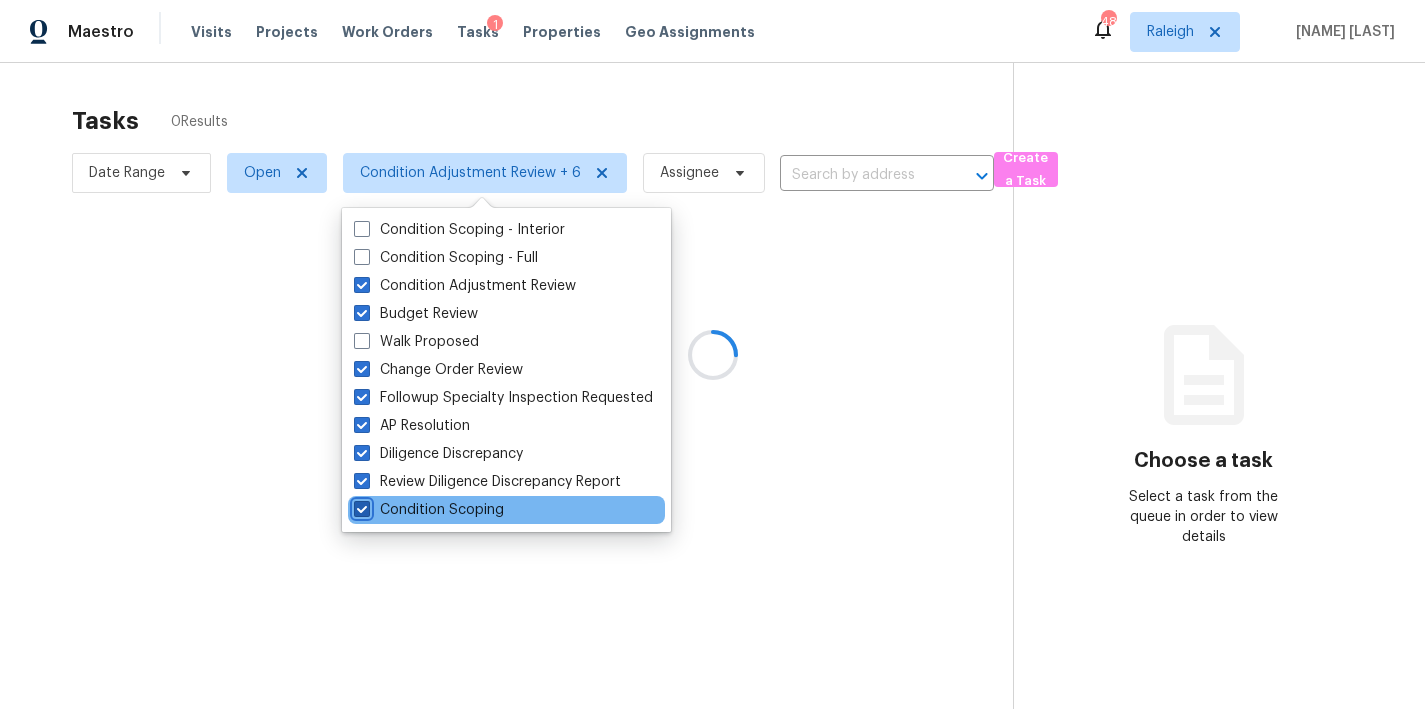 checkbox on "true" 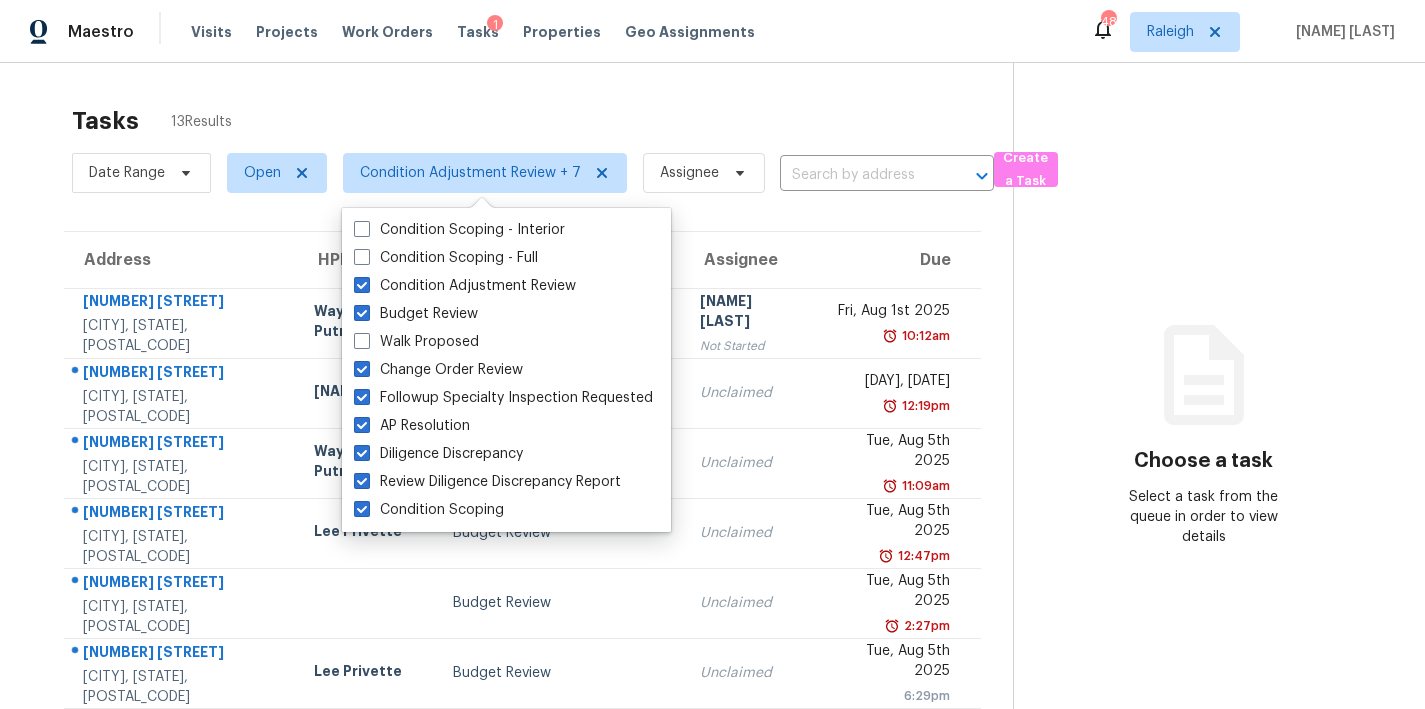 click on "Tasks 13  Results Date Range Open Condition Adjustment Review + 7 Assignee ​ Create a Task Address HPM Type Assignee Due 2602 Crestline Ave   Raleigh, NC, 27603 Wayne Putnam Review Diligence Discrepancy Report Anthony Andreala Not Started Fri, Aug 1st 2025 10:12am 1007 Vass Rd   Spring Lake, NC, 28390 Preston Sexton Review Diligence Discrepancy Report Unclaimed Sat, Aug 2nd 2025 12:19pm 401 Blackberry Creek Dr   Willow Spring, NC, 27592 Wayne Putnam Review Diligence Discrepancy Report Unclaimed Tue, Aug 5th 2025 11:09am 310 Peachtree Pl   Durham, NC, 27701 Lee Privette Budget Review Unclaimed Tue, Aug 5th 2025 12:47pm 4308 Coben Dr   Raleigh, NC, 27610 Budget Review Unclaimed Tue, Aug 5th 2025 2:27pm 618 Saddle Ridge Ave   Durham, NC, 27704 Lee Privette Budget Review Unclaimed Tue, Aug 5th 2025 6:29pm 820 Northwood Hills Ave   Durham, NC, 27704 Lee Privette Budget Review Unclaimed Wed, Aug 6th 2025 12:00am 443 Cross Country Way   Durham, NC, 27703 Lee Privette Budget Review Unclaimed Wed, Aug 6th 2025" at bounding box center [712, 552] 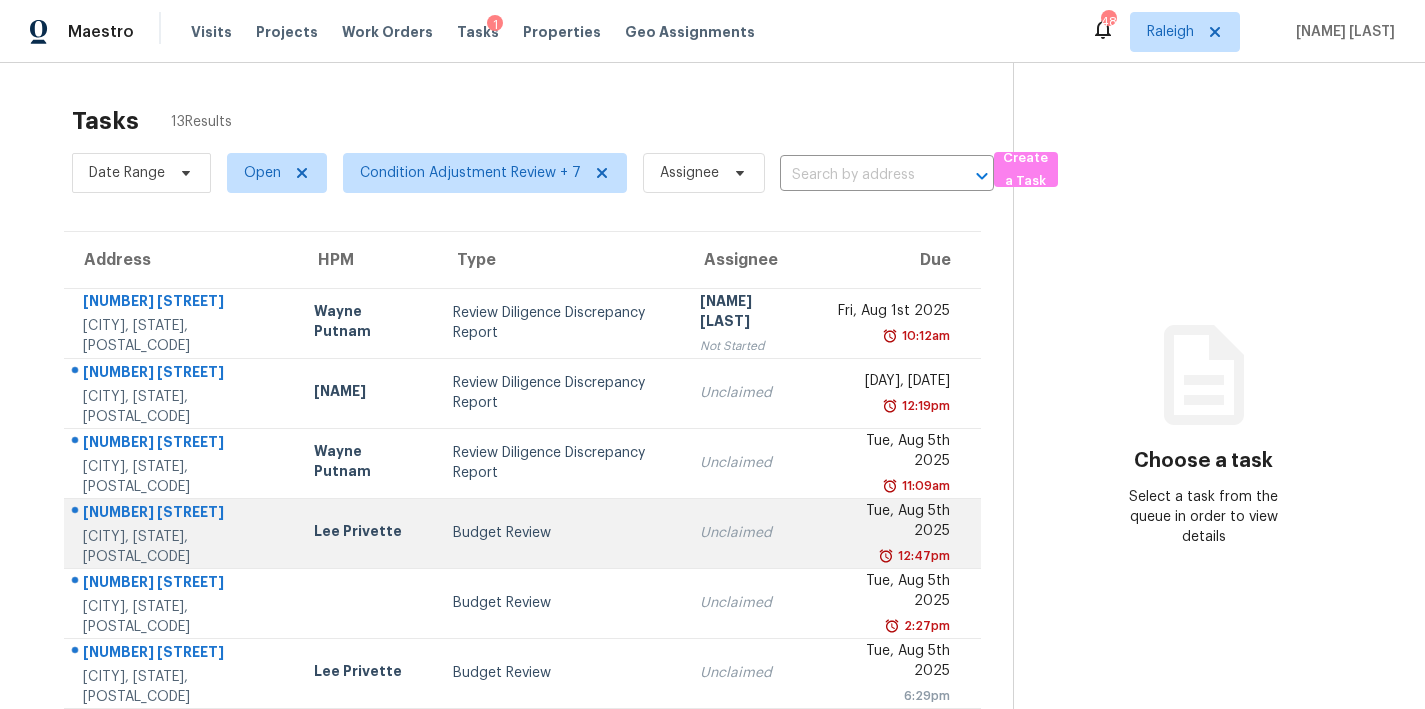 scroll, scrollTop: 367, scrollLeft: 0, axis: vertical 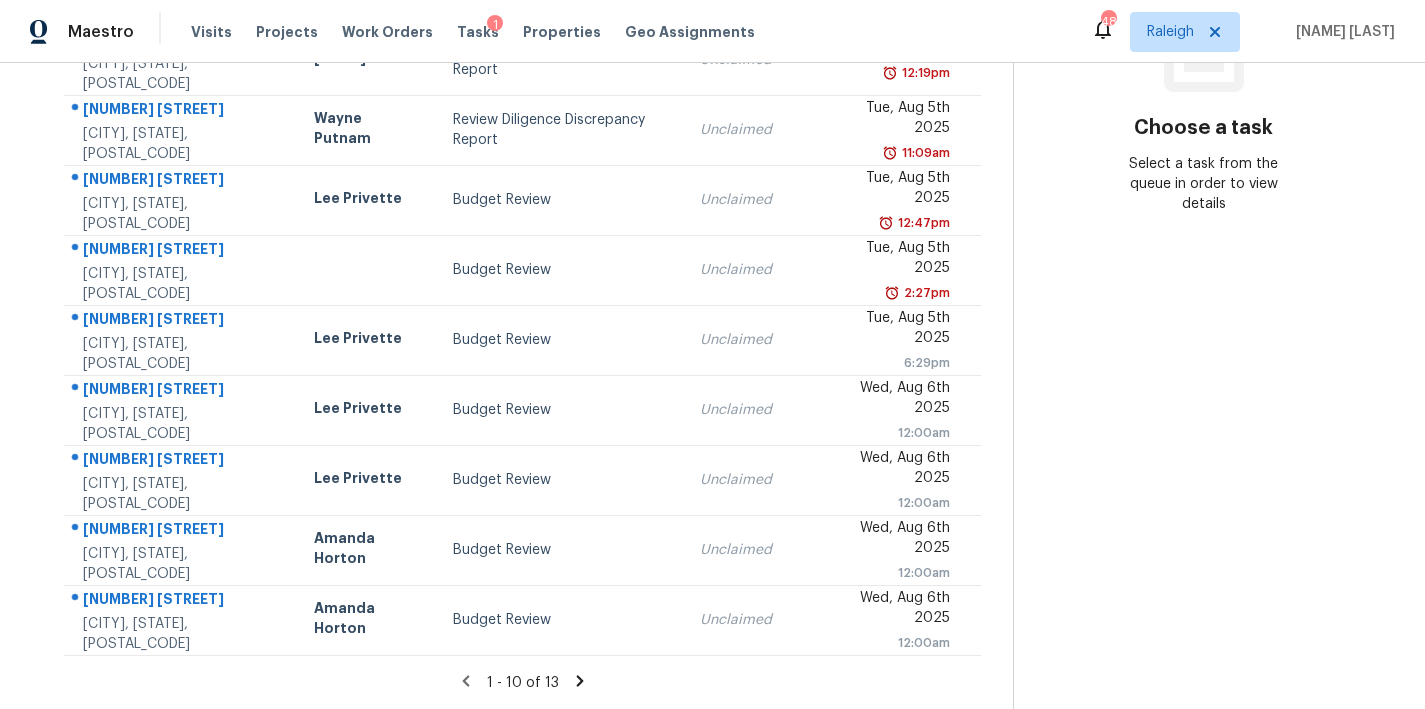 click 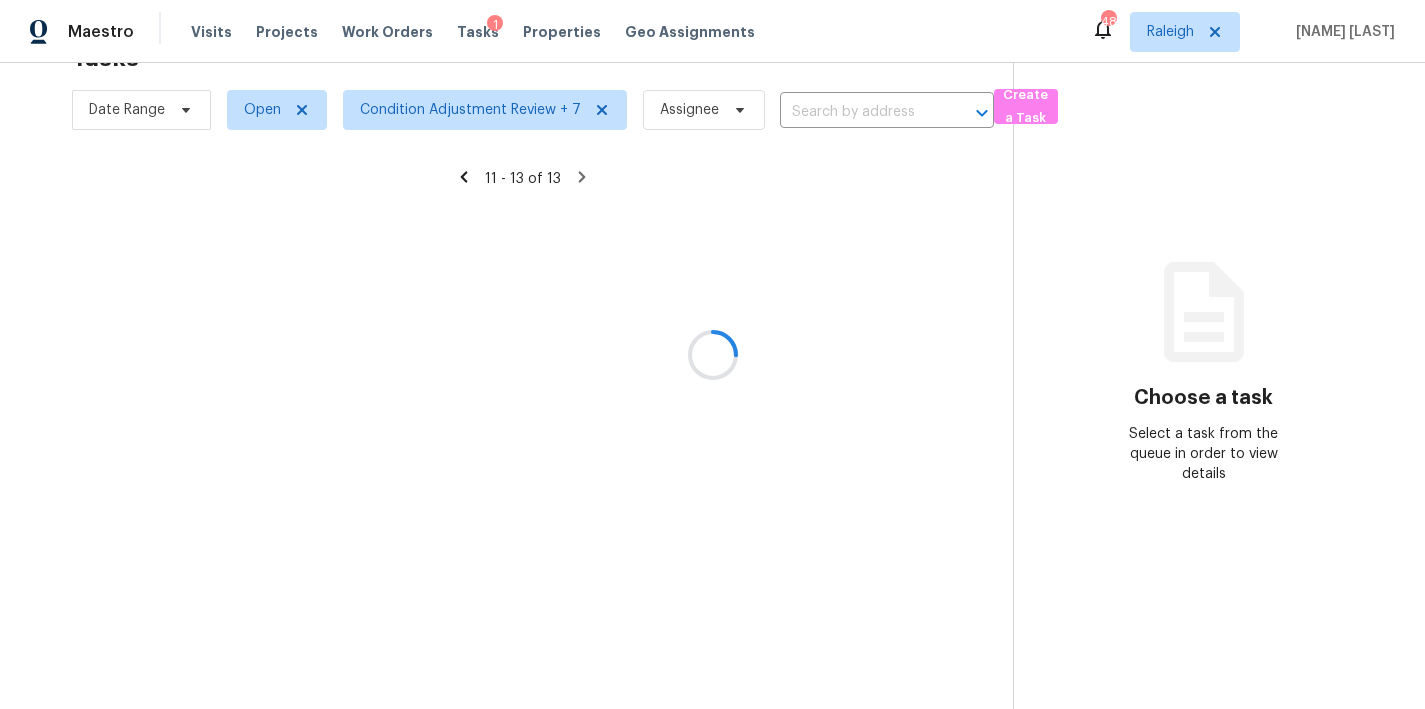 scroll, scrollTop: 78, scrollLeft: 0, axis: vertical 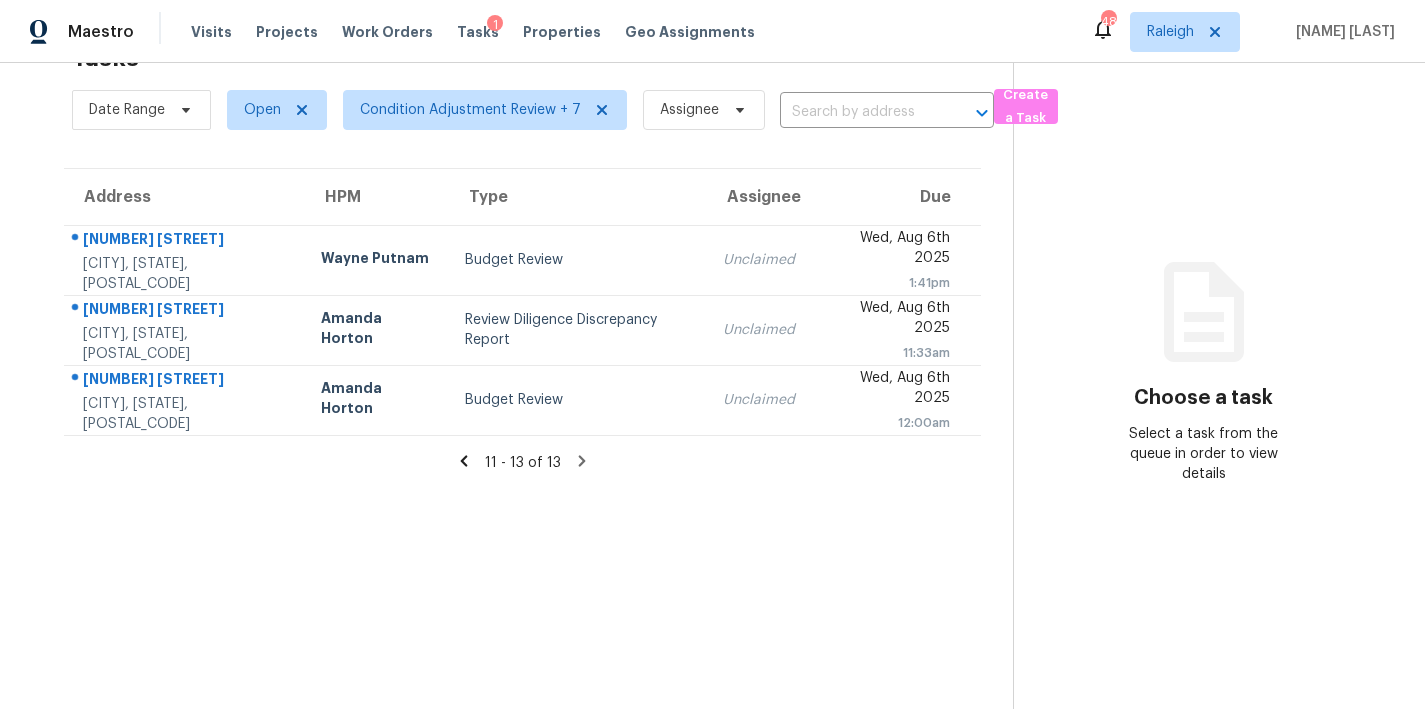 click 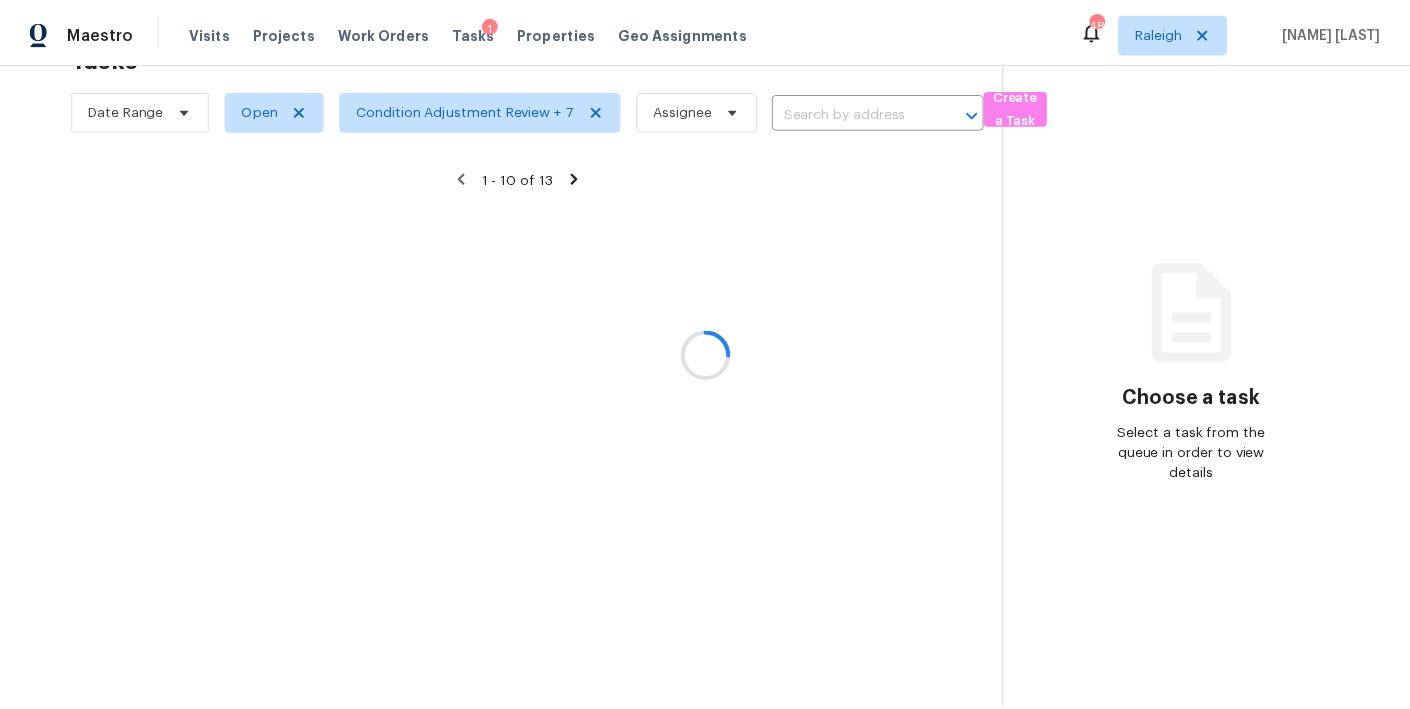 scroll, scrollTop: 367, scrollLeft: 0, axis: vertical 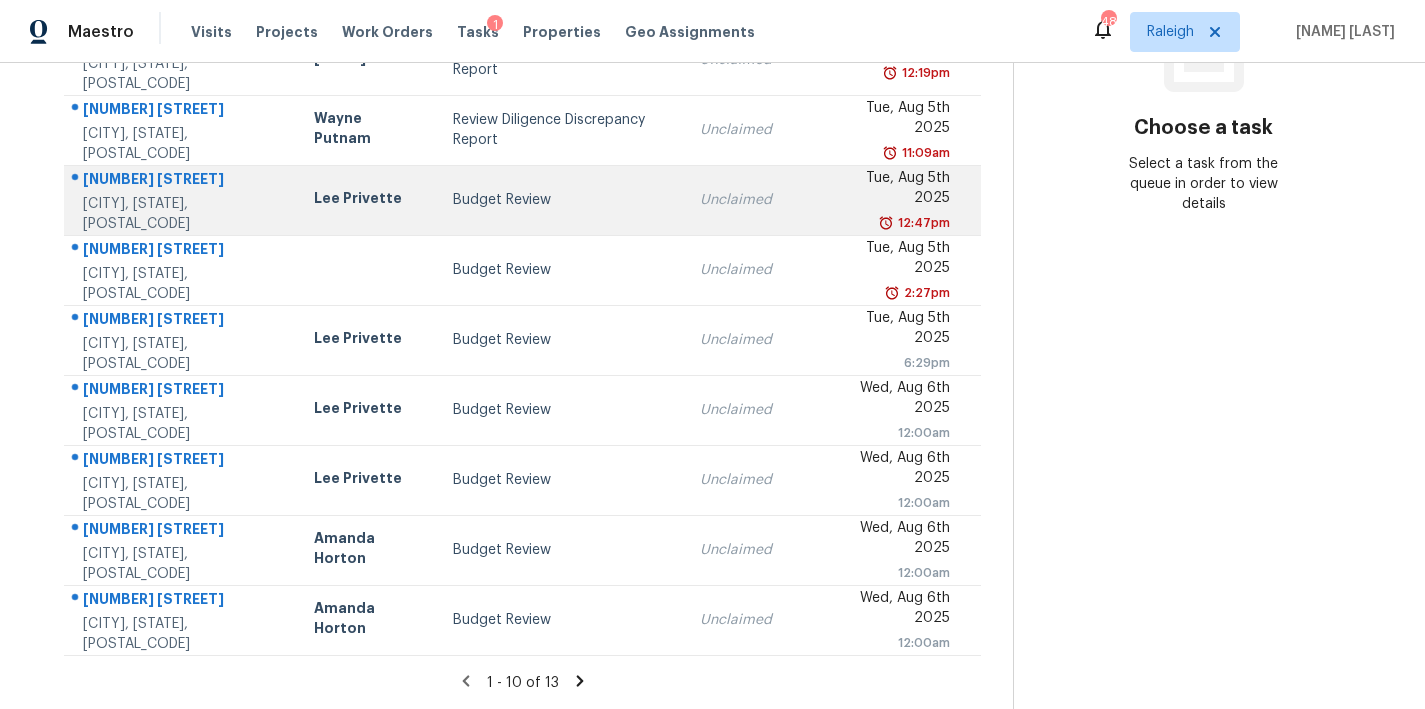 click on "Budget Review" at bounding box center [560, 200] 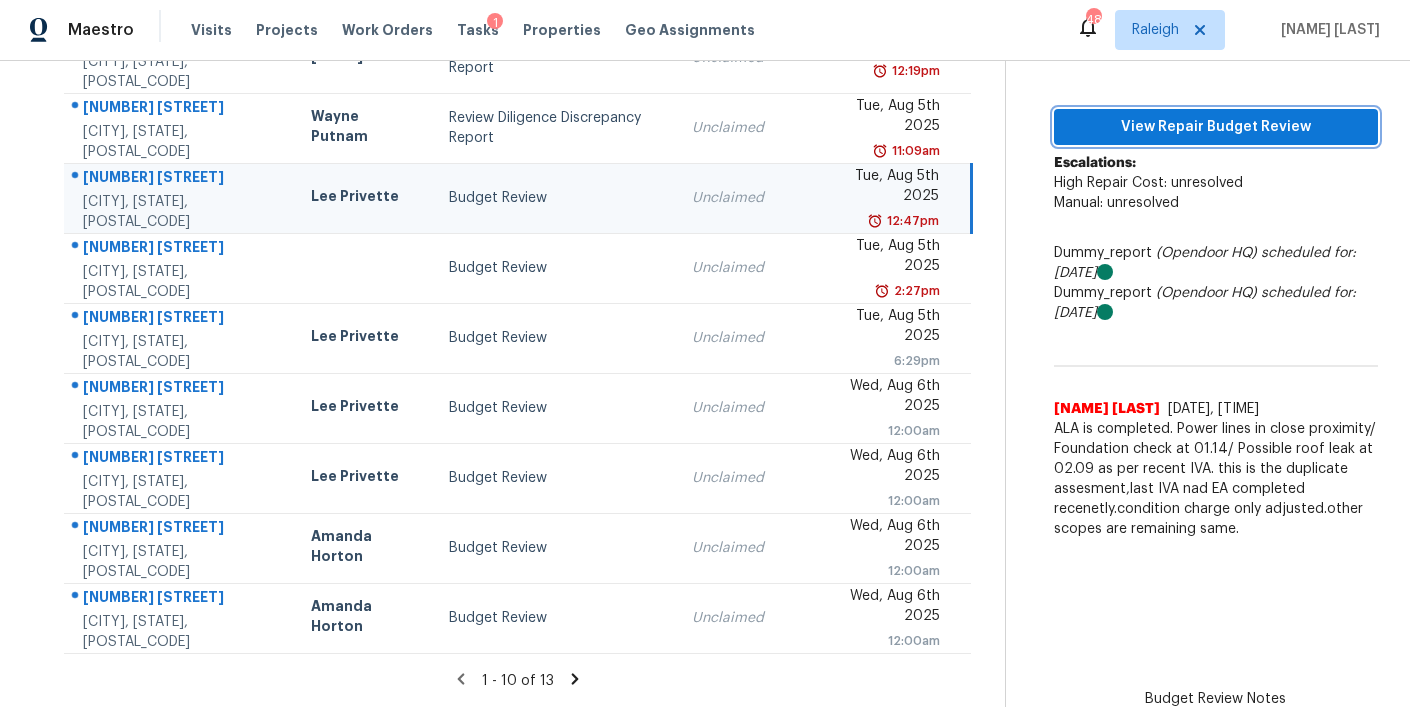 click on "View Repair Budget Review" at bounding box center (1216, 127) 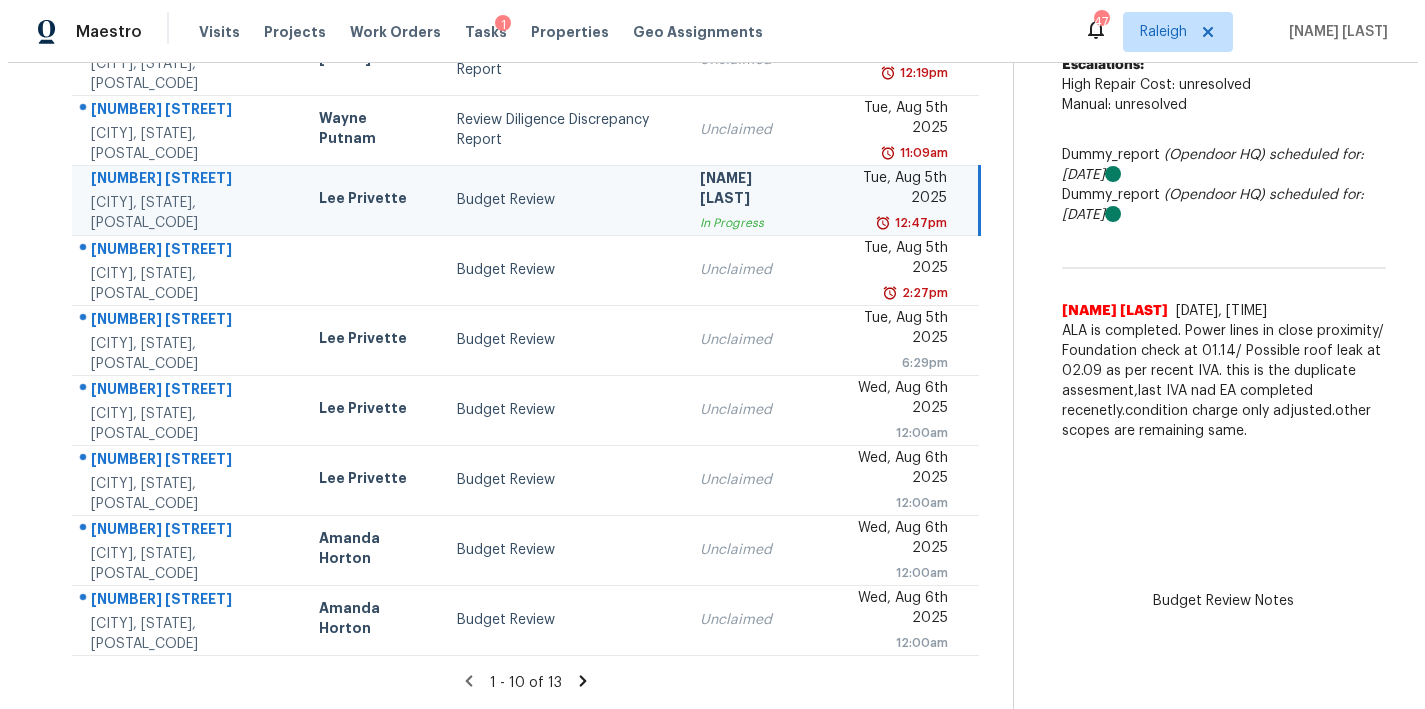 scroll, scrollTop: 0, scrollLeft: 0, axis: both 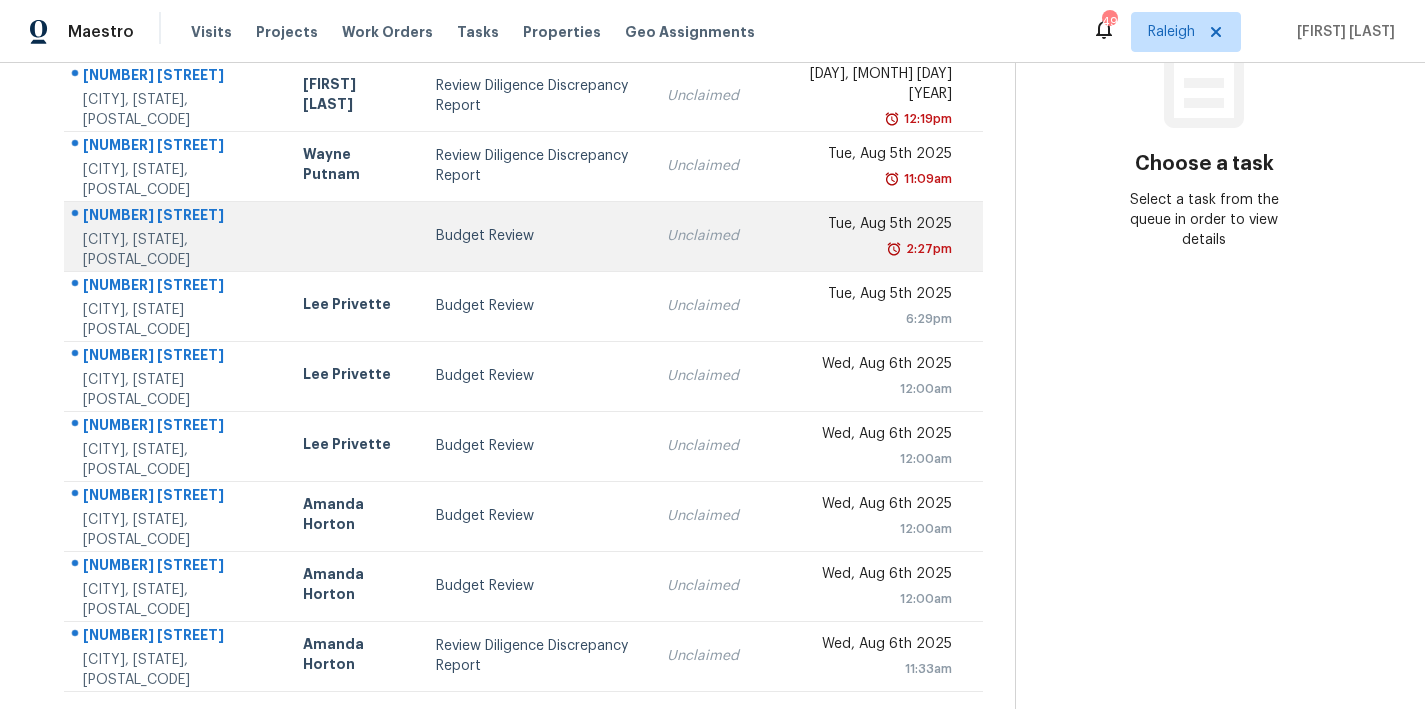 click on "Budget Review" at bounding box center (535, 236) 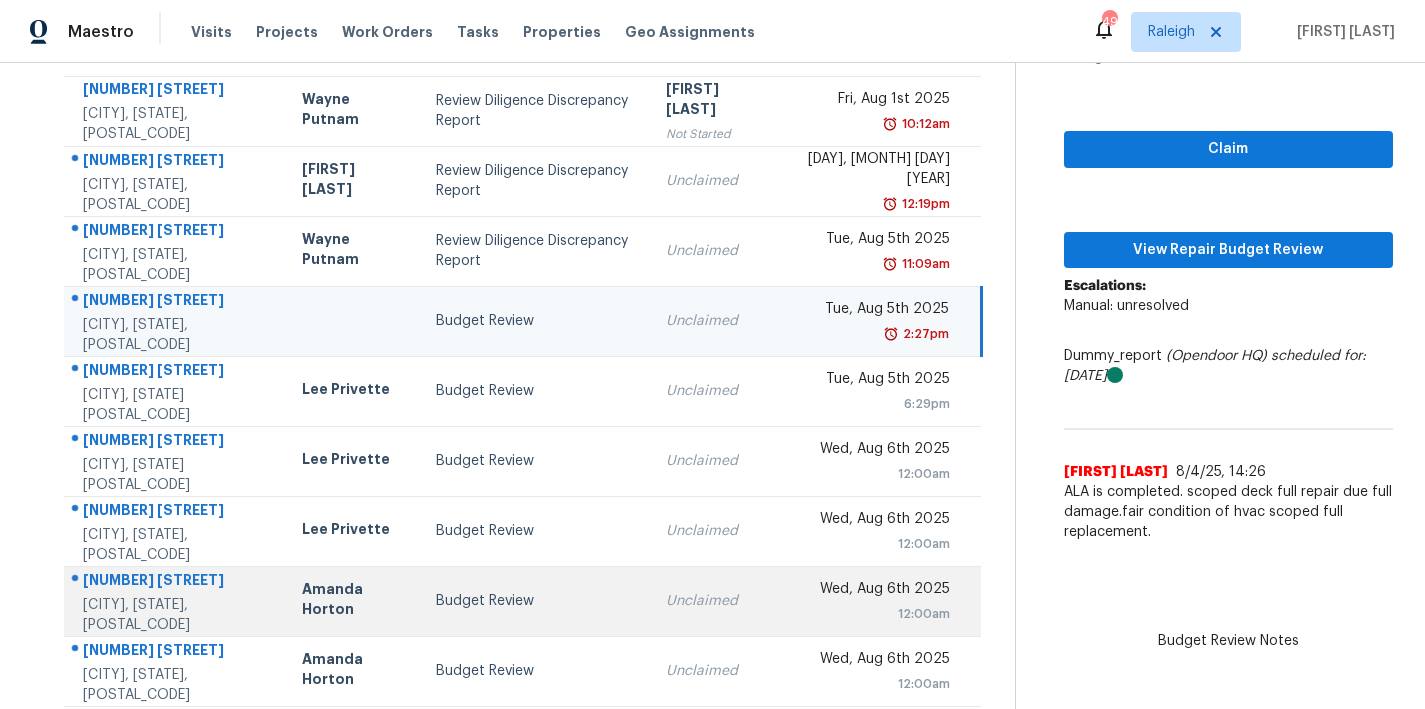 scroll, scrollTop: 42, scrollLeft: 0, axis: vertical 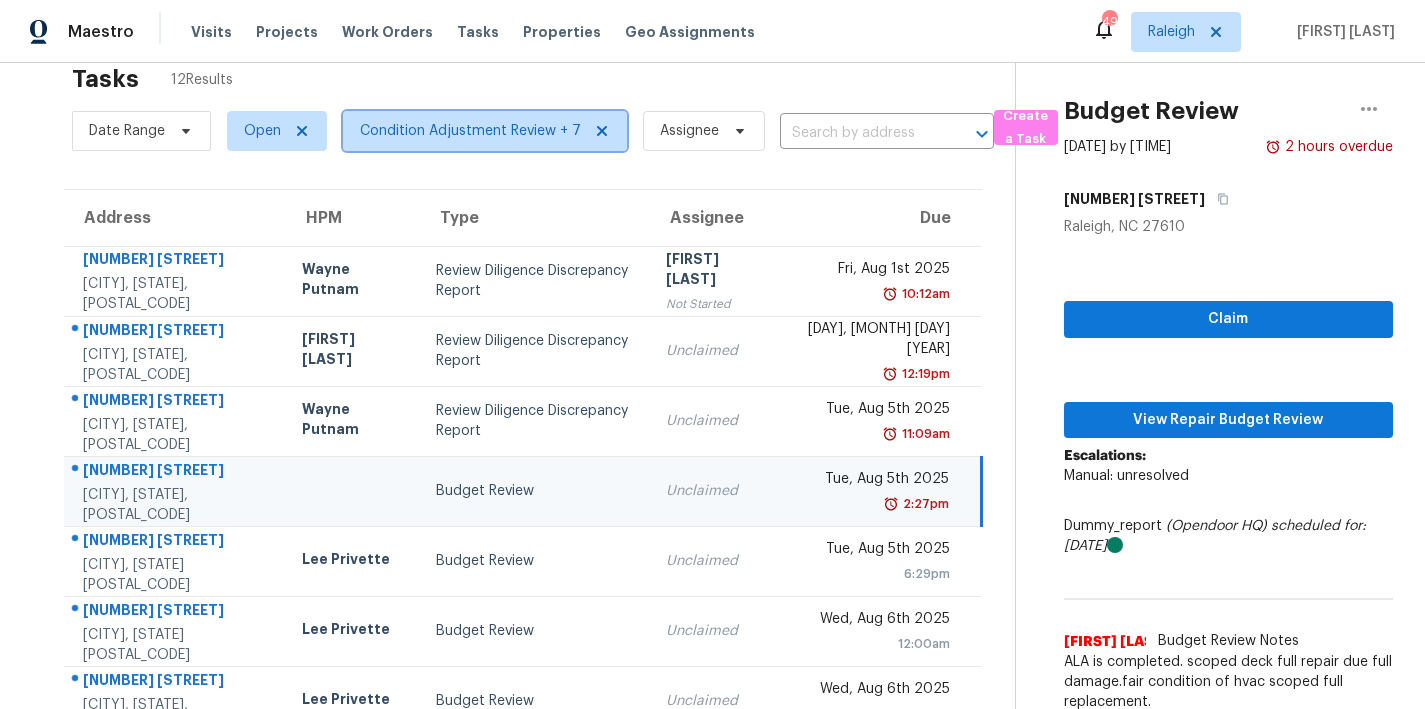 click on "Condition Adjustment Review + 7" at bounding box center (485, 131) 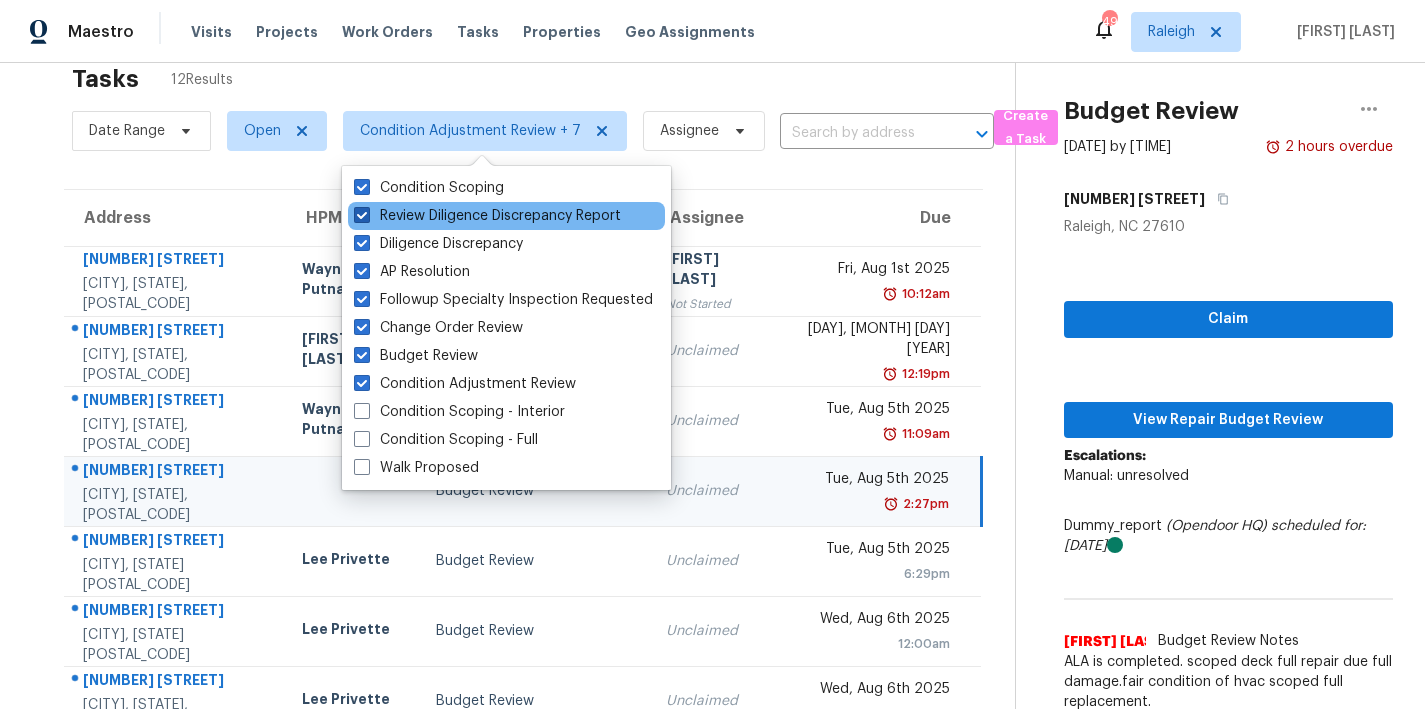 click on "Review Diligence Discrepancy Report" at bounding box center [487, 216] 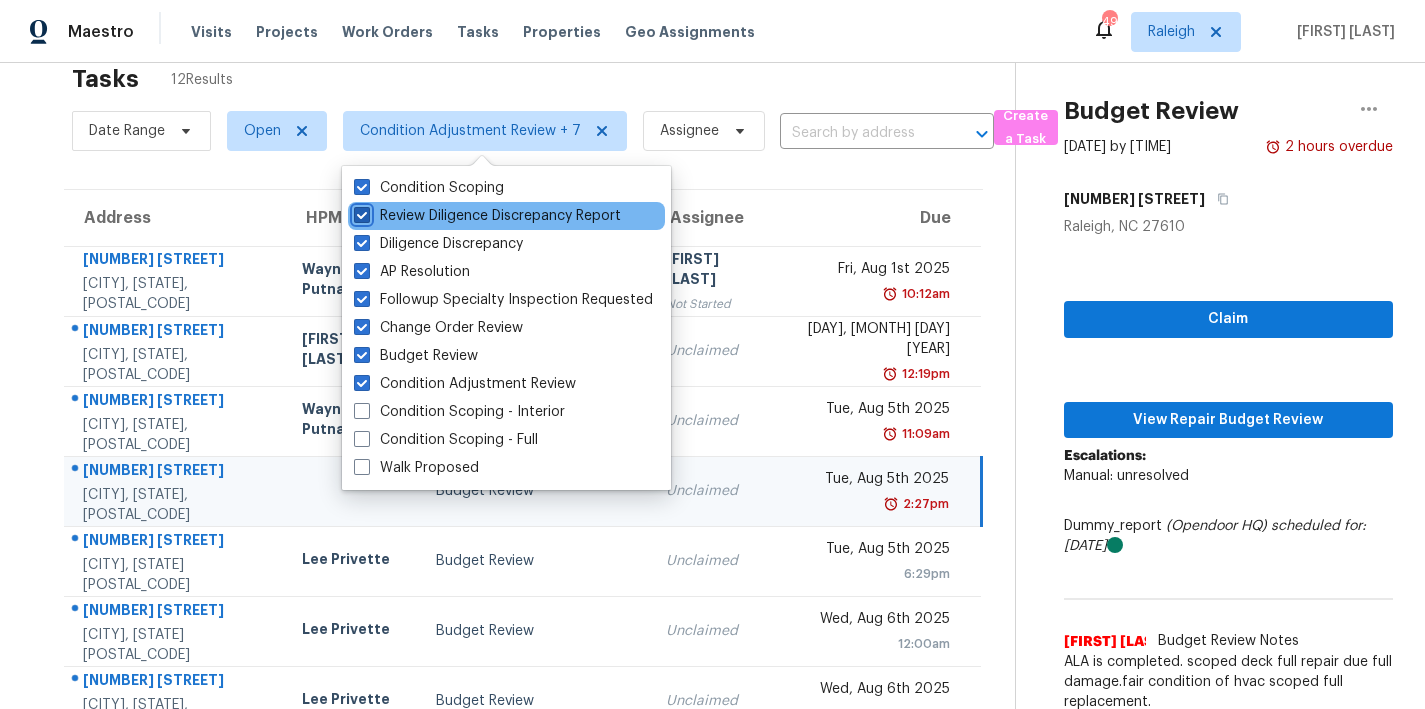 click on "Review Diligence Discrepancy Report" at bounding box center [360, 212] 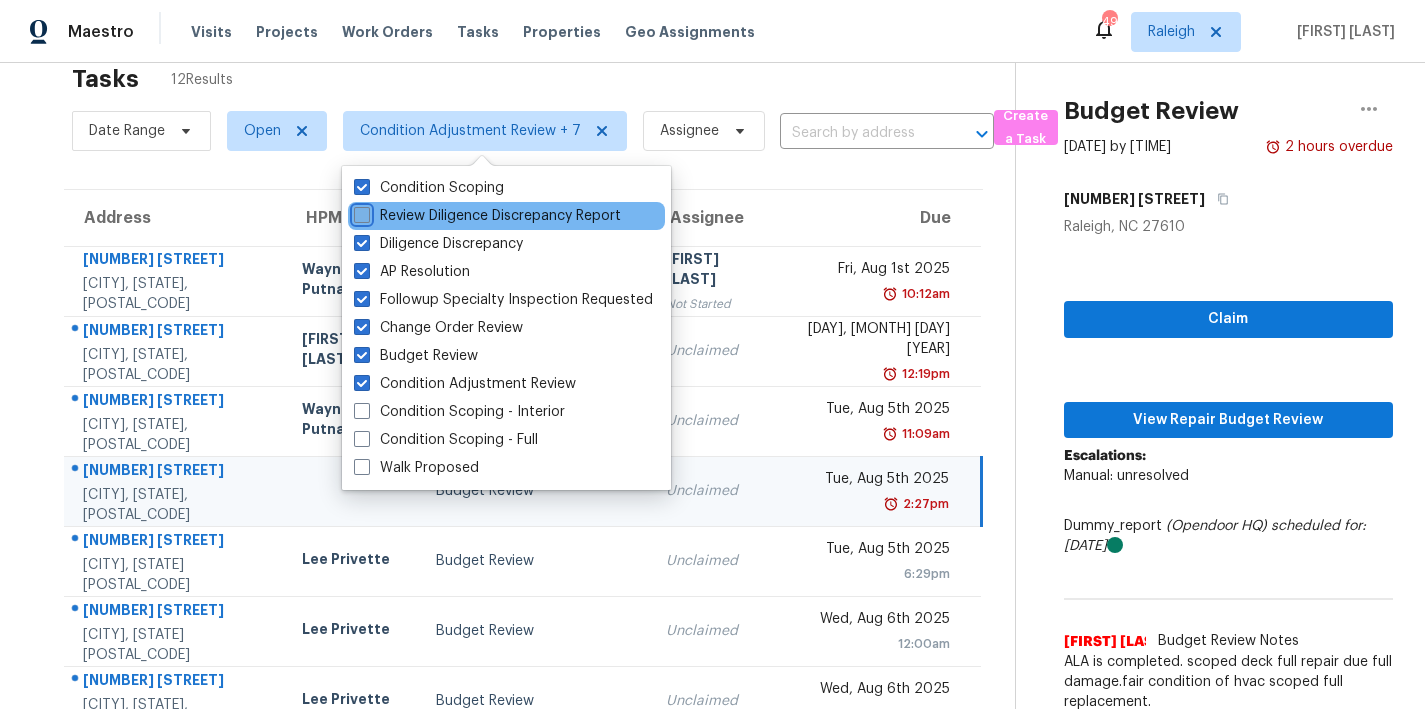 checkbox on "false" 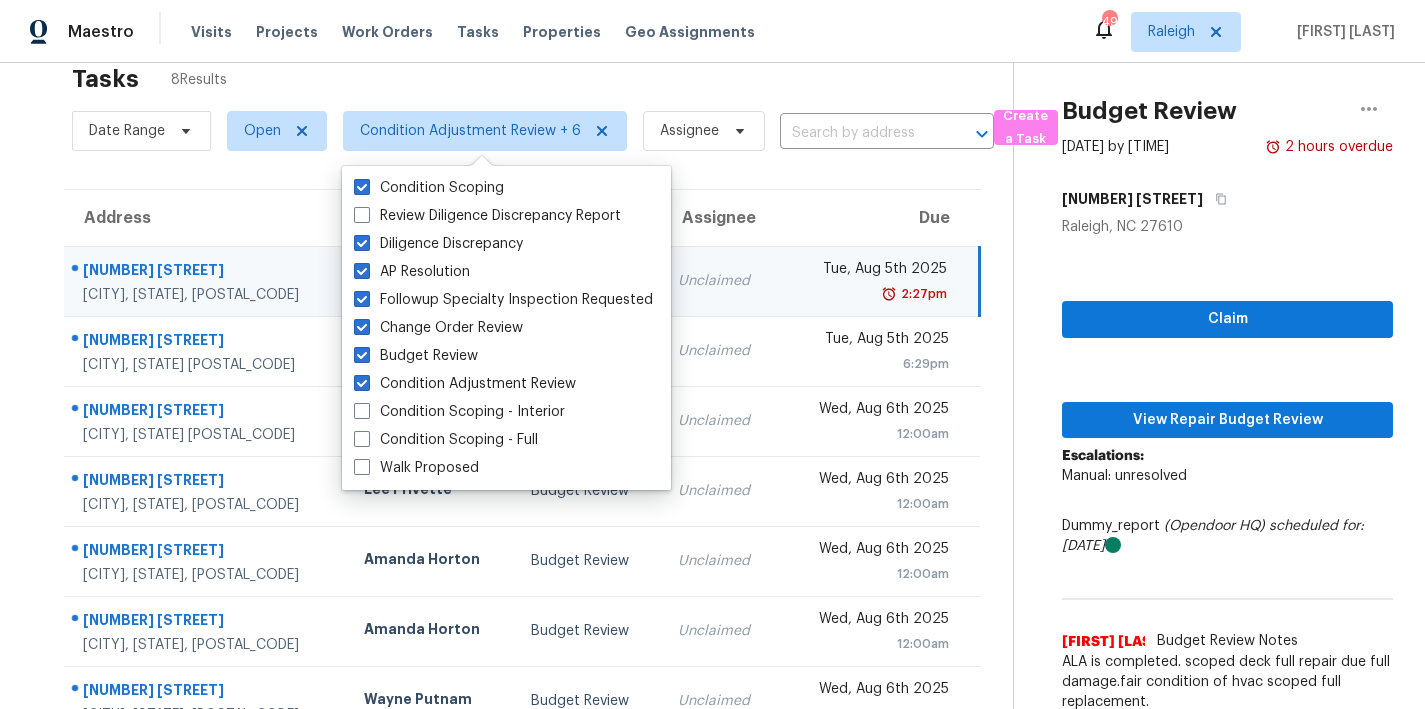 click on "Tasks 8  Results" at bounding box center [542, 79] 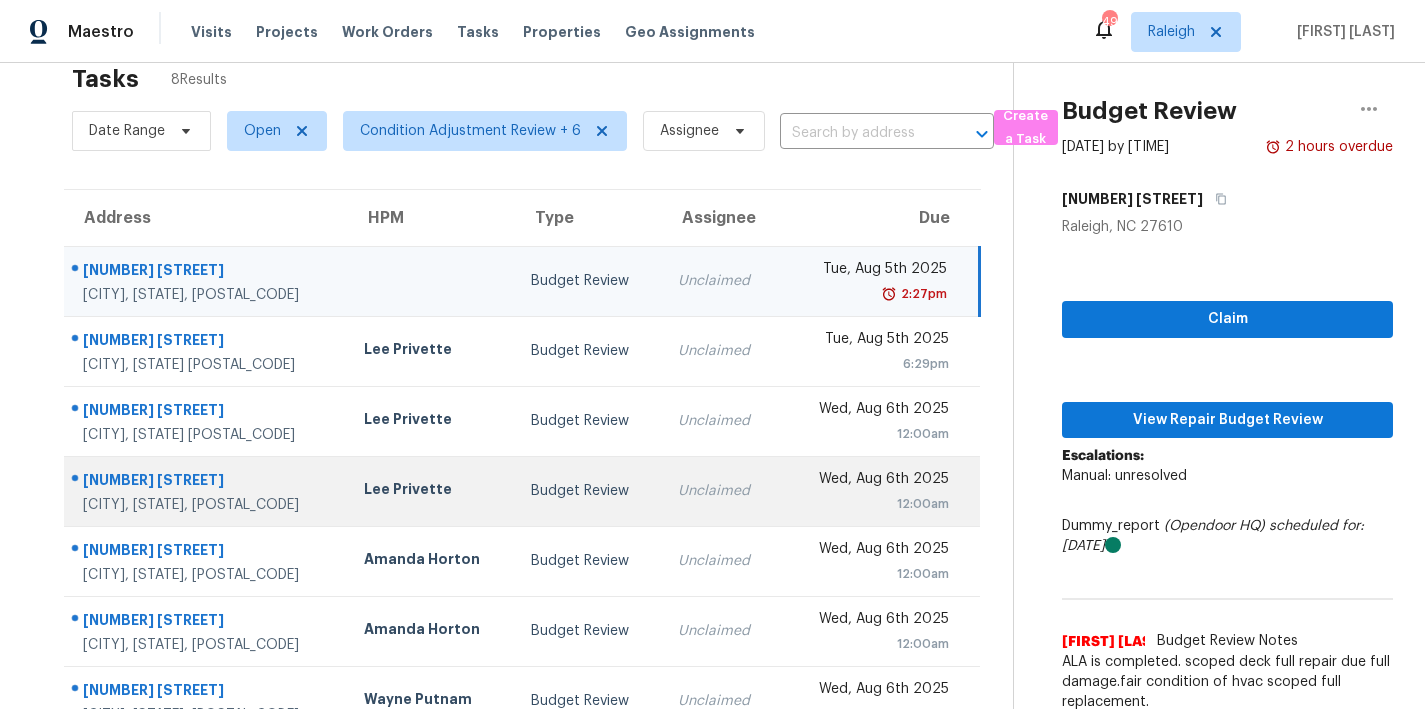 scroll, scrollTop: 170, scrollLeft: 0, axis: vertical 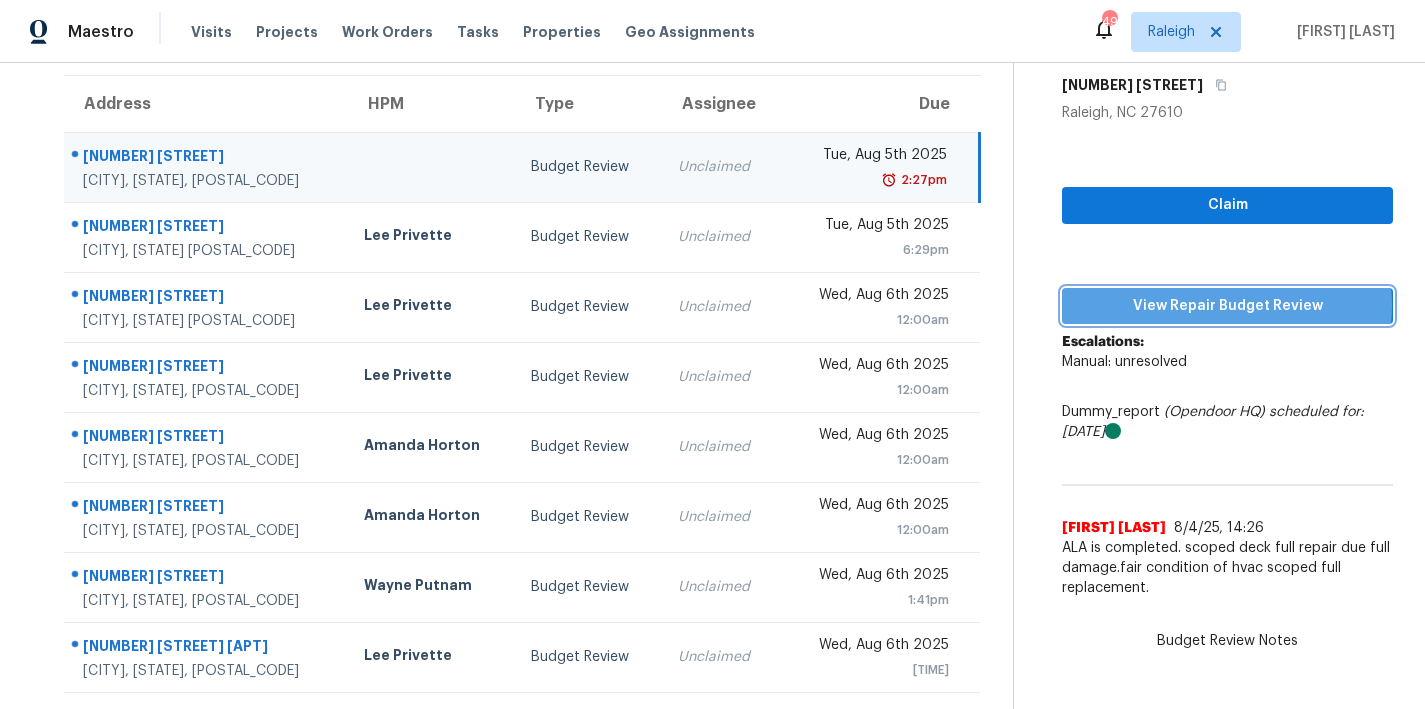 click on "View Repair Budget Review" at bounding box center [1227, 306] 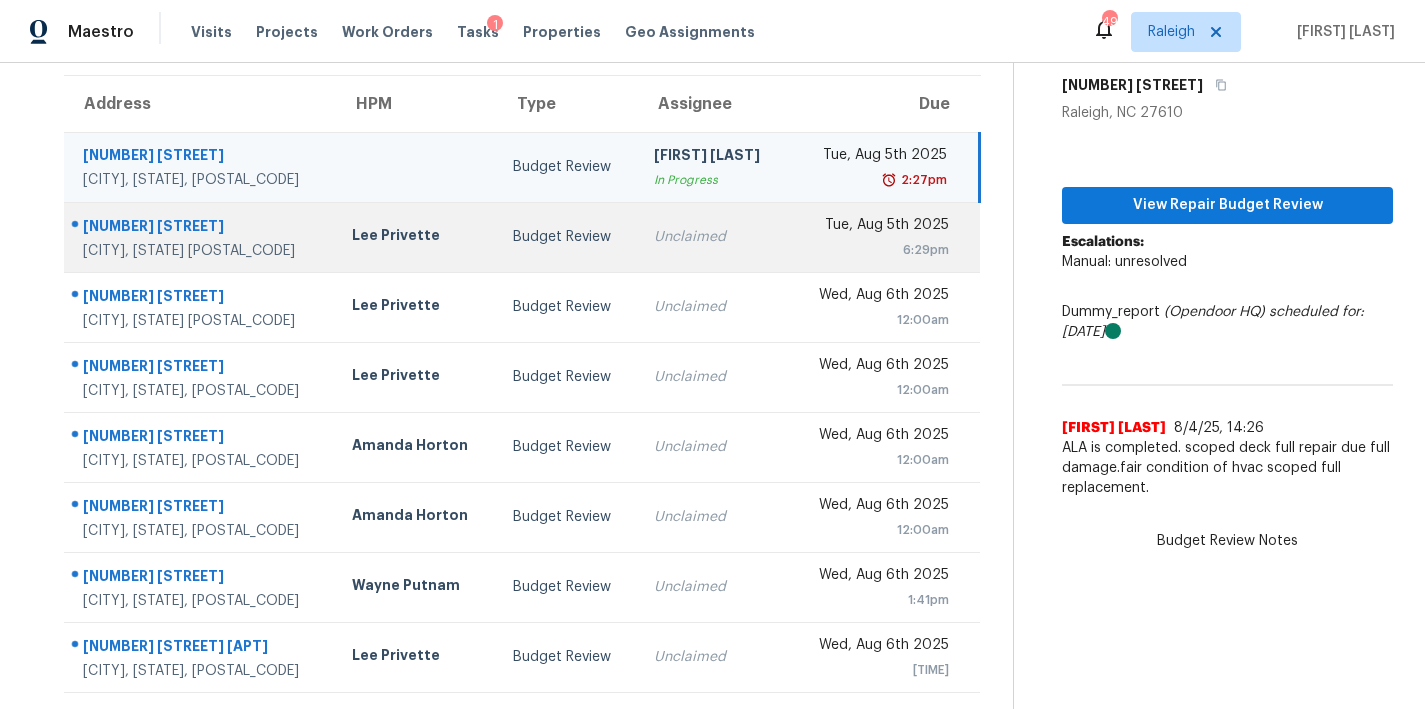 click on "Budget Review" at bounding box center [567, 237] 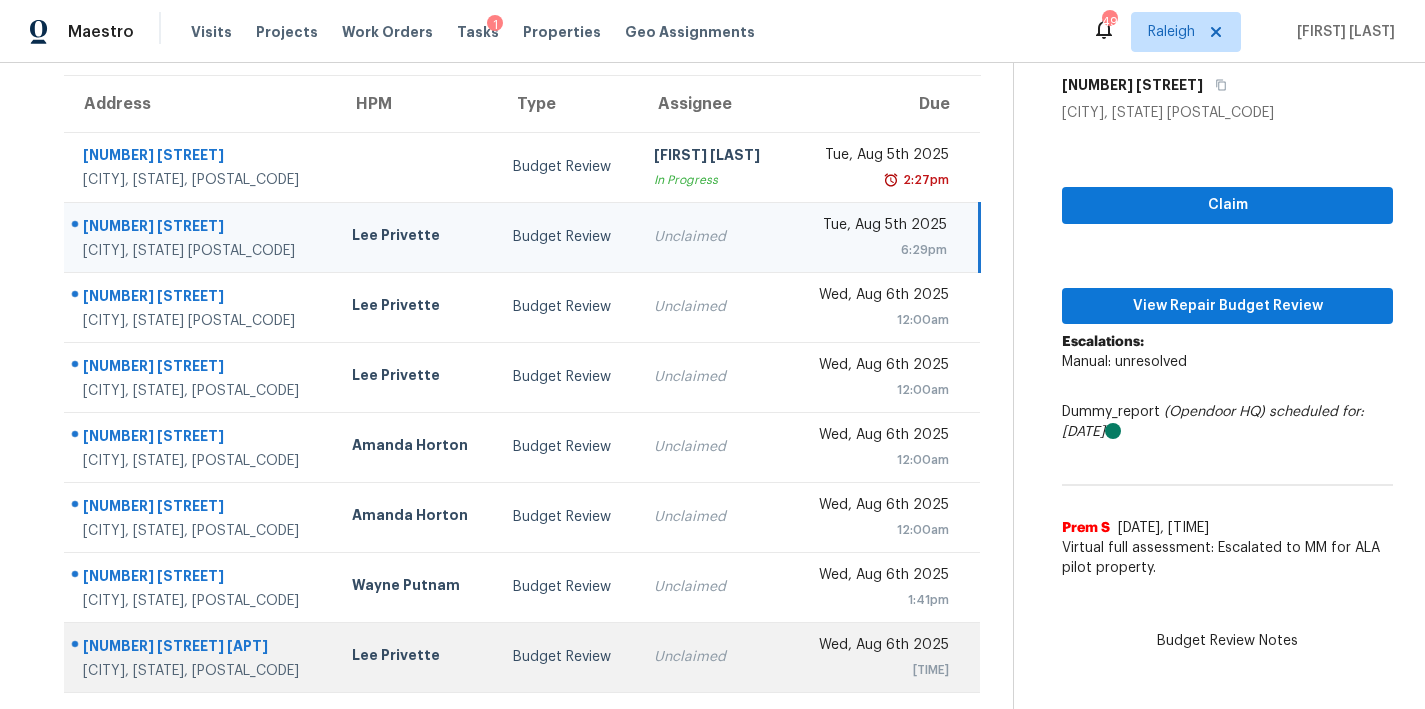 click on "Lee Privette" at bounding box center [416, 657] 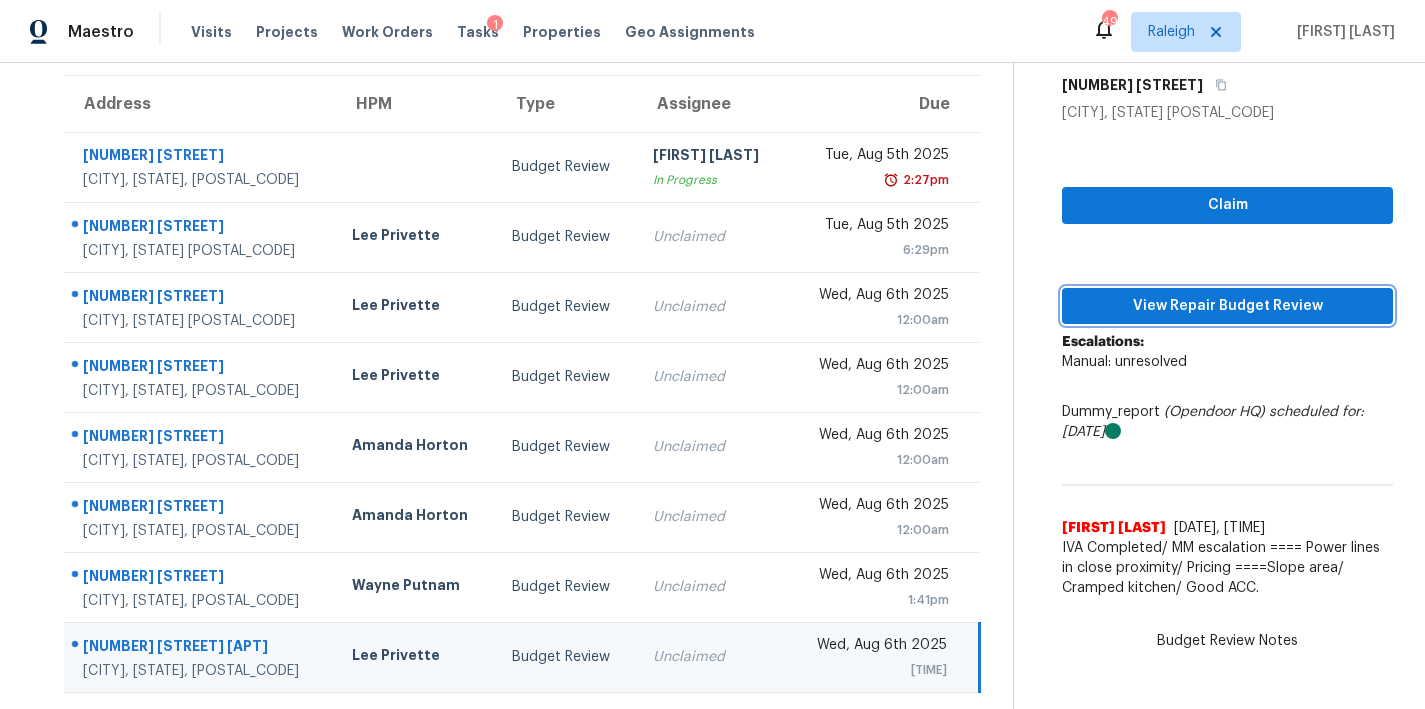click on "View Repair Budget Review" at bounding box center (1227, 306) 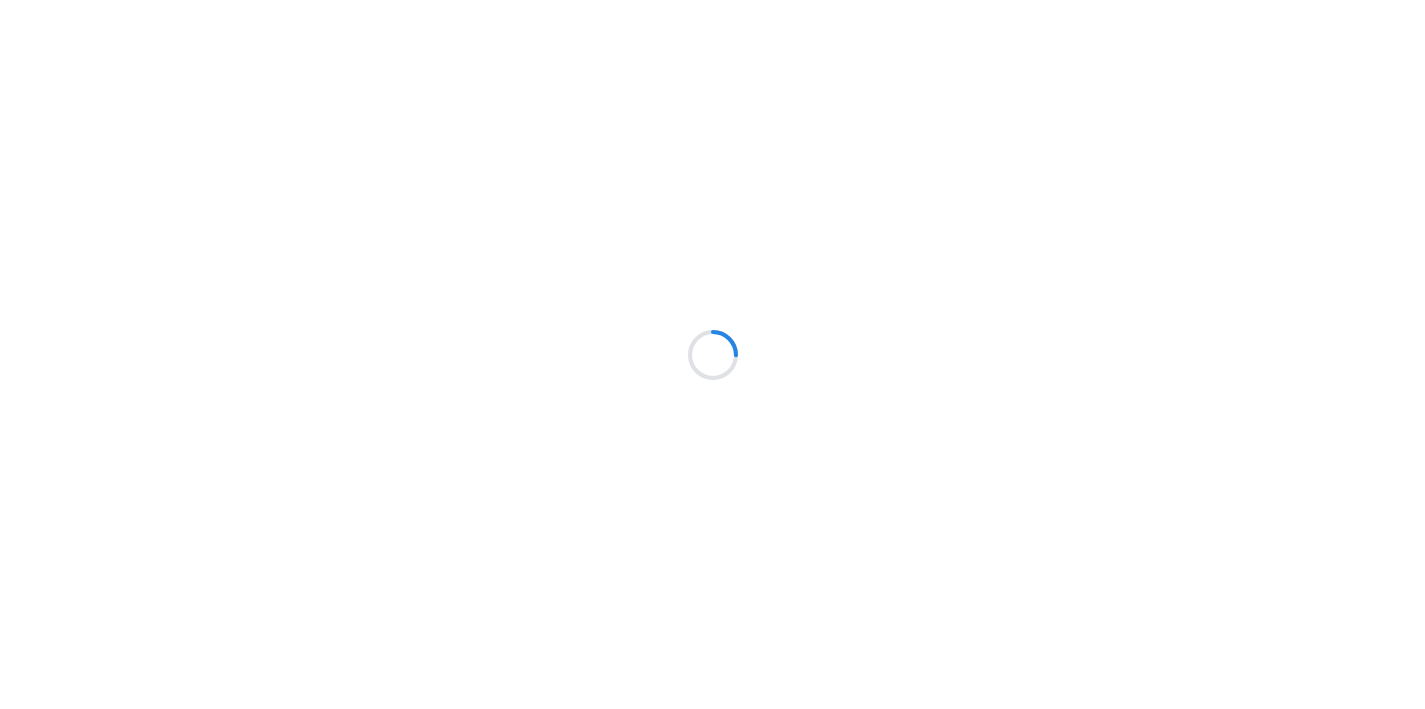 scroll, scrollTop: 0, scrollLeft: 0, axis: both 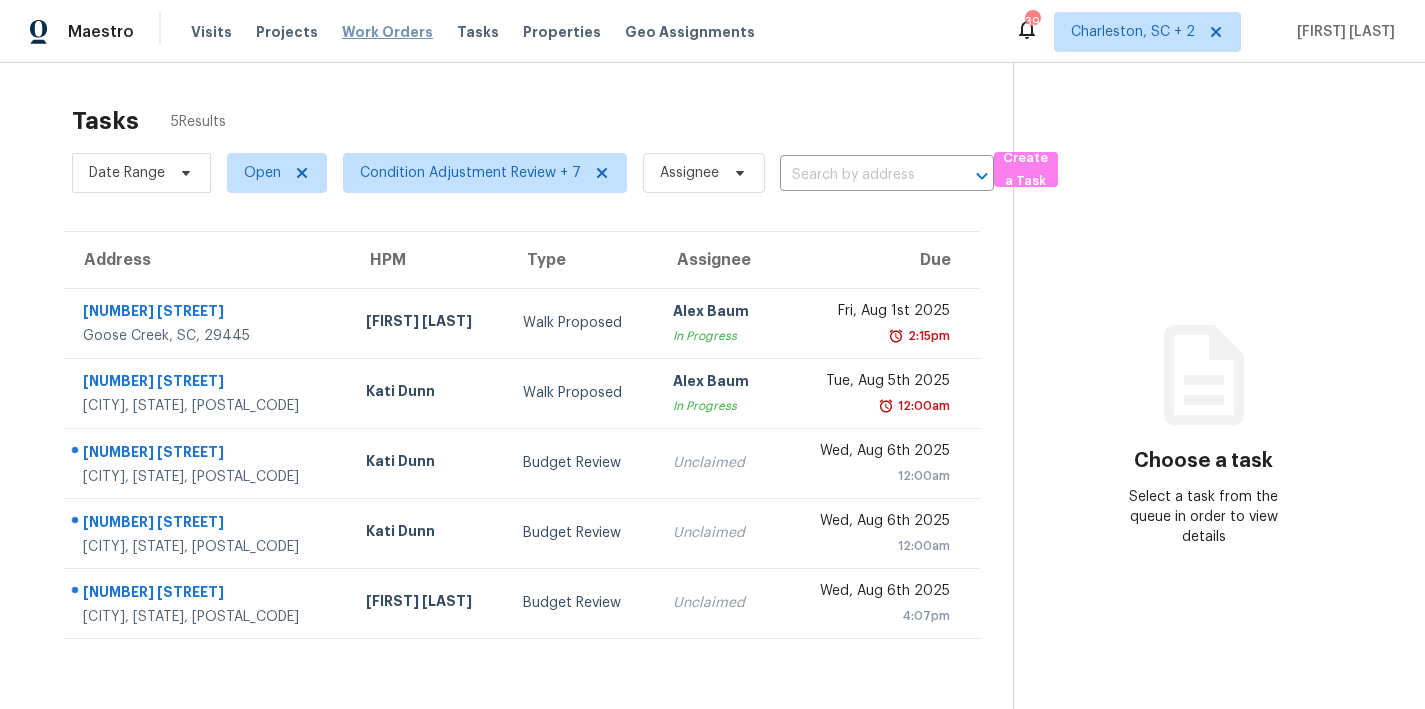 click on "Work Orders" at bounding box center [387, 32] 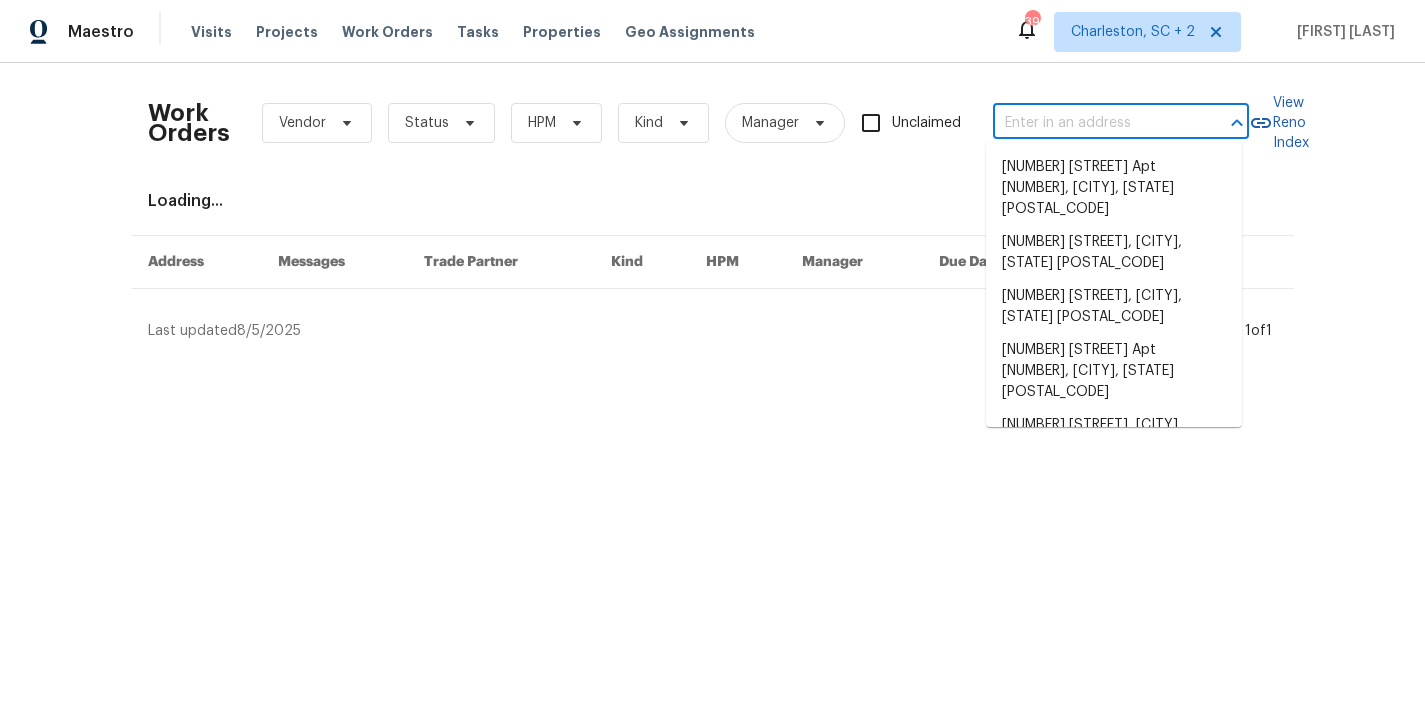 click at bounding box center [1093, 123] 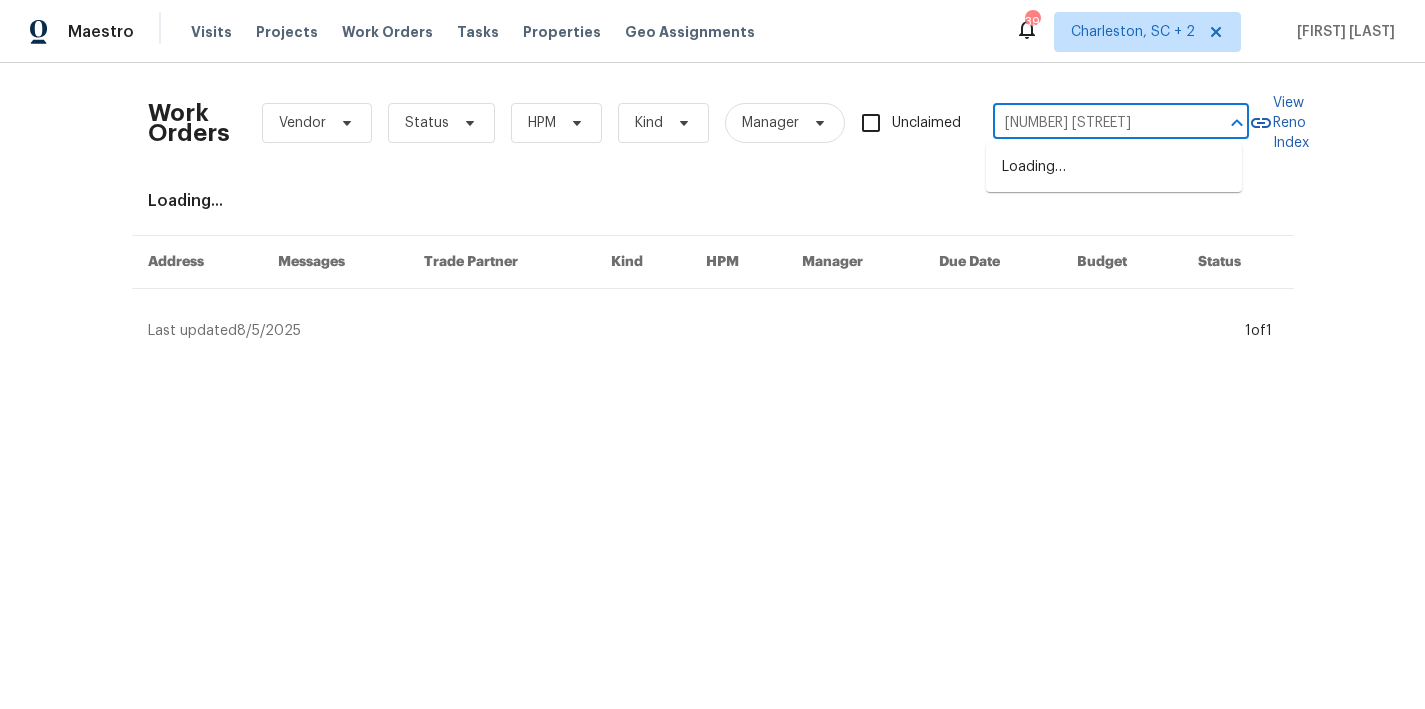 type on "[NUMBER] [STREET]" 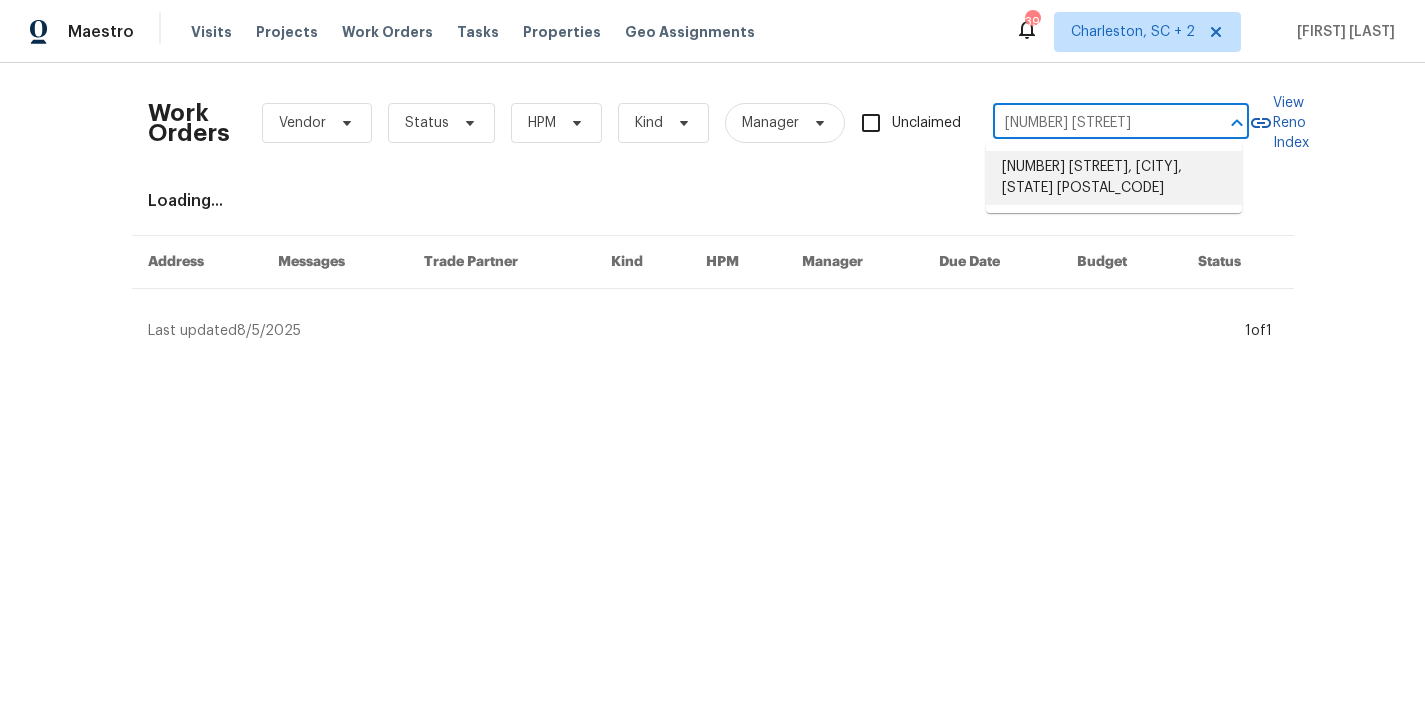 click on "[NUMBER] [STREET], [CITY], [STATE] [POSTAL_CODE]" at bounding box center (1114, 178) 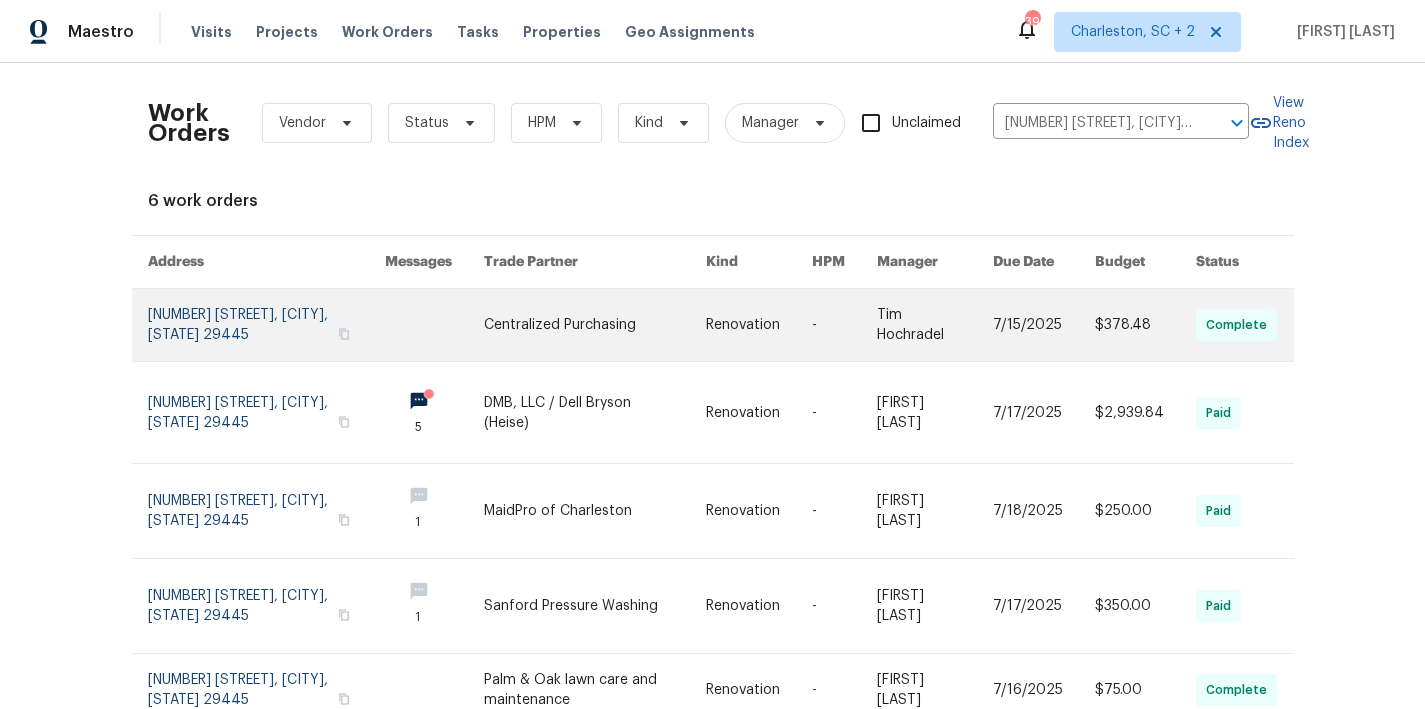 click at bounding box center (266, 325) 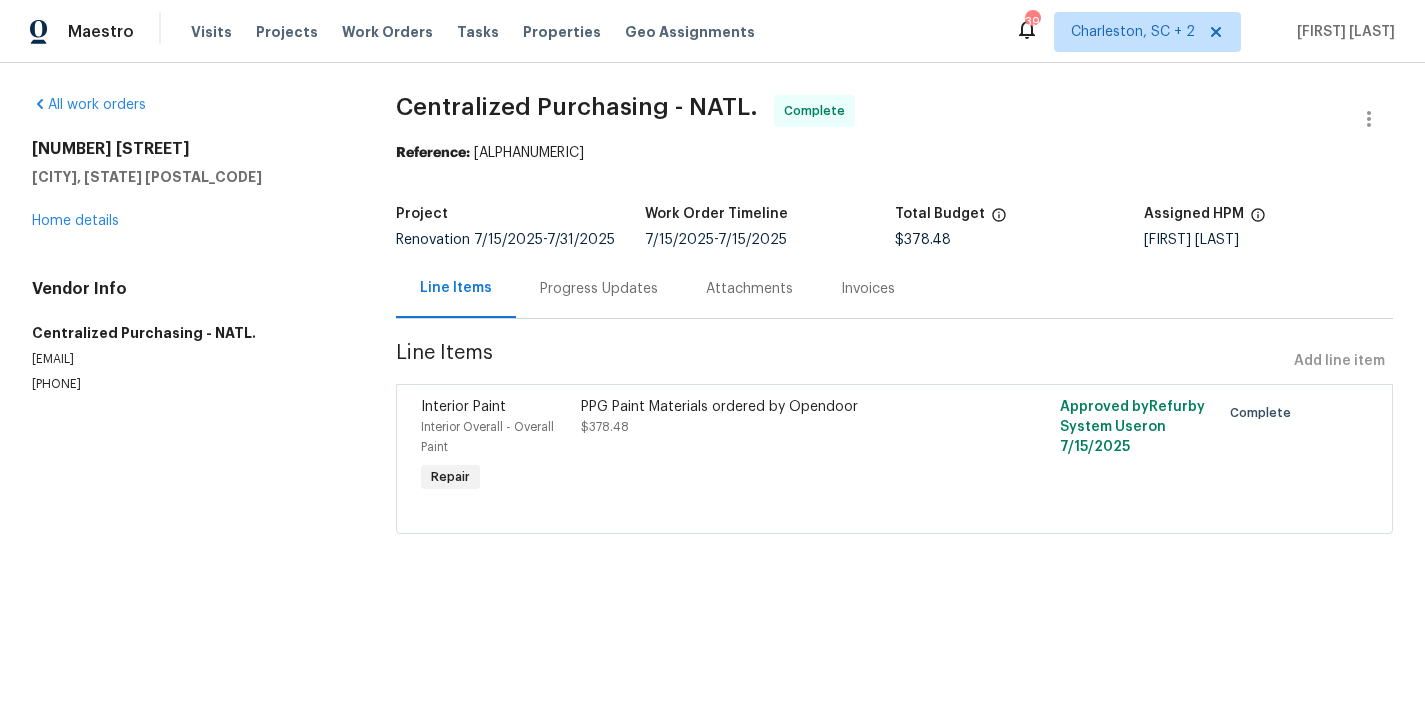 click on "[NUMBER] [STREET] [CITY], [STATE] [POSTAL_CODE] Home details" at bounding box center (190, 185) 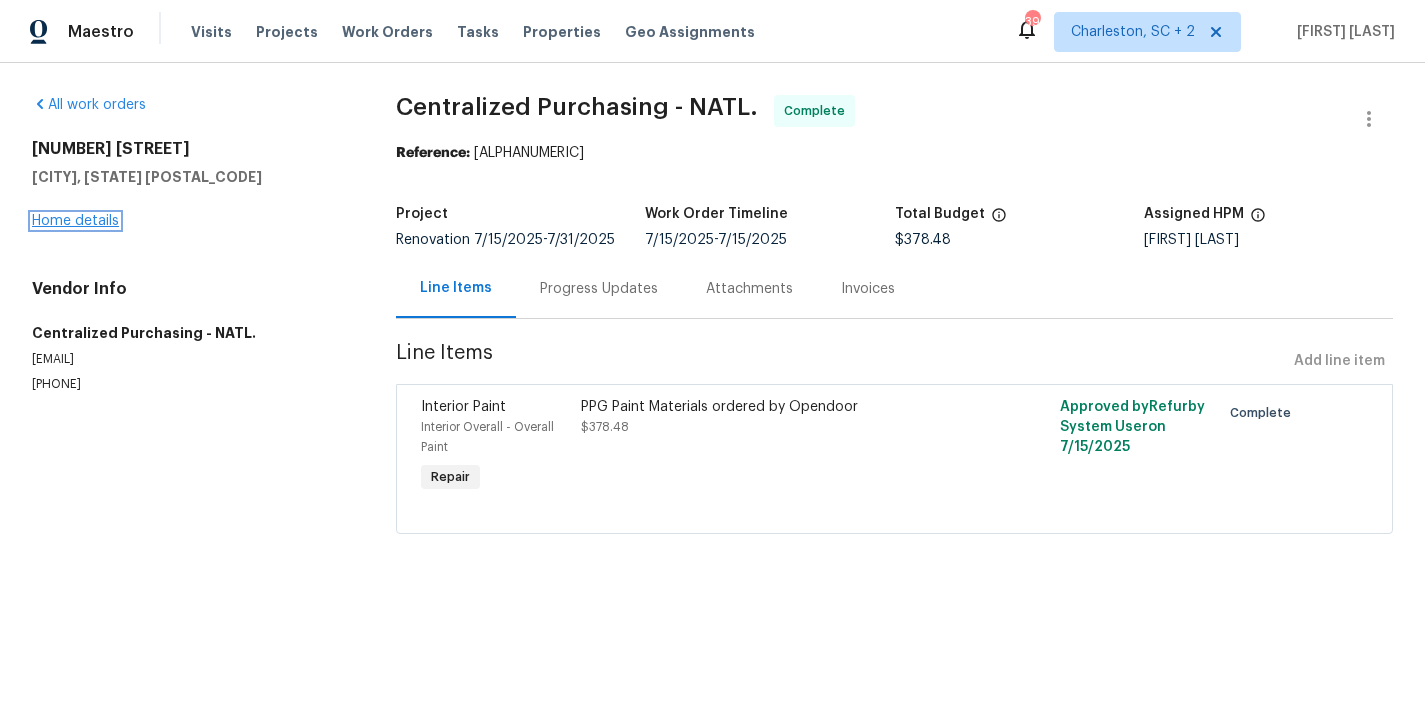 click on "Home details" at bounding box center (75, 221) 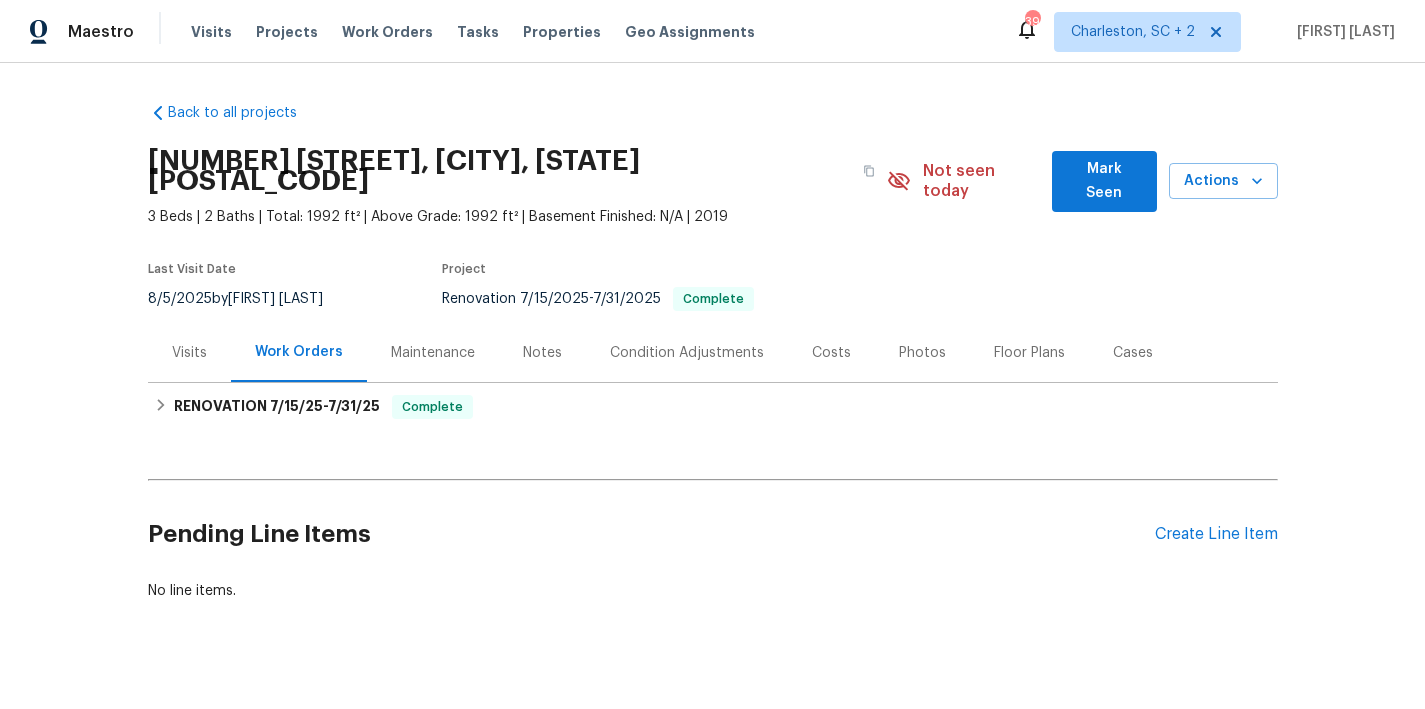 click on "Maintenance" at bounding box center [433, 353] 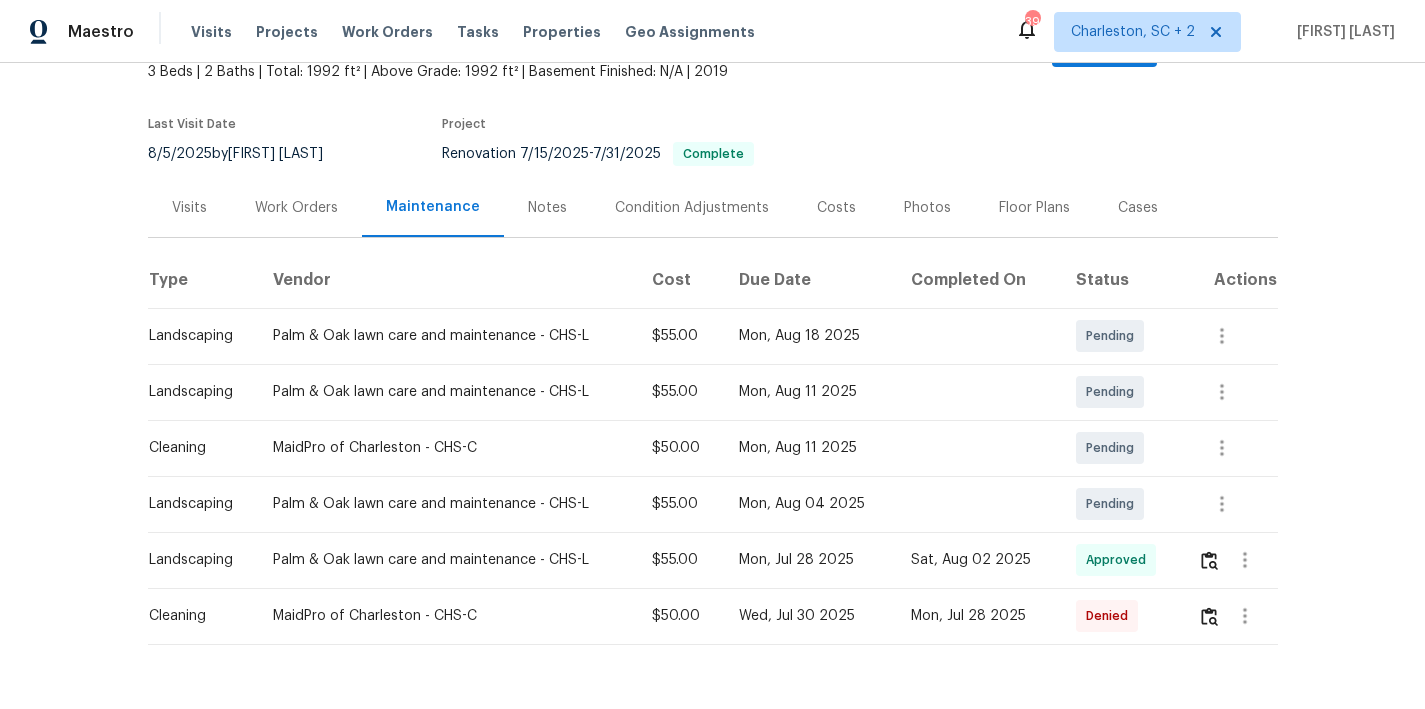 scroll, scrollTop: 195, scrollLeft: 0, axis: vertical 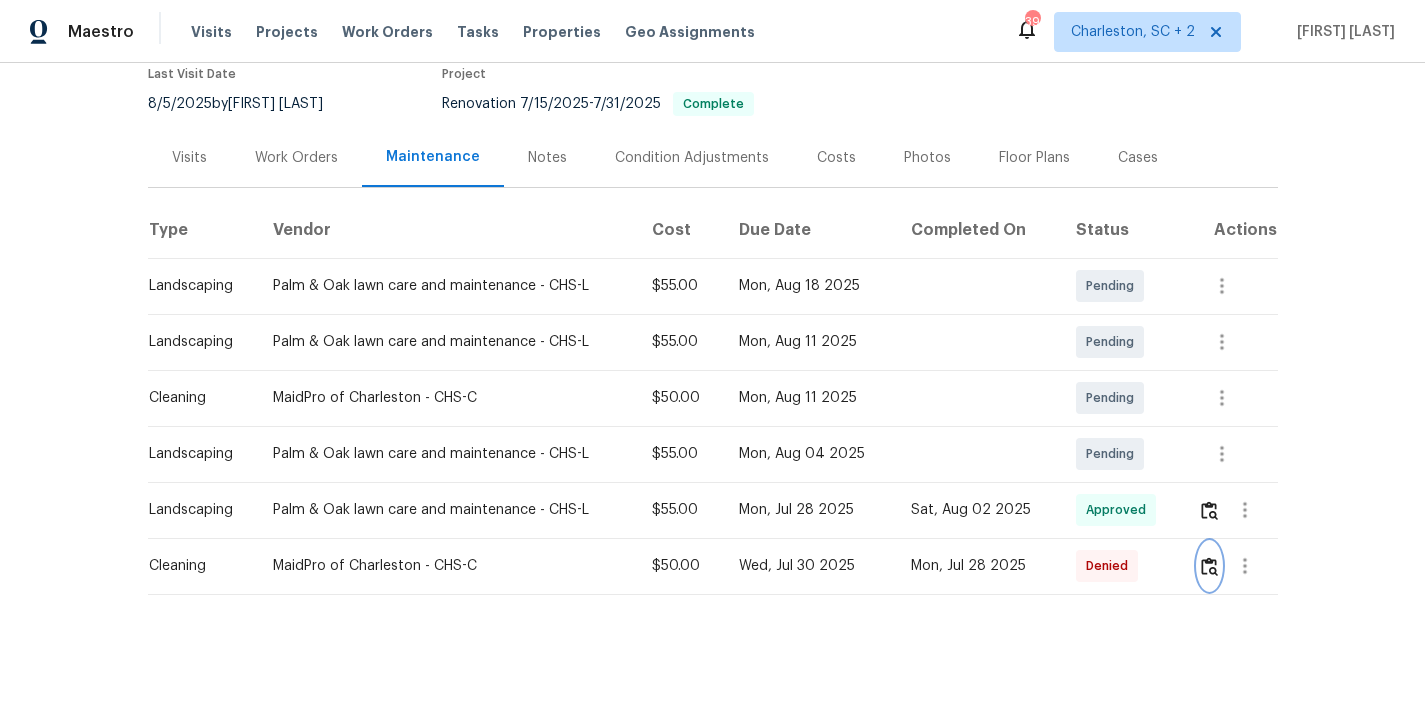click at bounding box center [1209, 566] 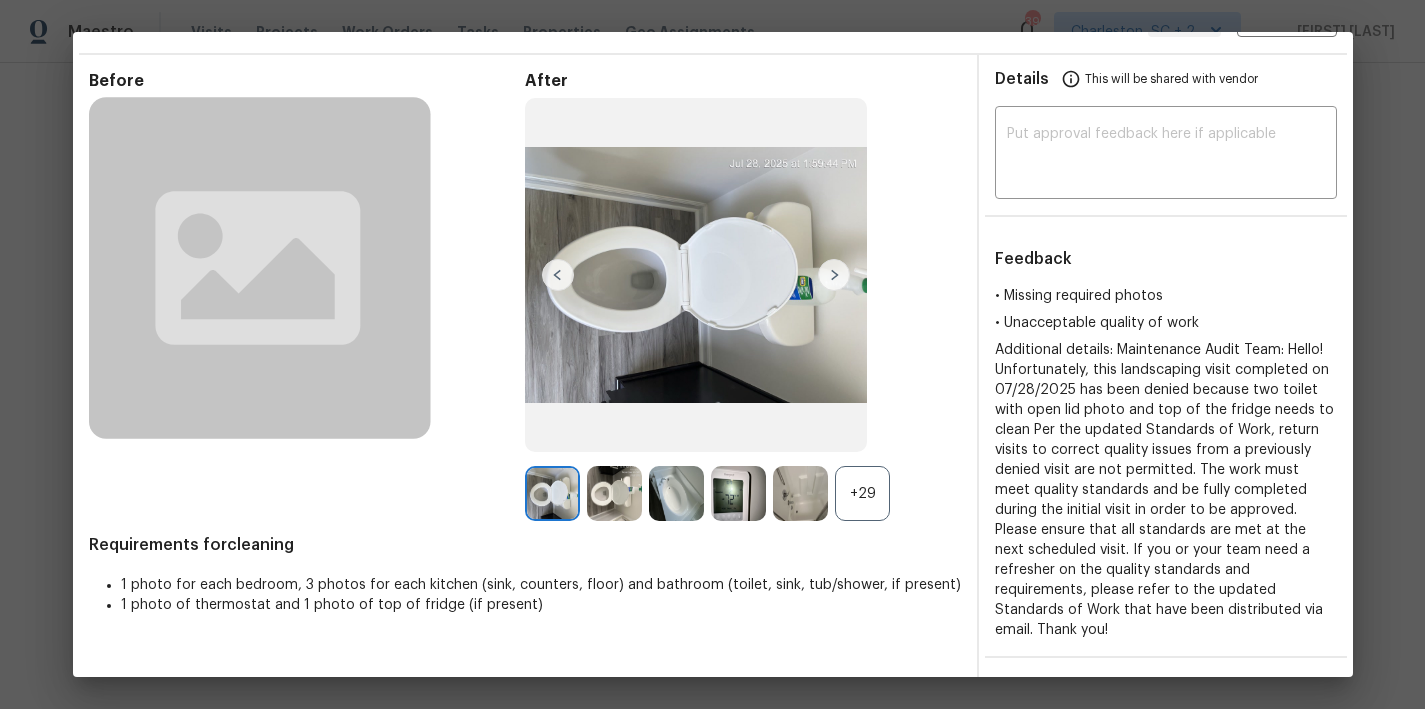 scroll, scrollTop: 58, scrollLeft: 0, axis: vertical 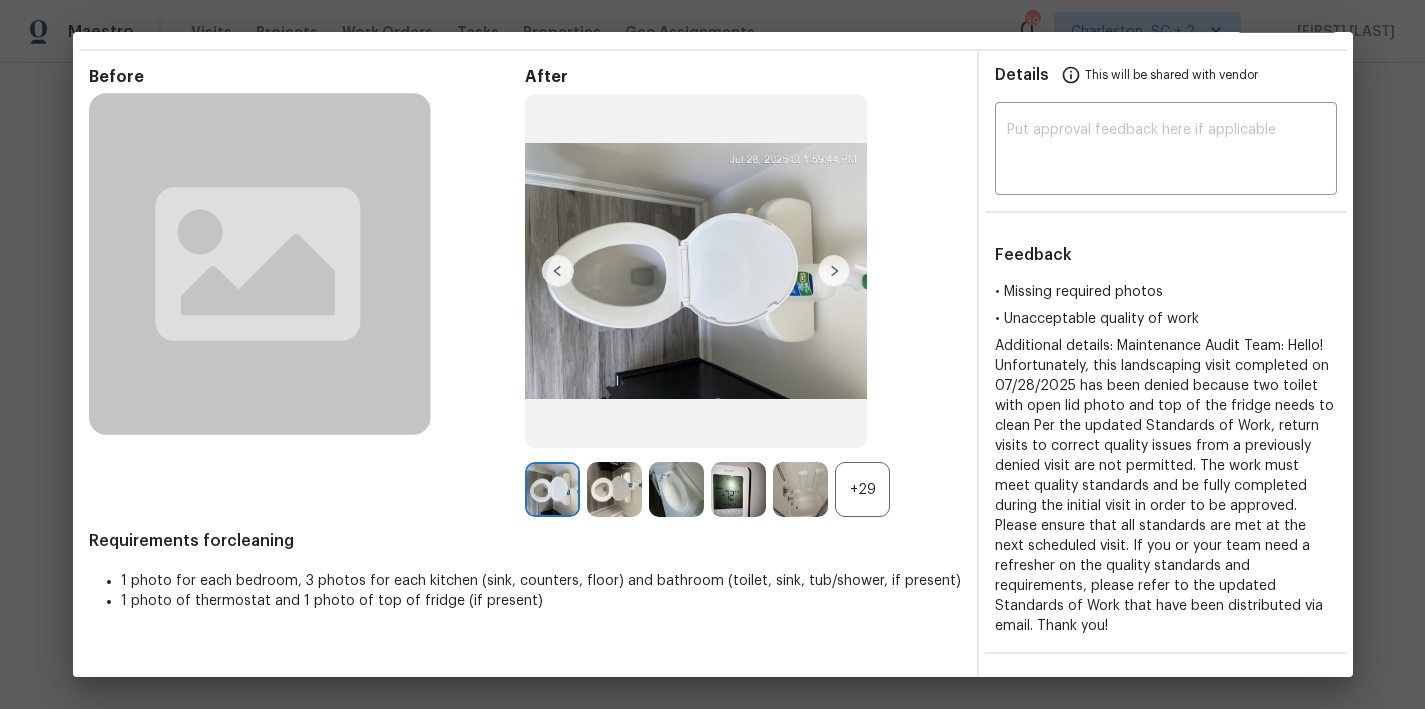 click at bounding box center (834, 271) 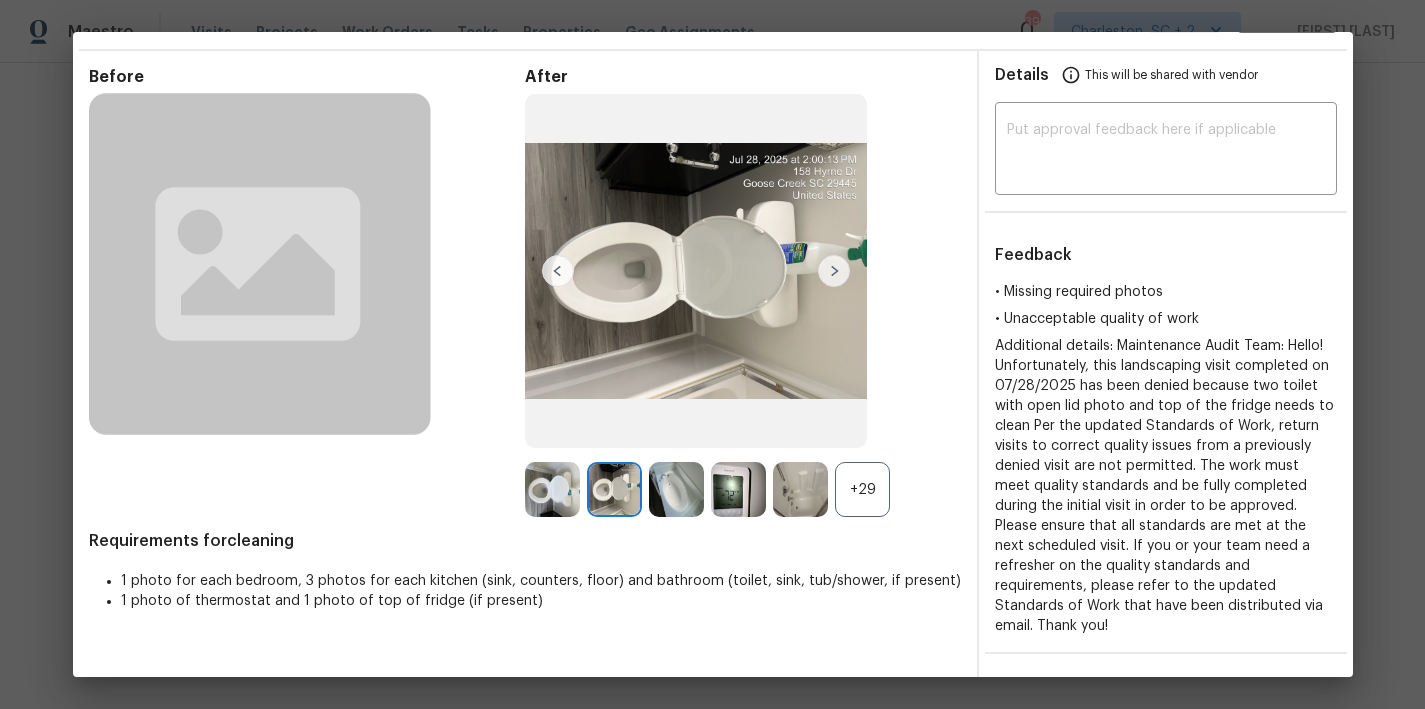 click at bounding box center (834, 271) 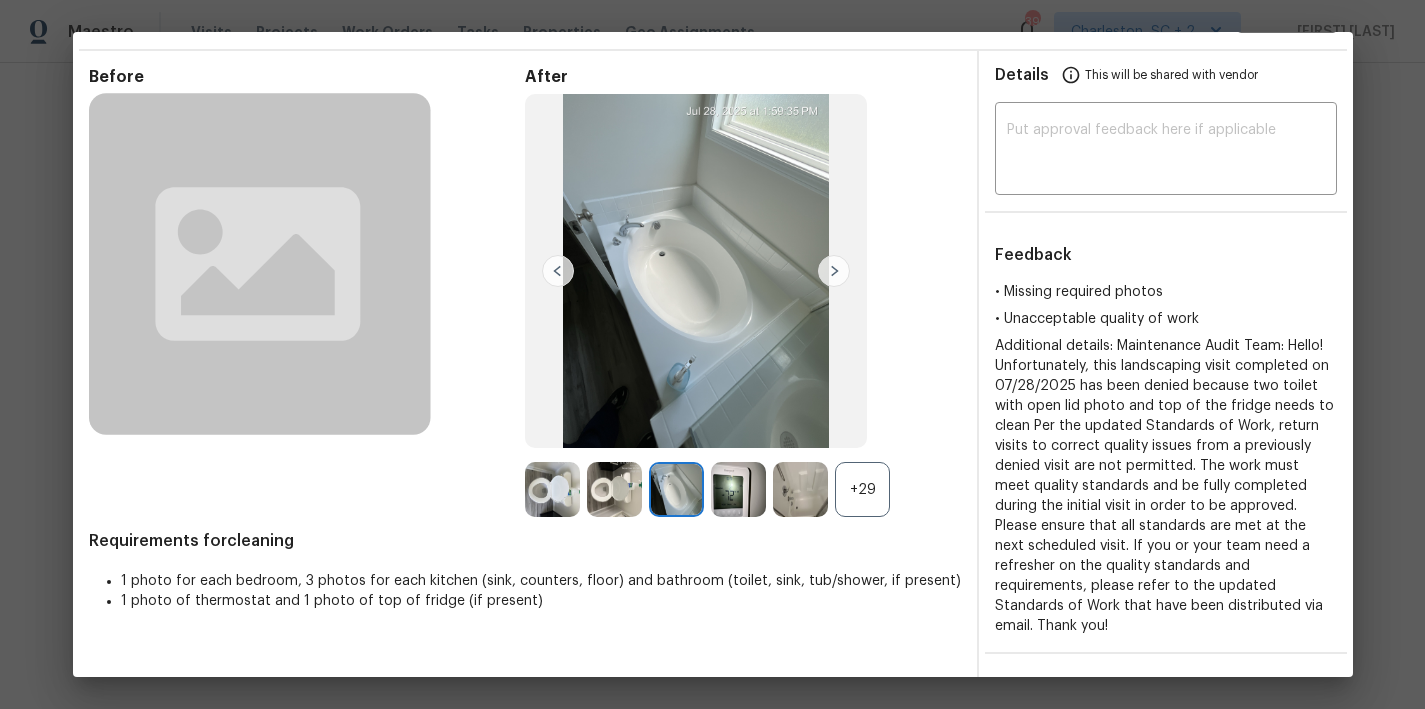 click at bounding box center (834, 271) 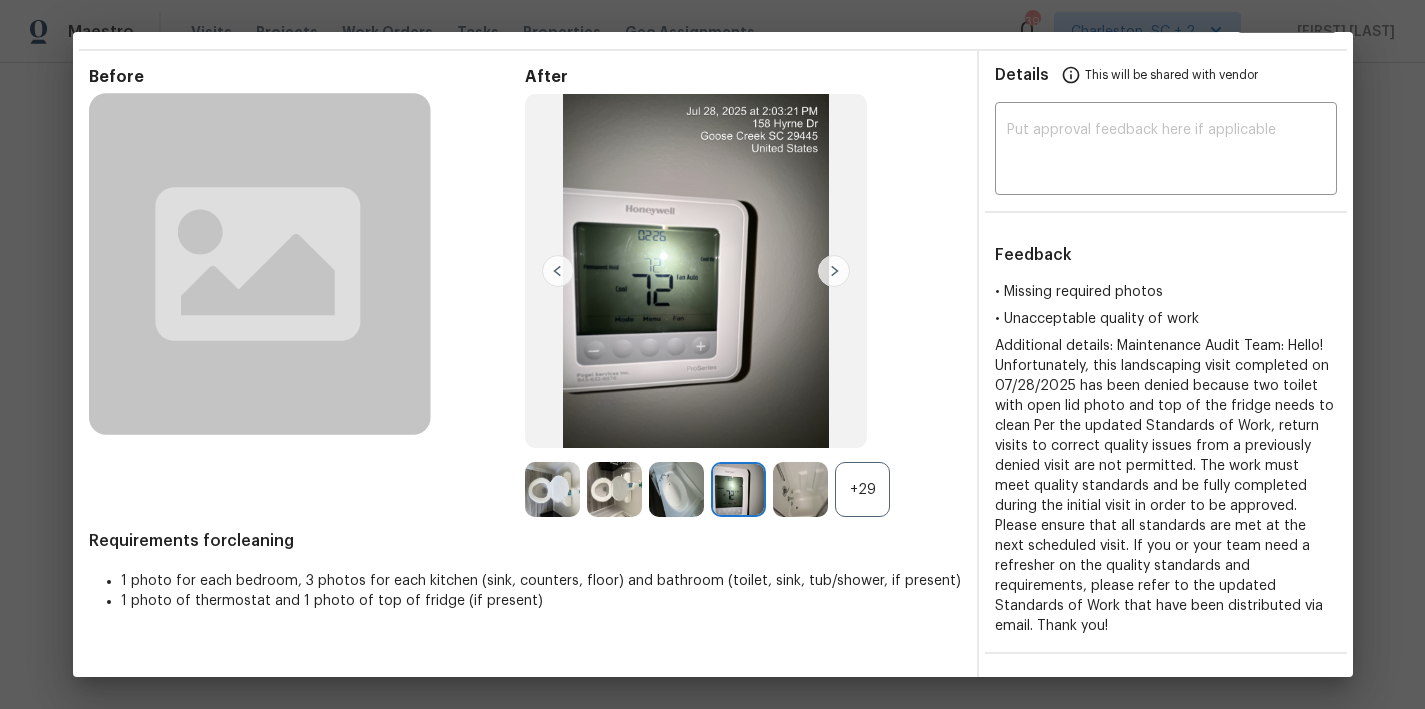 click at bounding box center (834, 271) 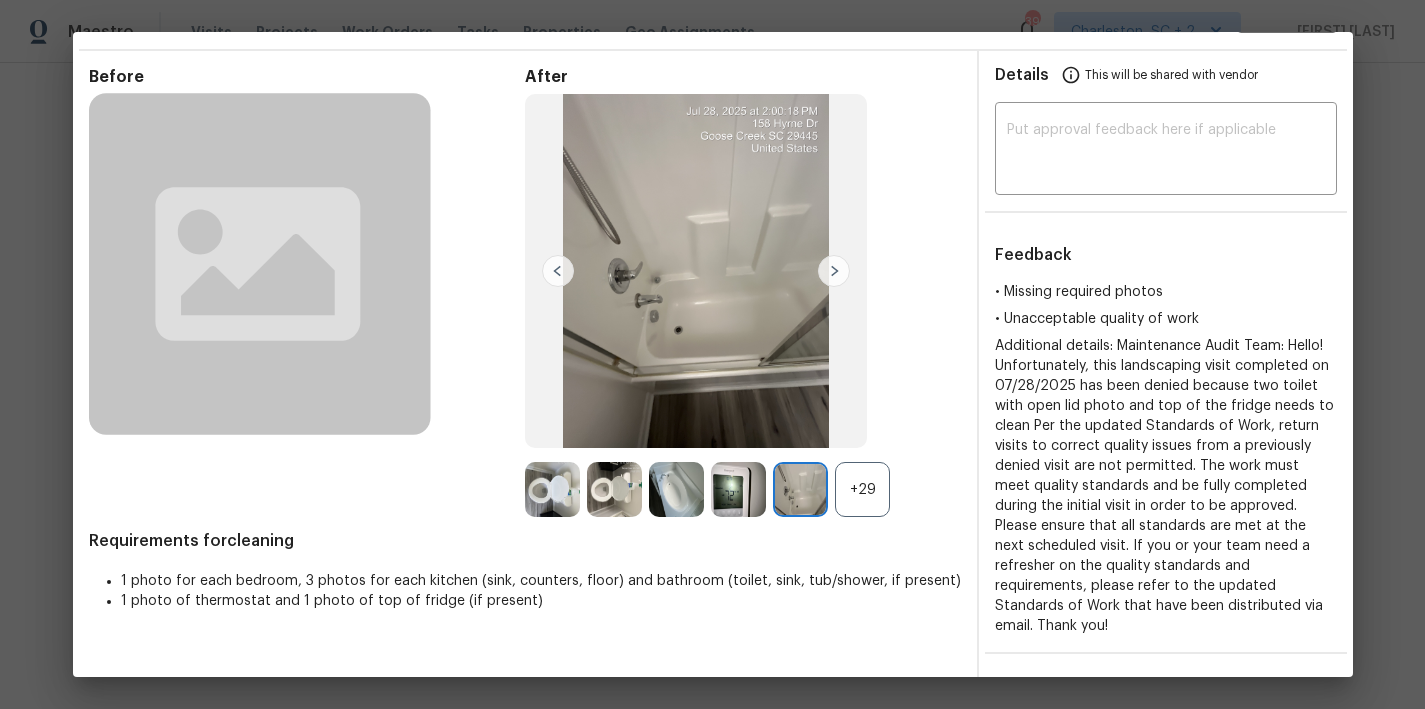 click at bounding box center (834, 271) 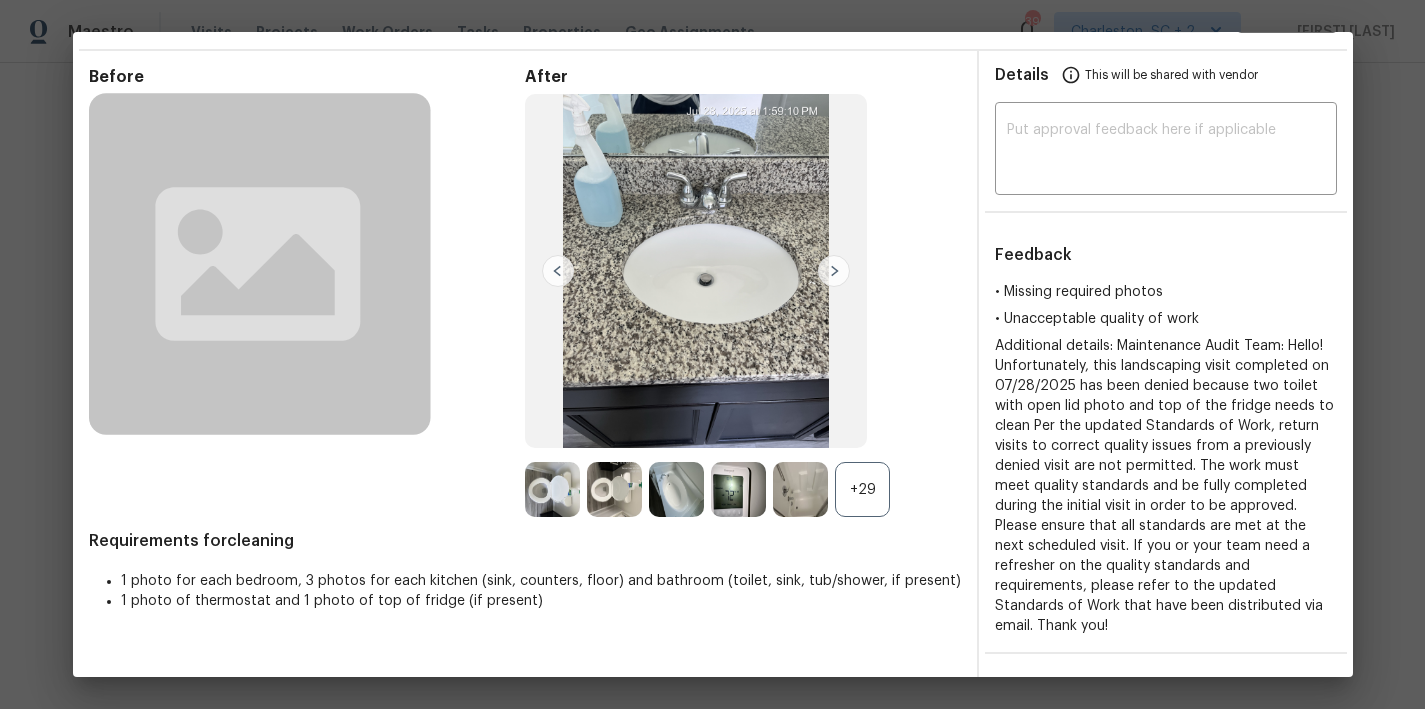 scroll, scrollTop: 0, scrollLeft: 0, axis: both 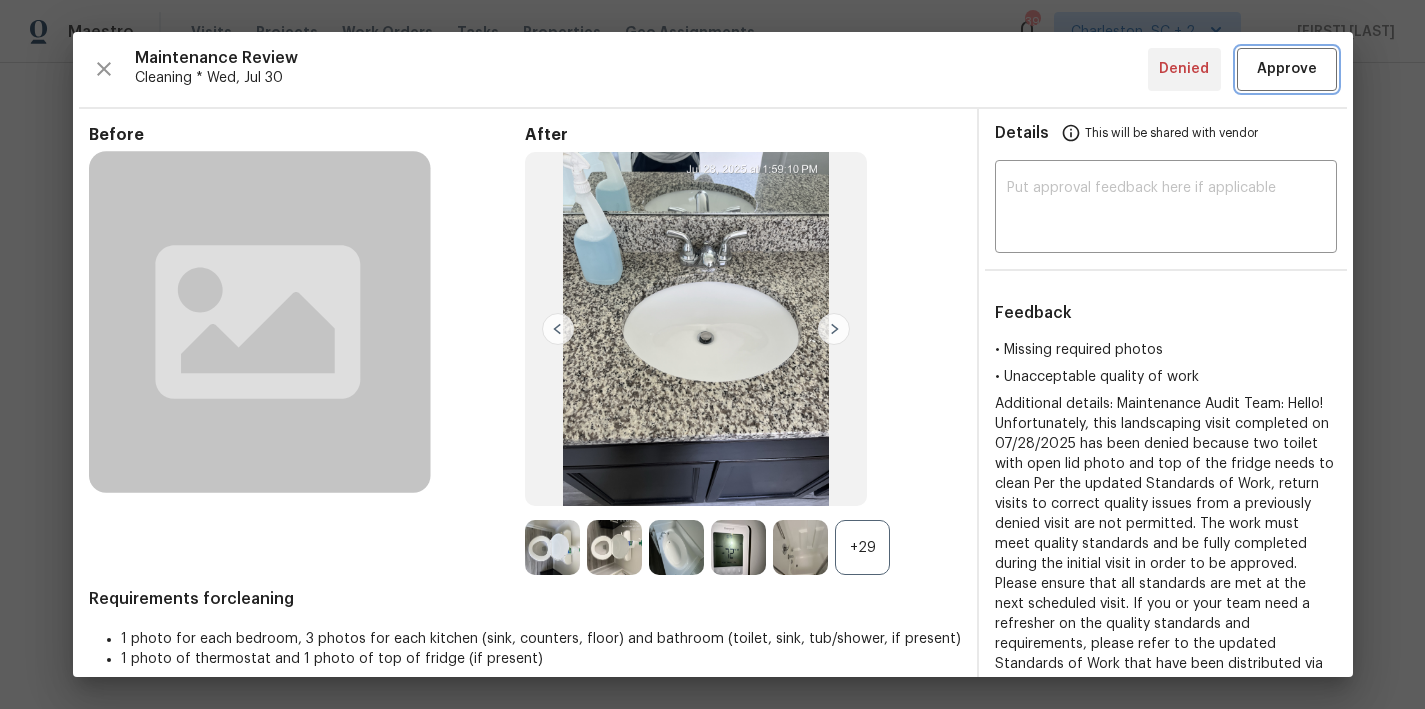 click on "Approve" at bounding box center [1287, 69] 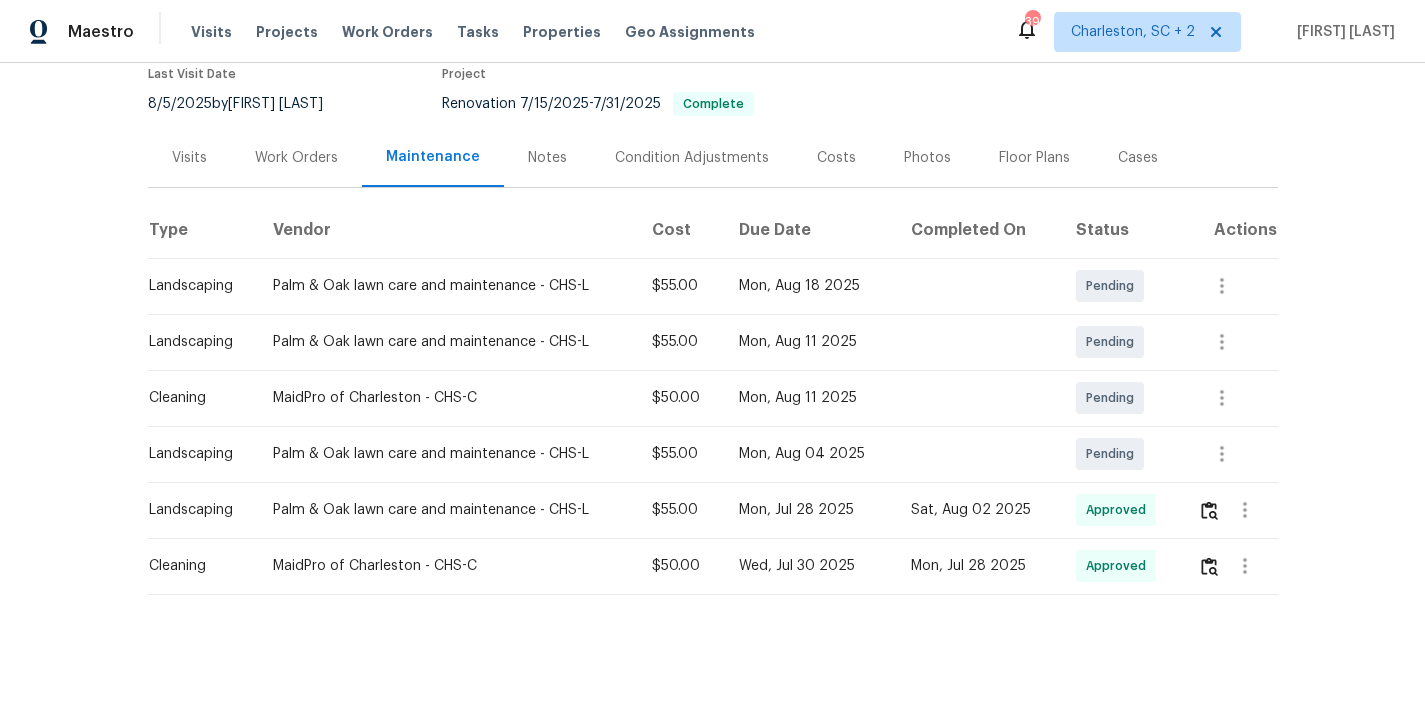 click on "Back to all projects 158 Hyrne Dr, Goose Creek, SC 29445 3 Beds | 2 Baths | Total: 1992 ft² | Above Grade: 1992 ft² | Basement Finished: N/A | 2019 Not seen today Mark Seen Actions Last Visit Date 8/5/2025  by  Raymond Roberts   Project Renovation   7/15/2025  -  7/31/2025 Complete Visits Work Orders Maintenance Notes Condition Adjustments Costs Photos Floor Plans Cases Type Vendor Cost Due Date Completed On Status Actions Landscaping Palm & Oak lawn care and maintenance - CHS-L $55.00 Mon, Aug 18 2025 Pending Landscaping Palm & Oak lawn care and maintenance - CHS-L $55.00 Mon, Aug 11 2025 Pending Cleaning MaidPro of Charleston - CHS-C $50.00 Mon, Aug 11 2025 Pending Landscaping Palm & Oak lawn care and maintenance - CHS-L $55.00 Mon, Aug 04 2025 Pending Landscaping Palm & Oak lawn care and maintenance - CHS-L $55.00 Mon, Jul 28 2025 Sat, Aug 02 2025 Approved Cleaning MaidPro of Charleston - CHS-C $50.00 Wed, Jul 30 2025 Mon, Jul 28 2025 Approved" at bounding box center [712, 386] 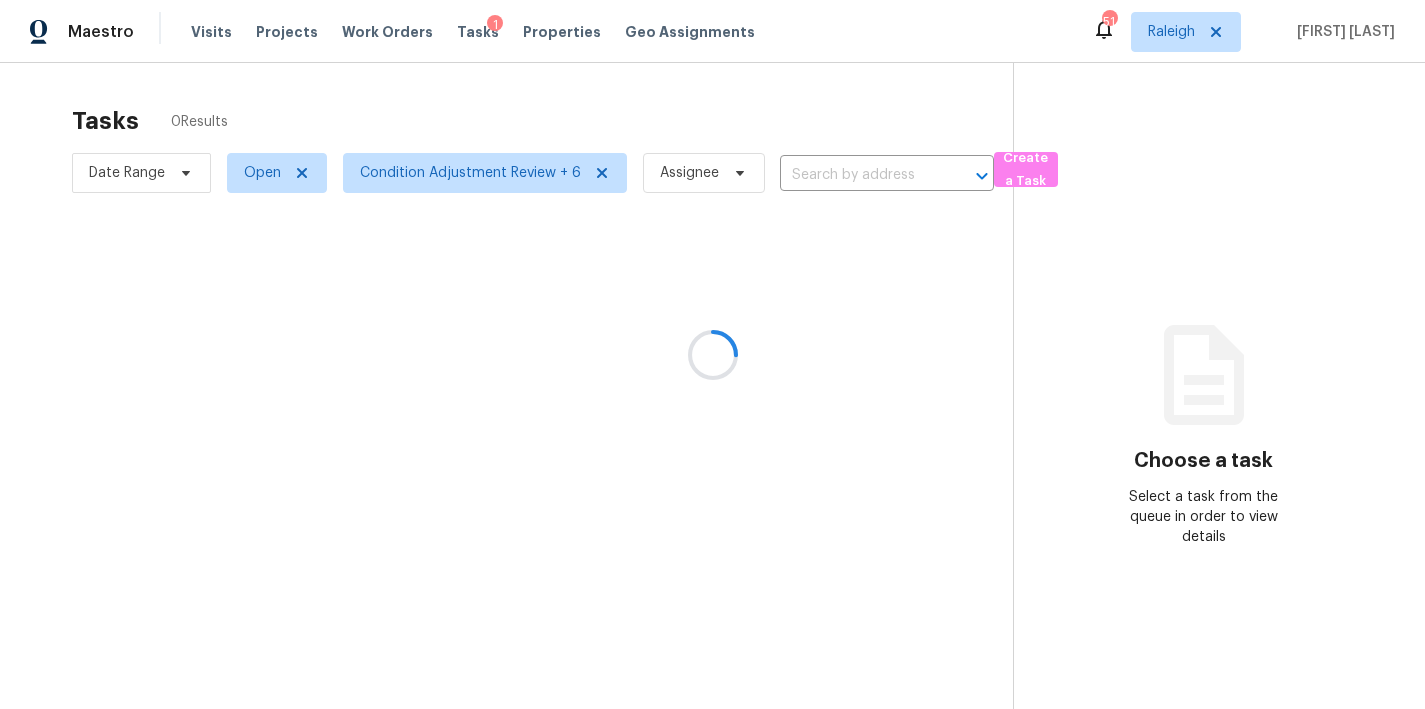 scroll, scrollTop: 0, scrollLeft: 0, axis: both 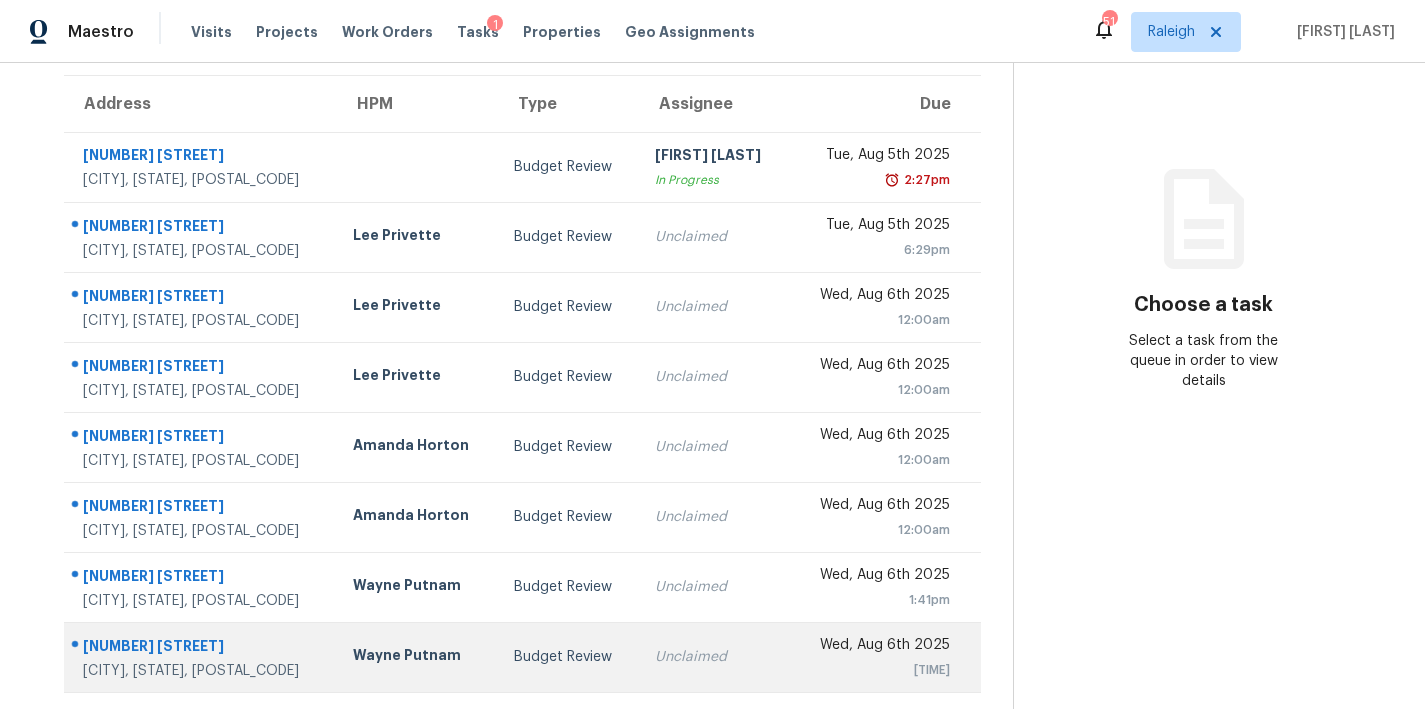 click on "Budget Review" at bounding box center (568, 657) 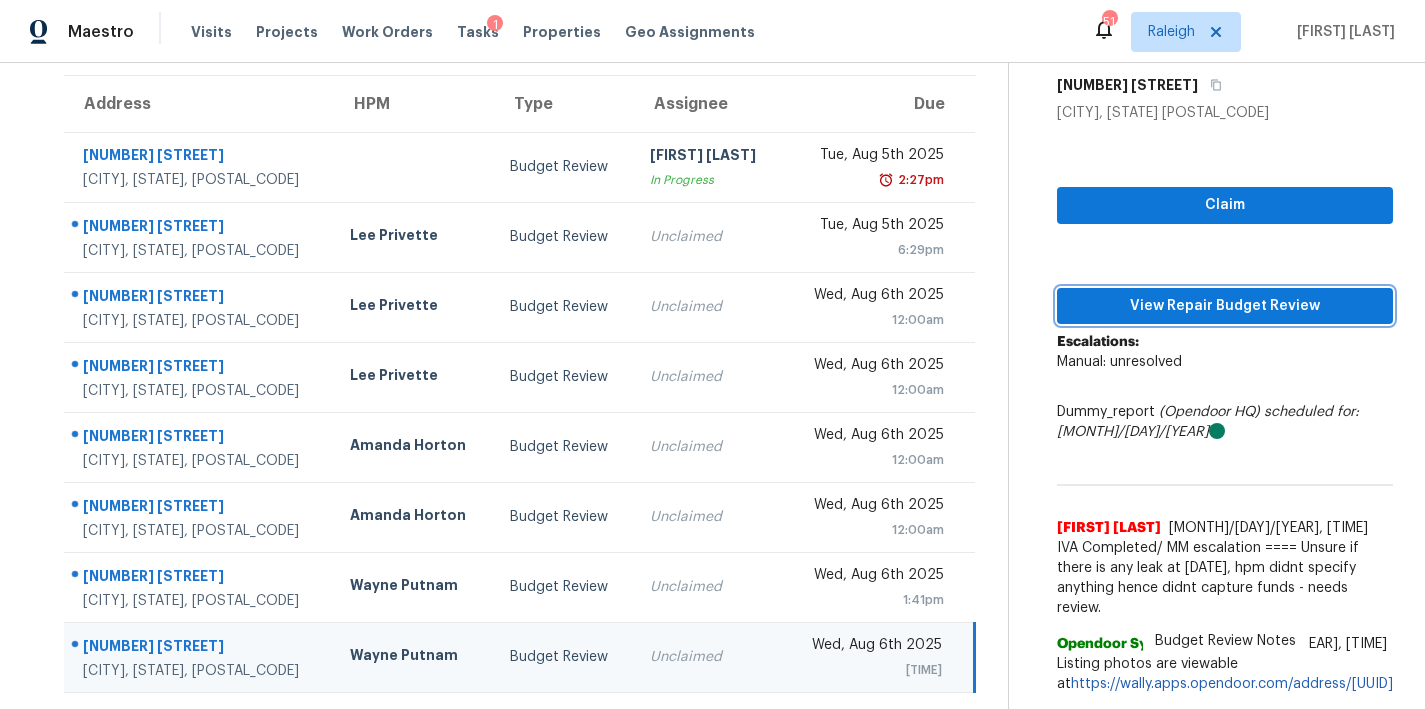 click on "View Repair Budget Review" at bounding box center [1225, 306] 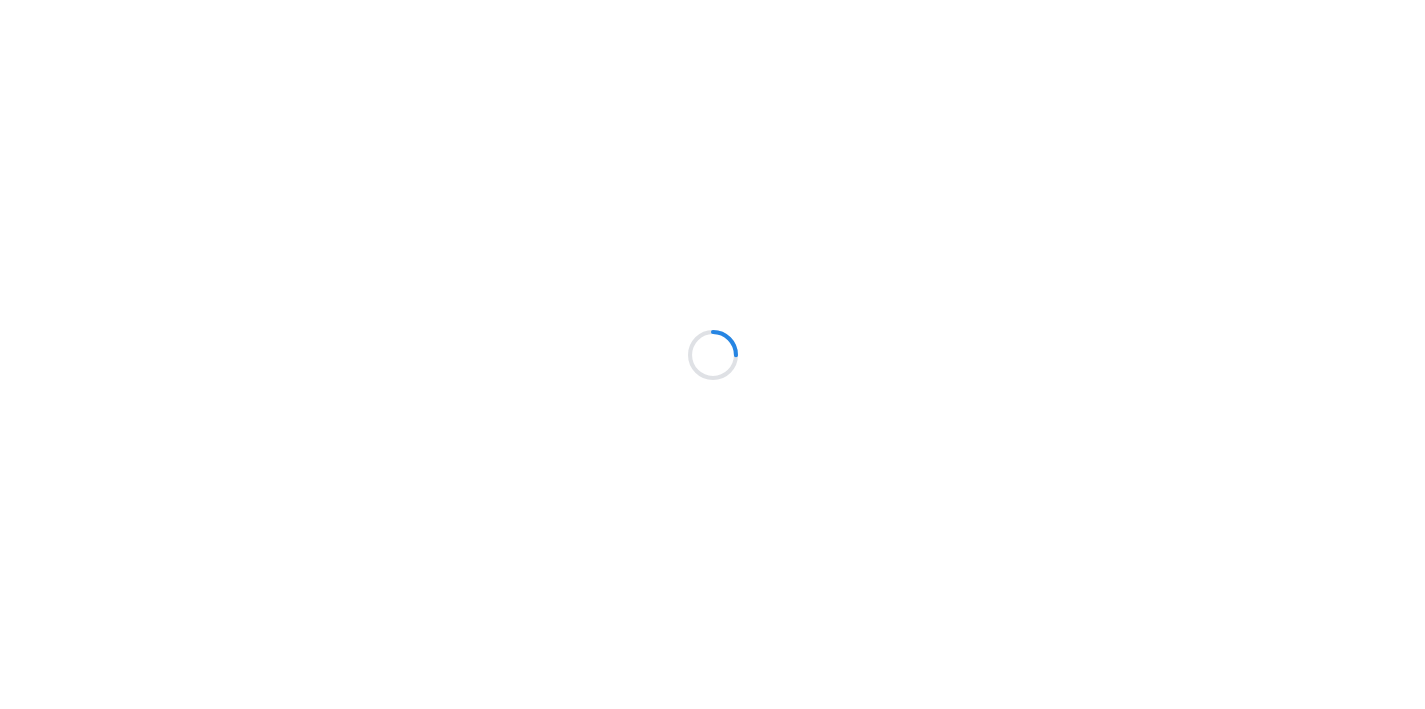 scroll, scrollTop: 0, scrollLeft: 0, axis: both 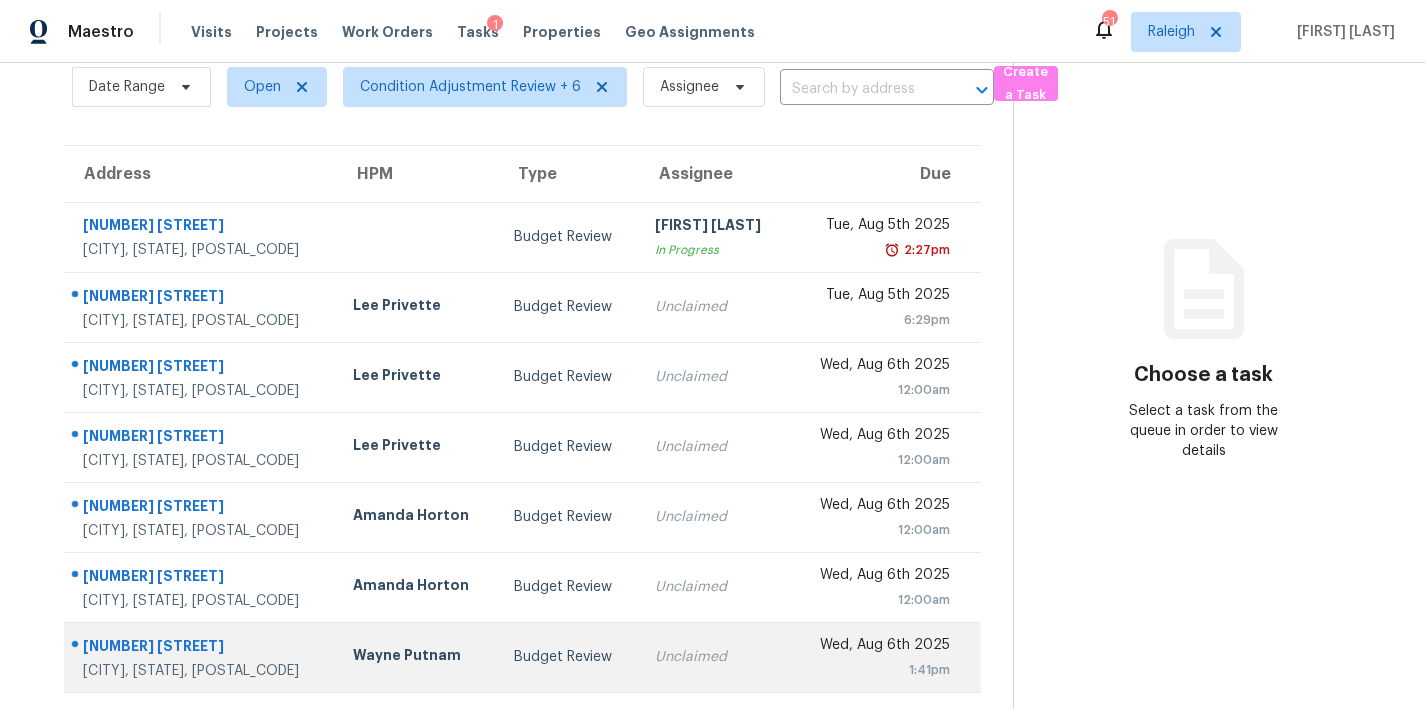 click on "Wayne Putnam" at bounding box center [417, 657] 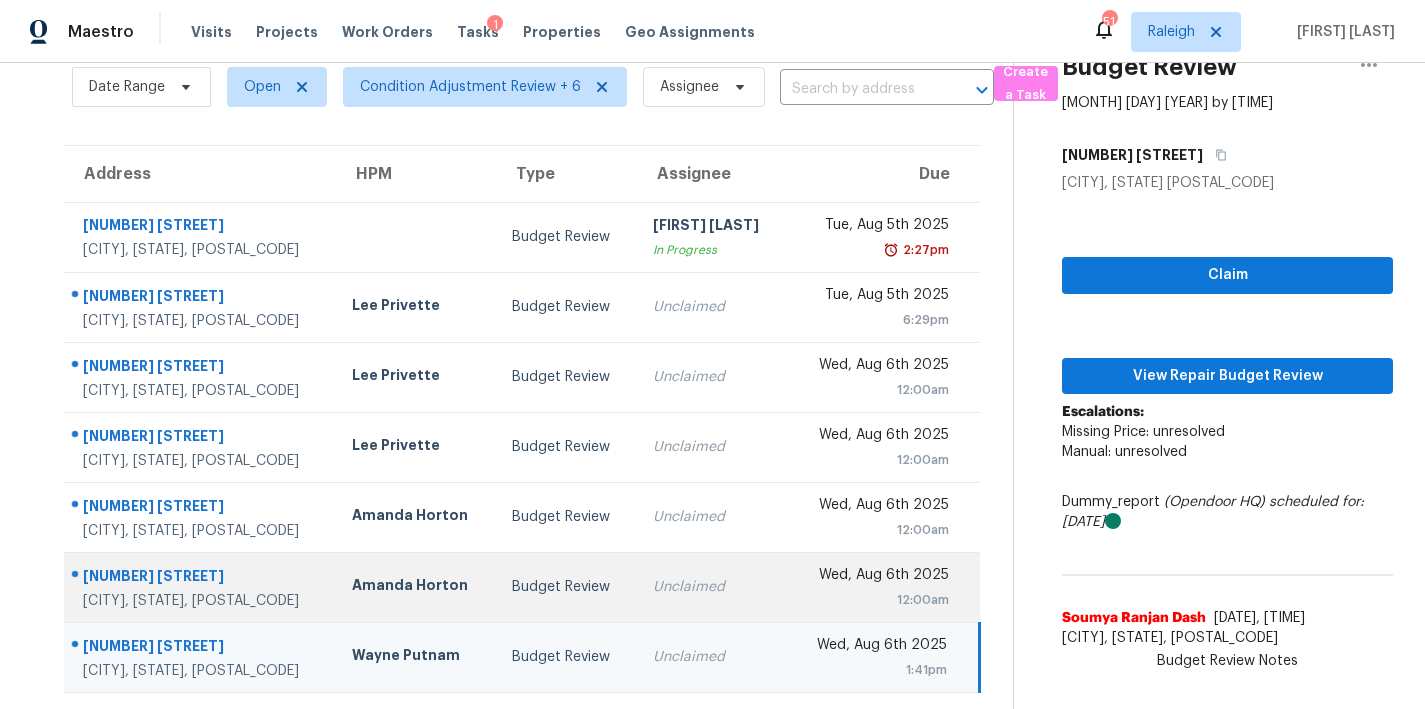 click on "Amanda Horton" at bounding box center [416, 587] 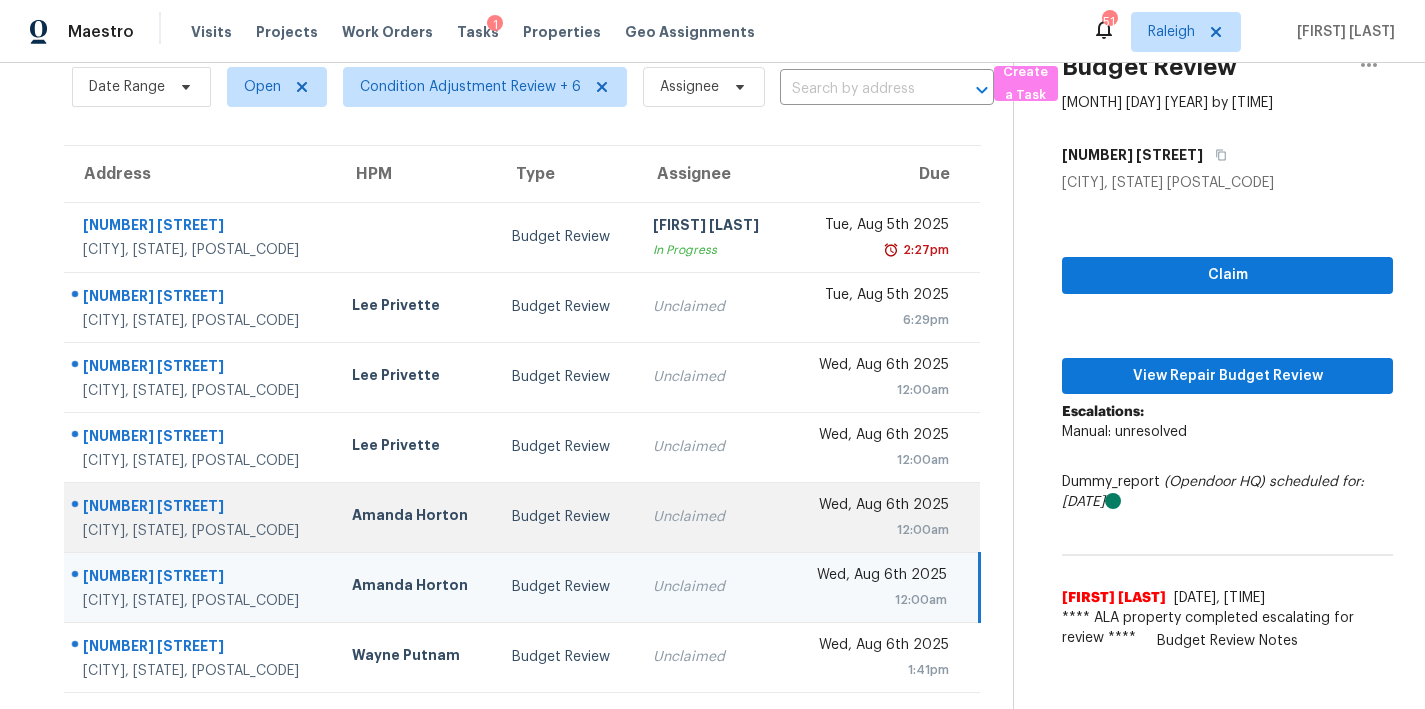 click on "Amanda Horton" at bounding box center [416, 517] 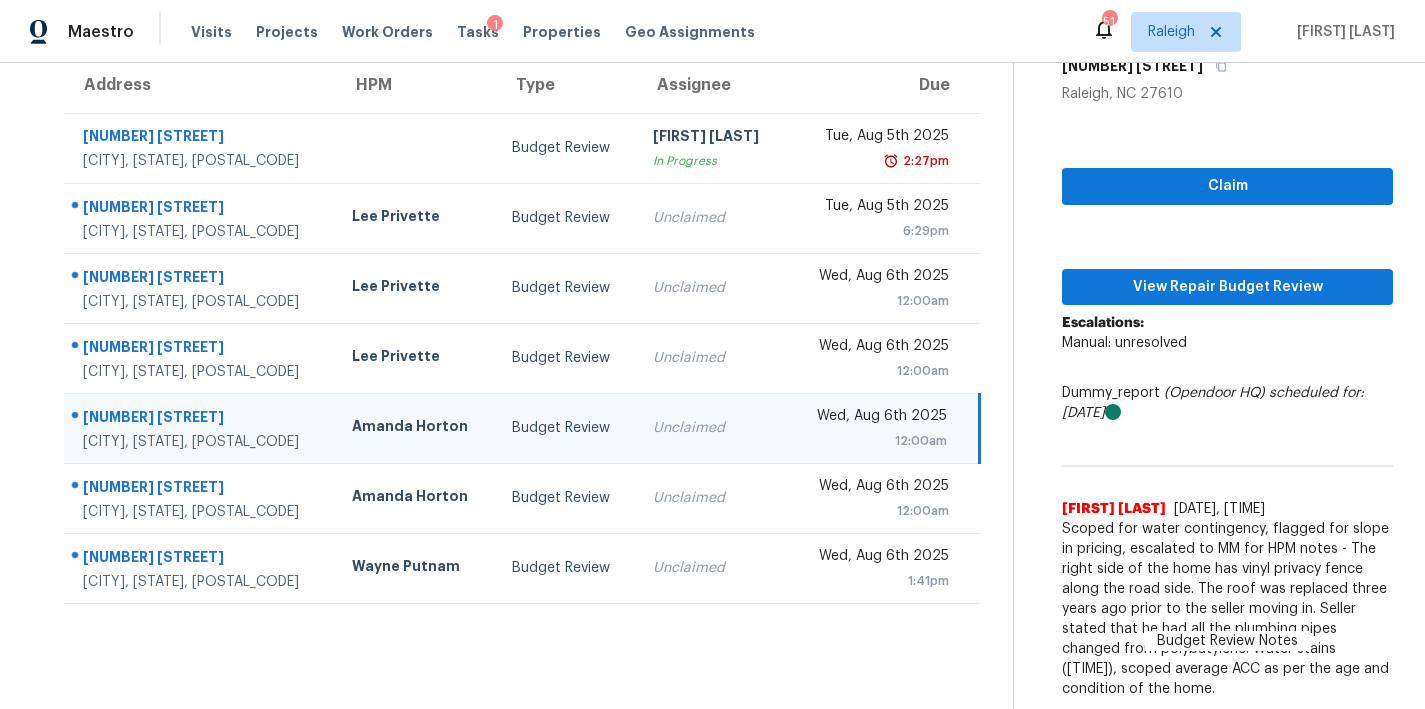 scroll, scrollTop: 190, scrollLeft: 0, axis: vertical 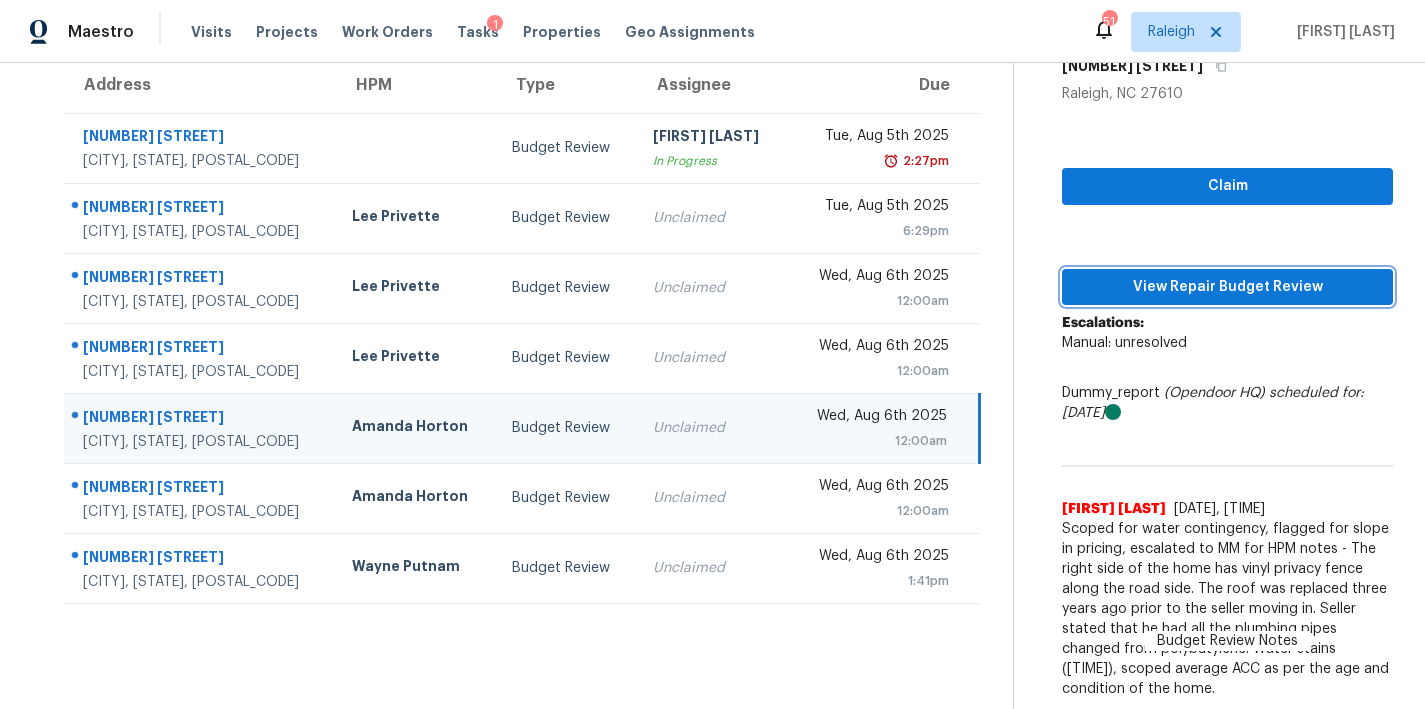 click on "View Repair Budget Review" at bounding box center [1227, 287] 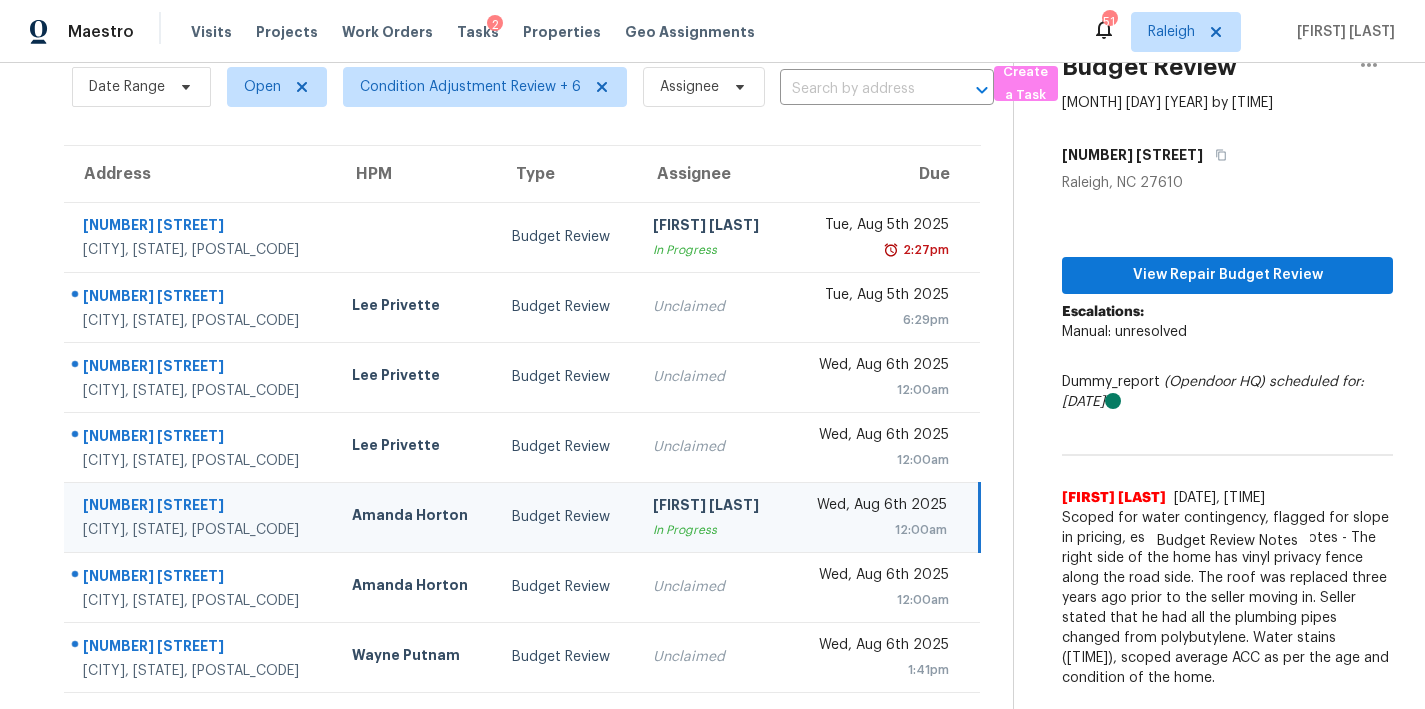 scroll, scrollTop: 100, scrollLeft: 0, axis: vertical 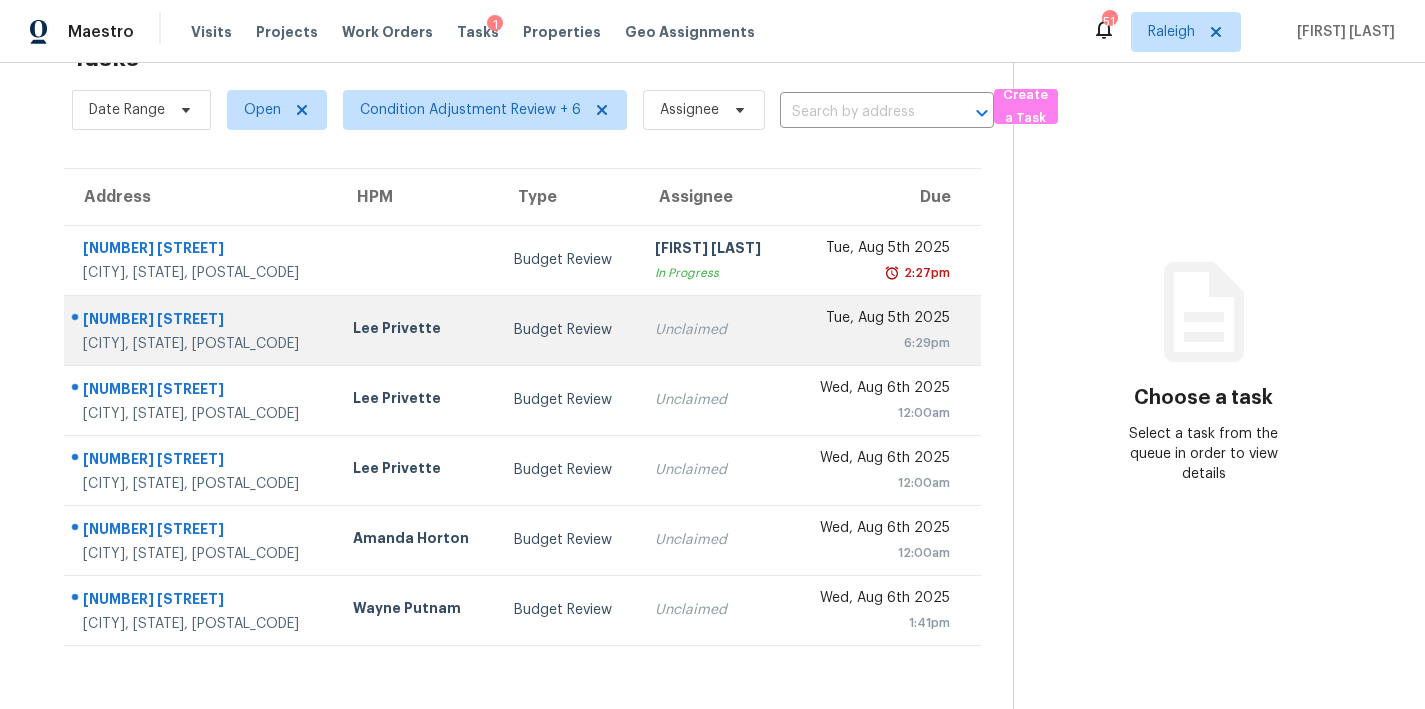 click on "Lee Privette" at bounding box center (417, 330) 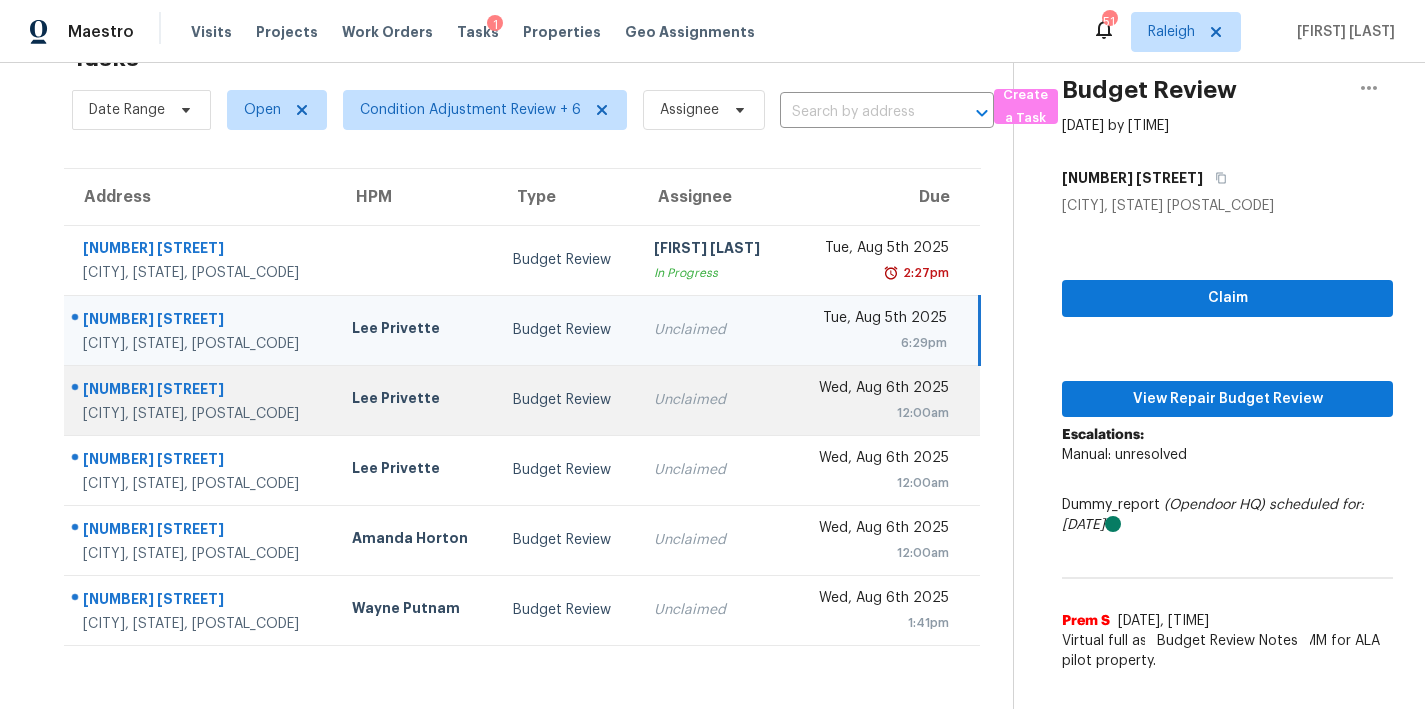 click on "Lee Privette" at bounding box center [416, 400] 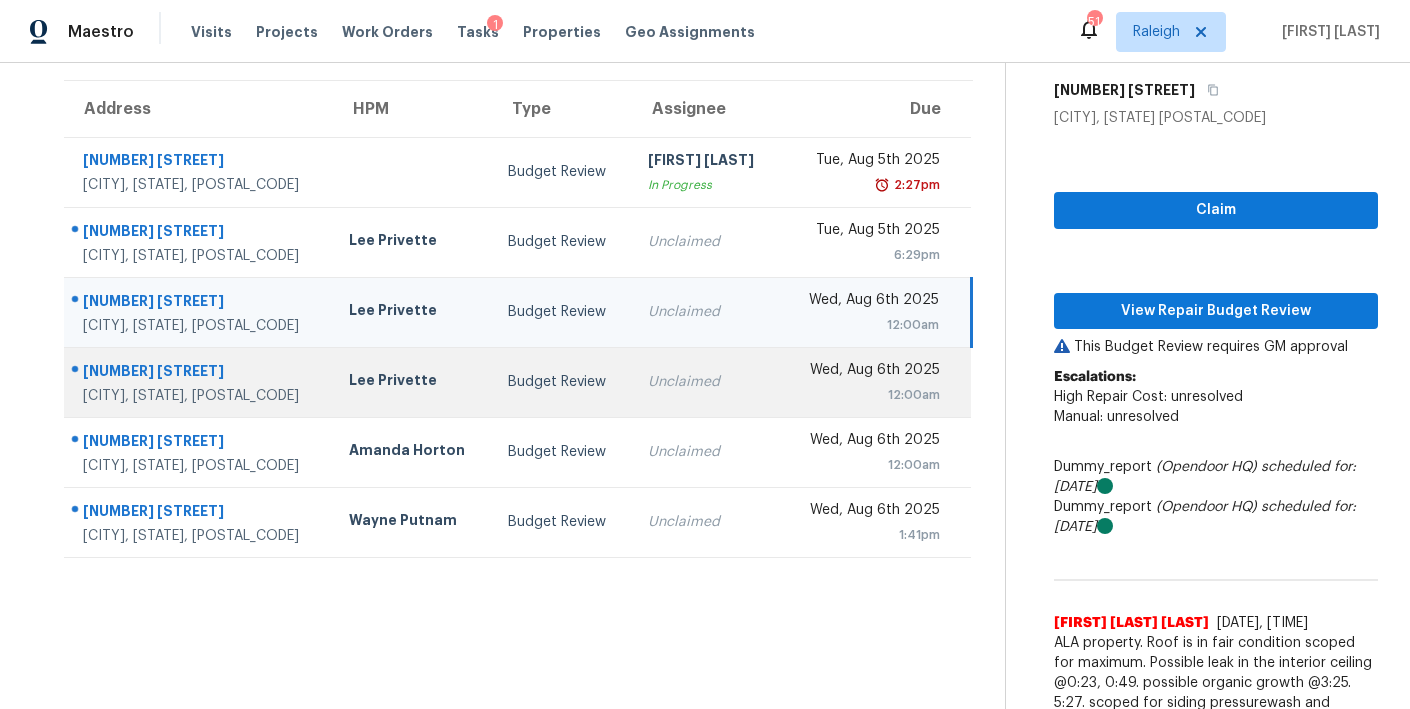 click on "Budget Review" at bounding box center (561, 382) 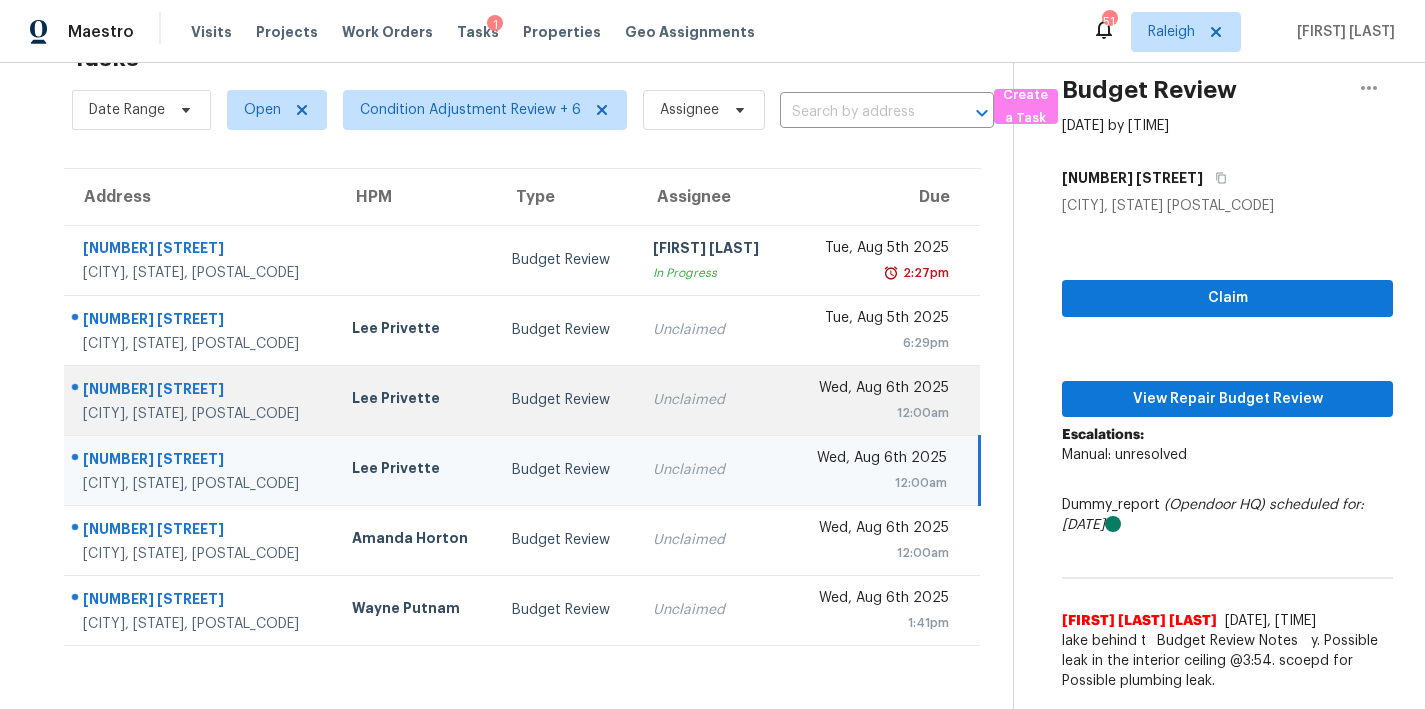scroll, scrollTop: 78, scrollLeft: 0, axis: vertical 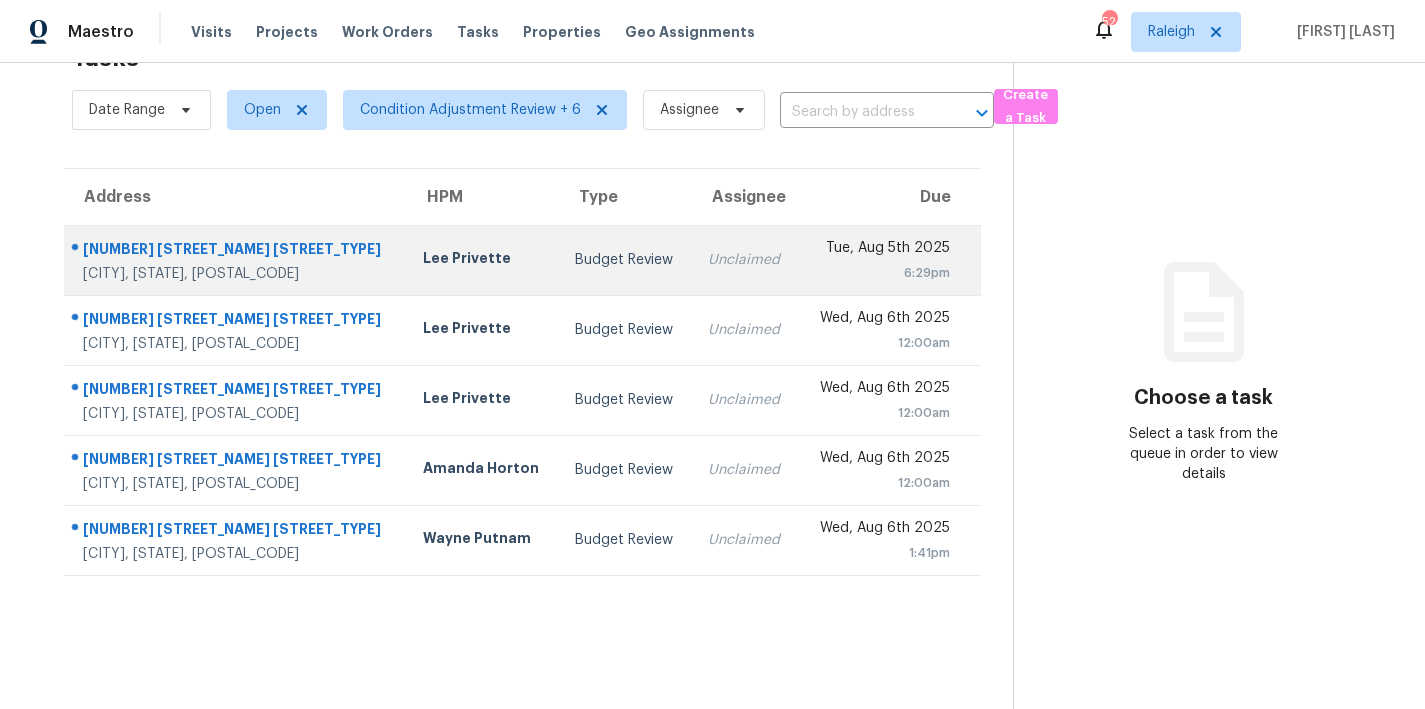 click on "Budget Review" at bounding box center (626, 260) 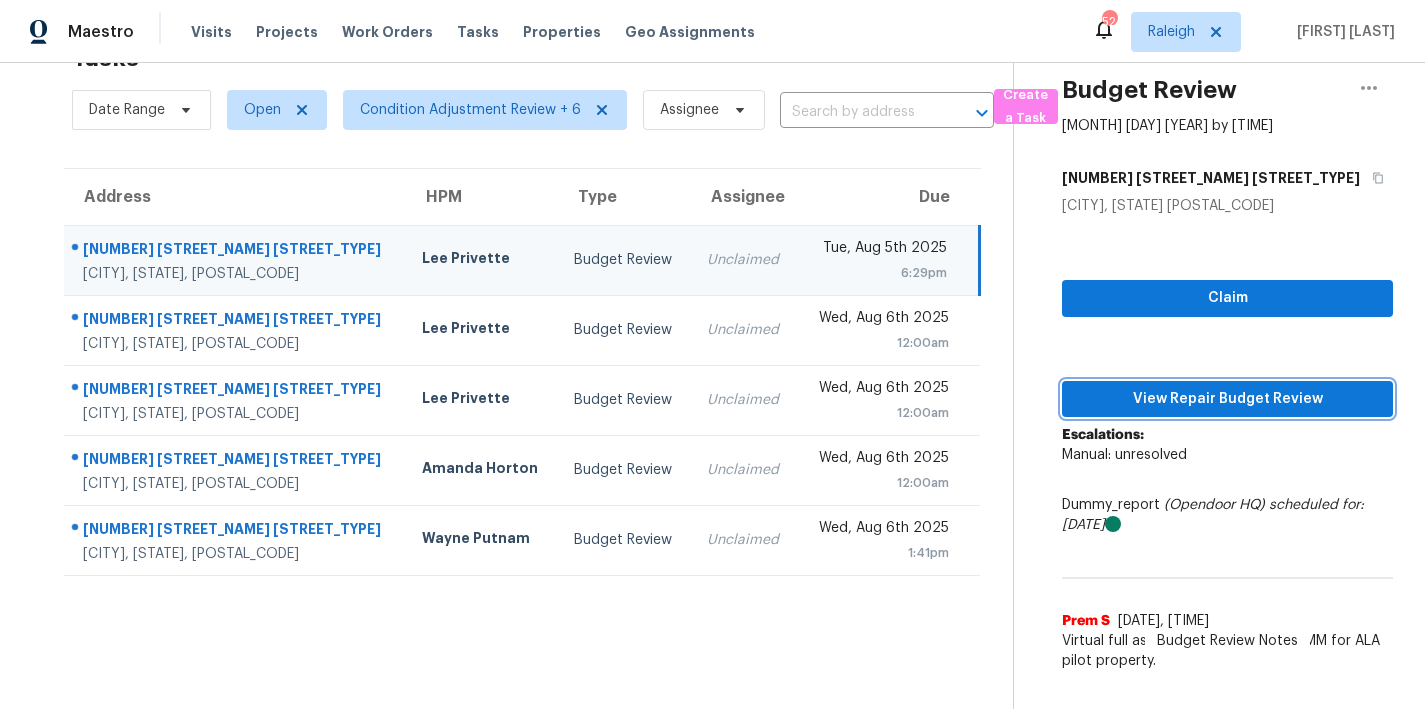 click on "View Repair Budget Review" at bounding box center (1227, 399) 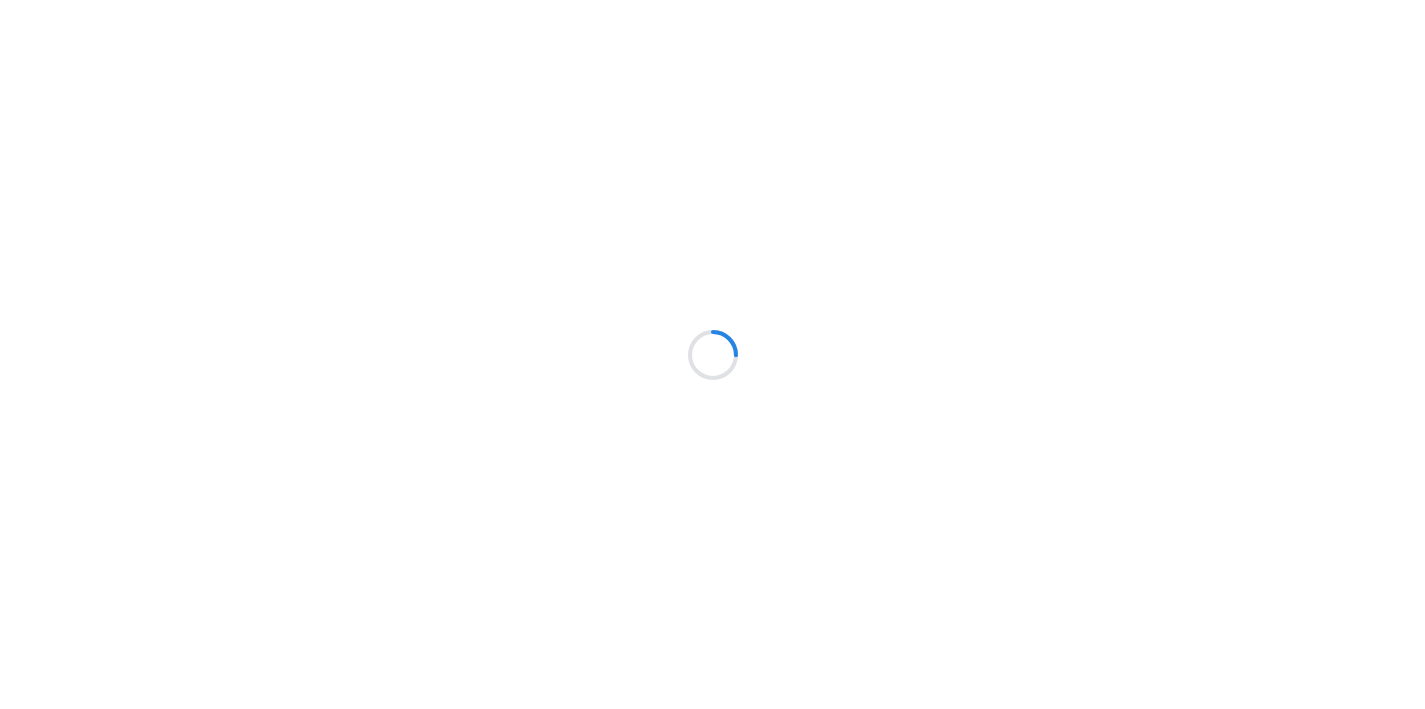 scroll, scrollTop: 0, scrollLeft: 0, axis: both 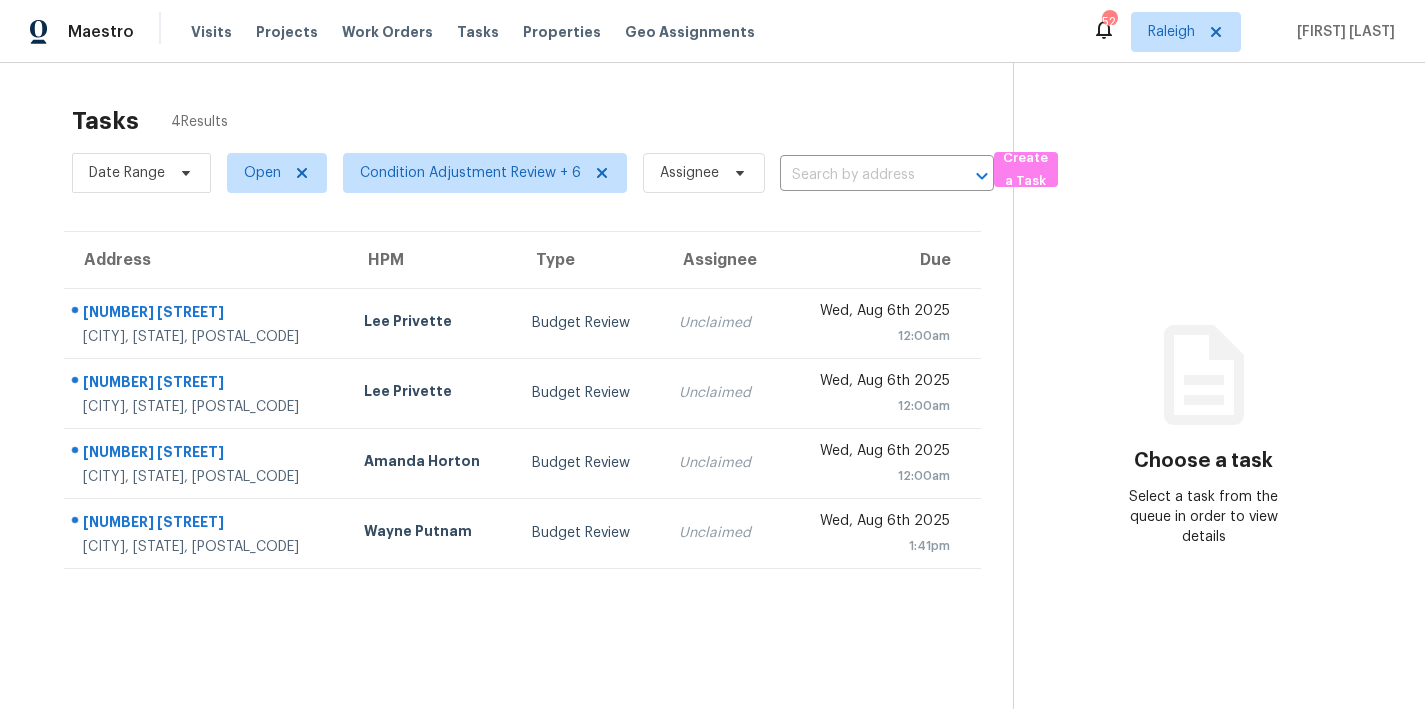 click on "Tasks 4  Results" at bounding box center (542, 121) 